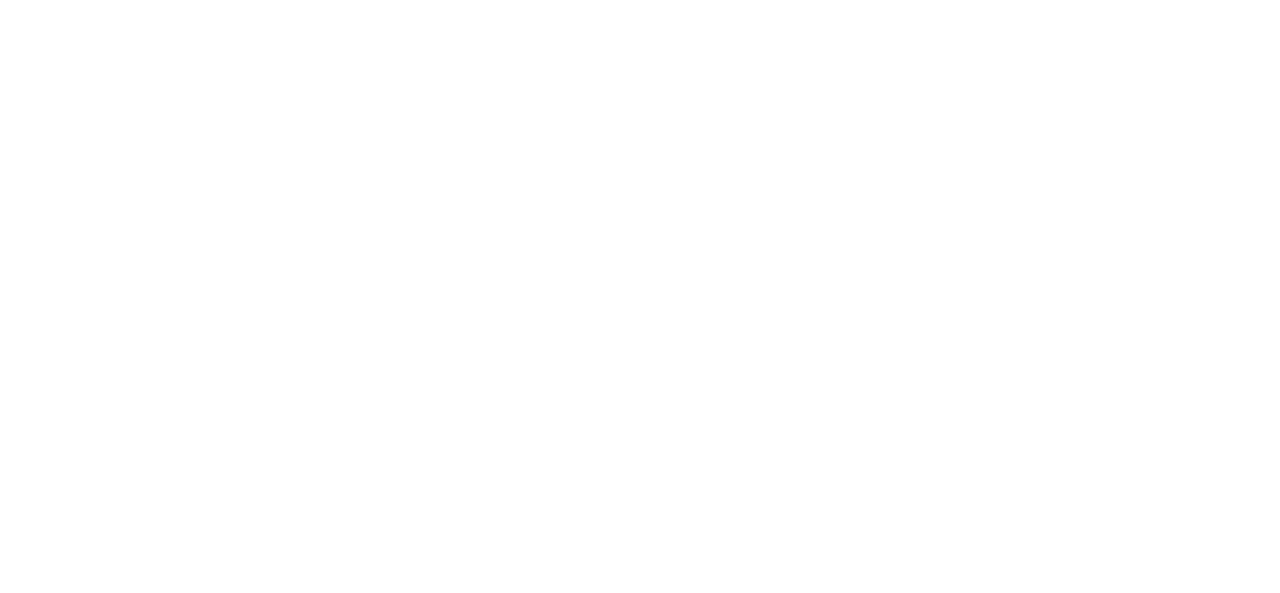 scroll, scrollTop: 0, scrollLeft: 0, axis: both 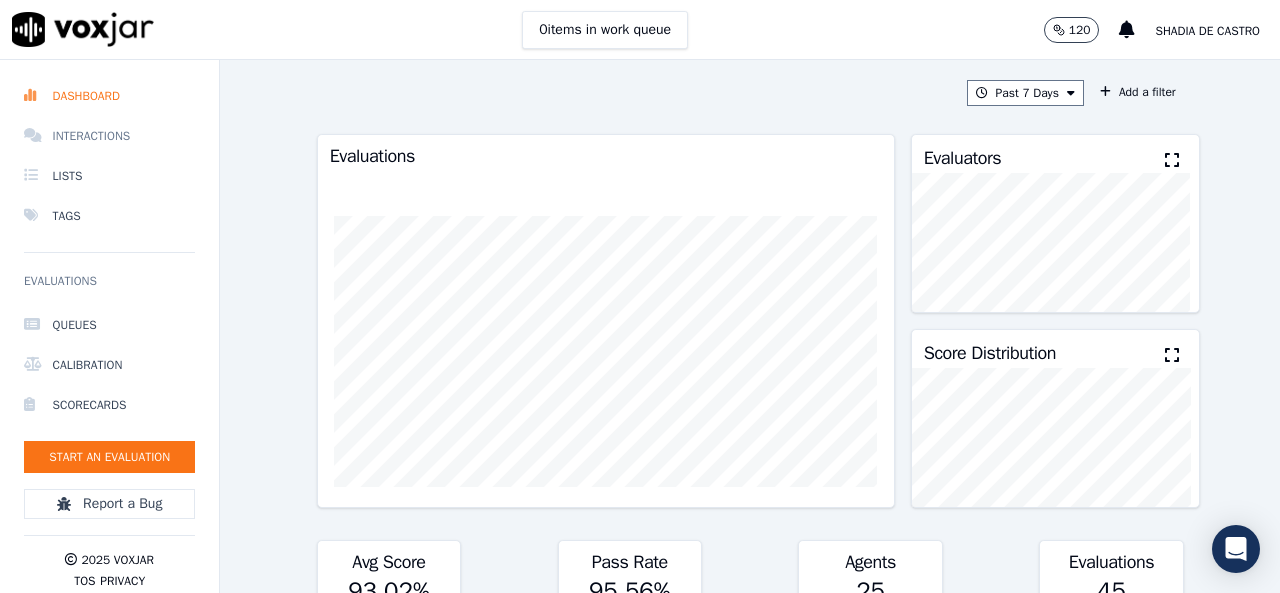 click on "Interactions" at bounding box center (109, 136) 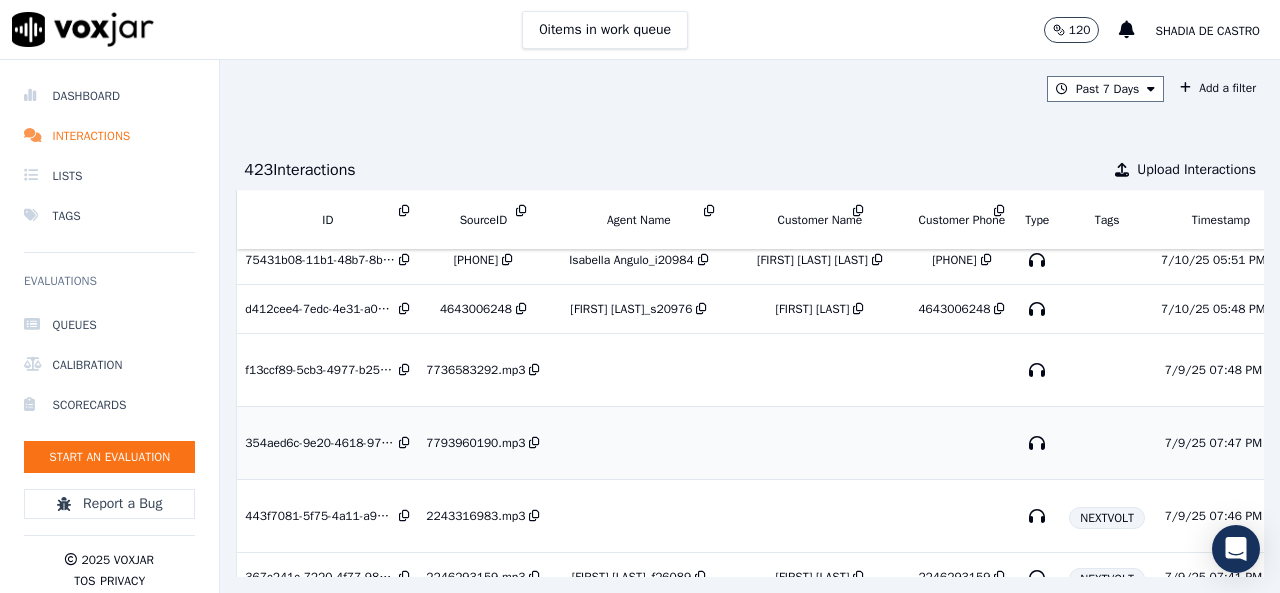 scroll, scrollTop: 2812, scrollLeft: 0, axis: vertical 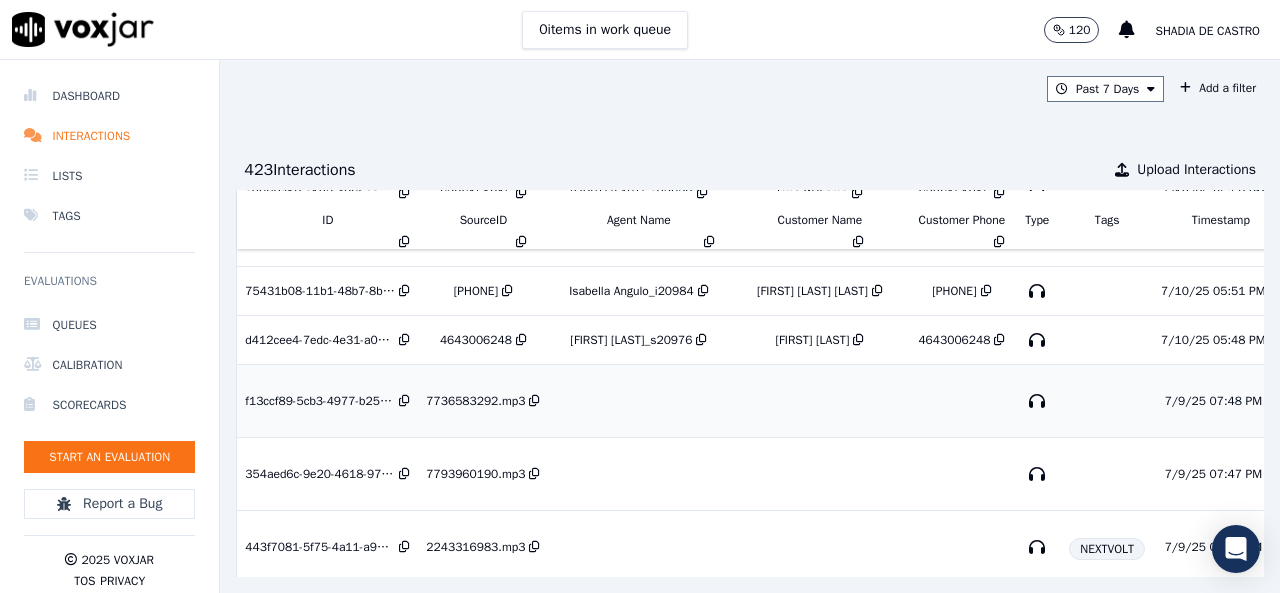 click on "7736583292.mp3" at bounding box center (483, 401) 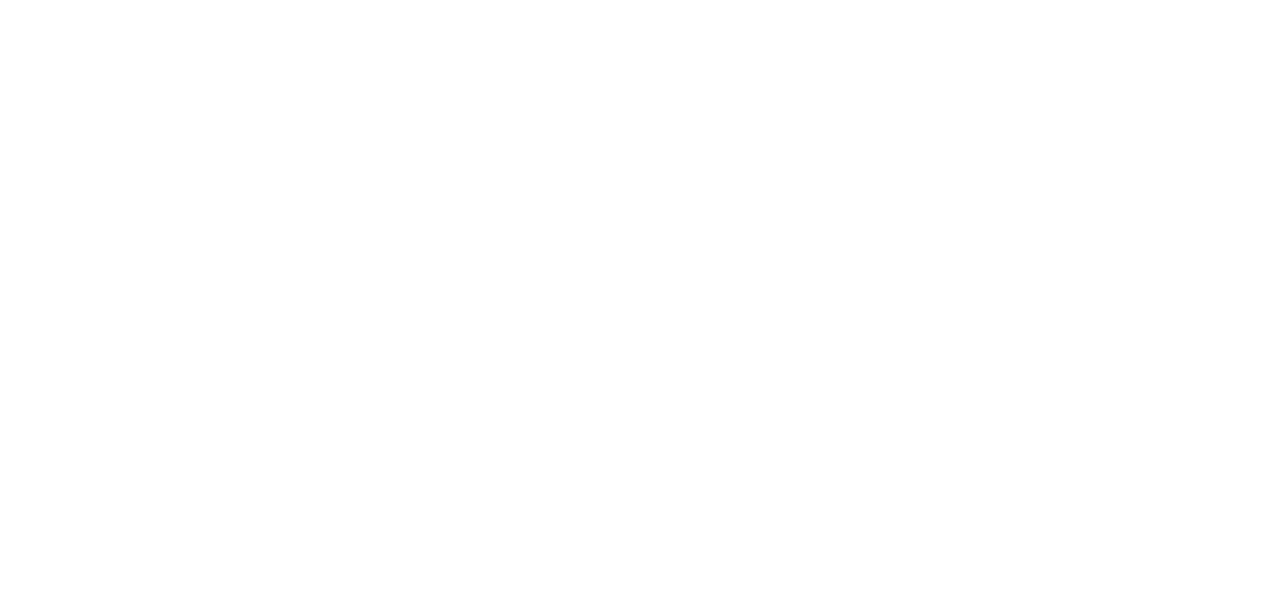 scroll, scrollTop: 0, scrollLeft: 0, axis: both 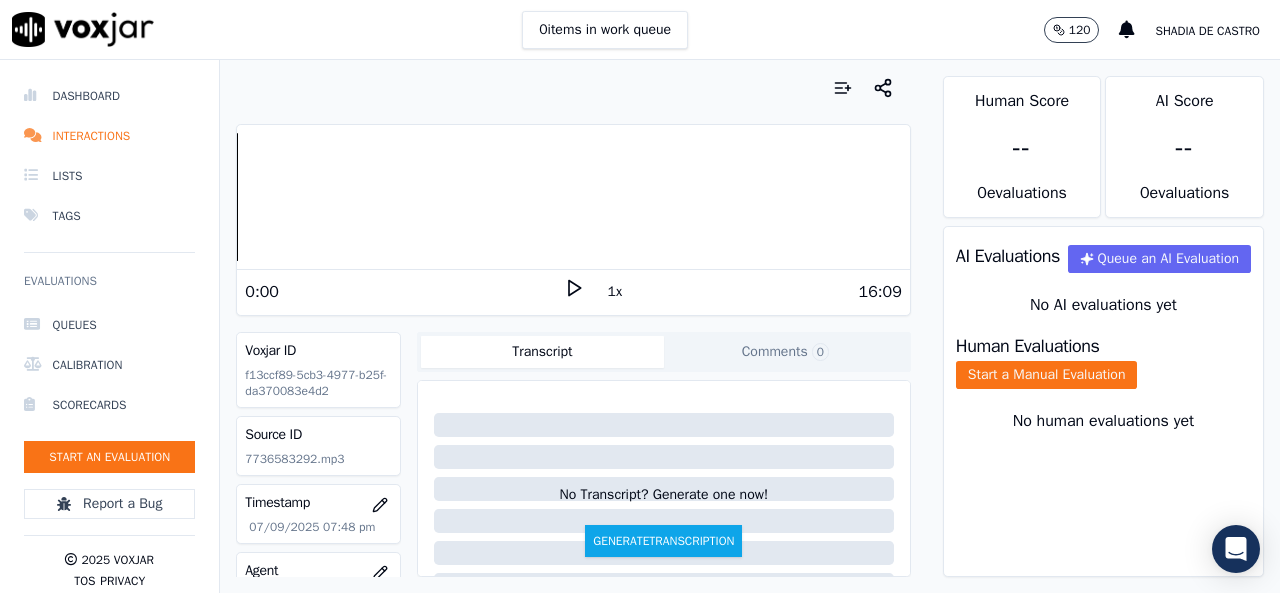 click 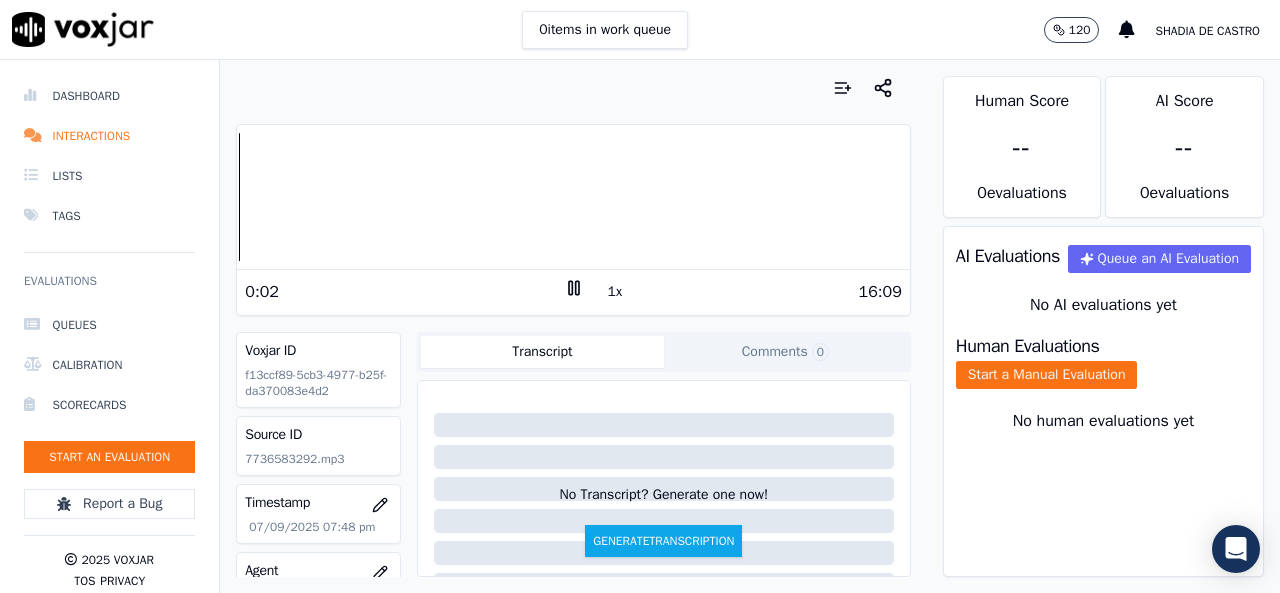 click on "Comments  0" 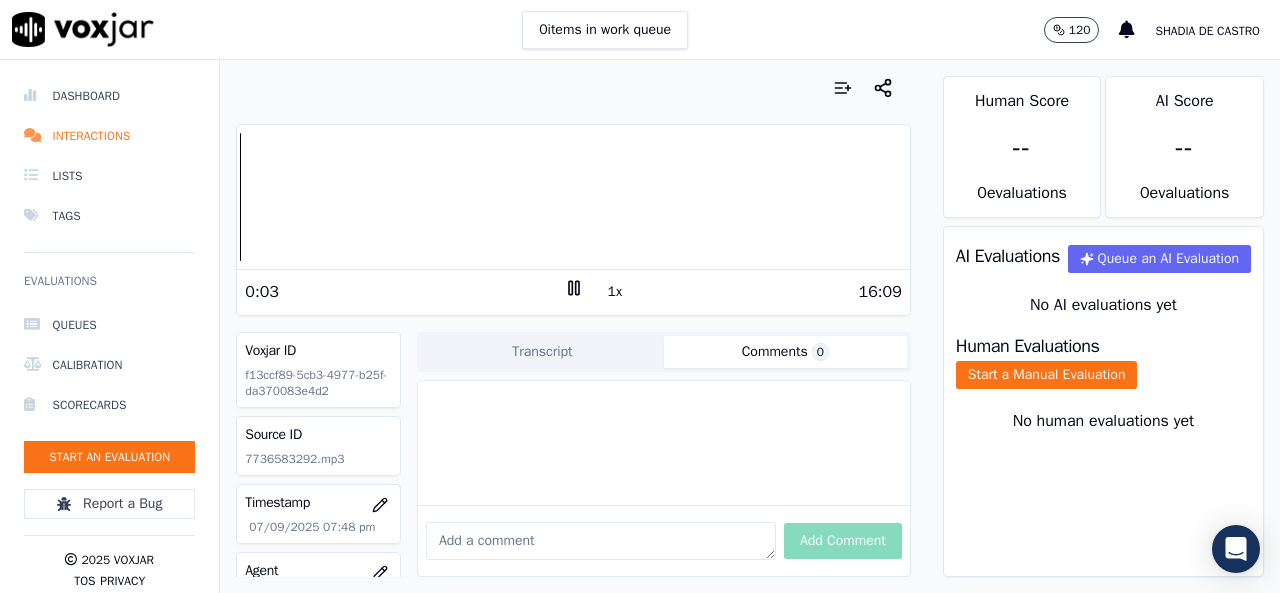 click at bounding box center [601, 541] 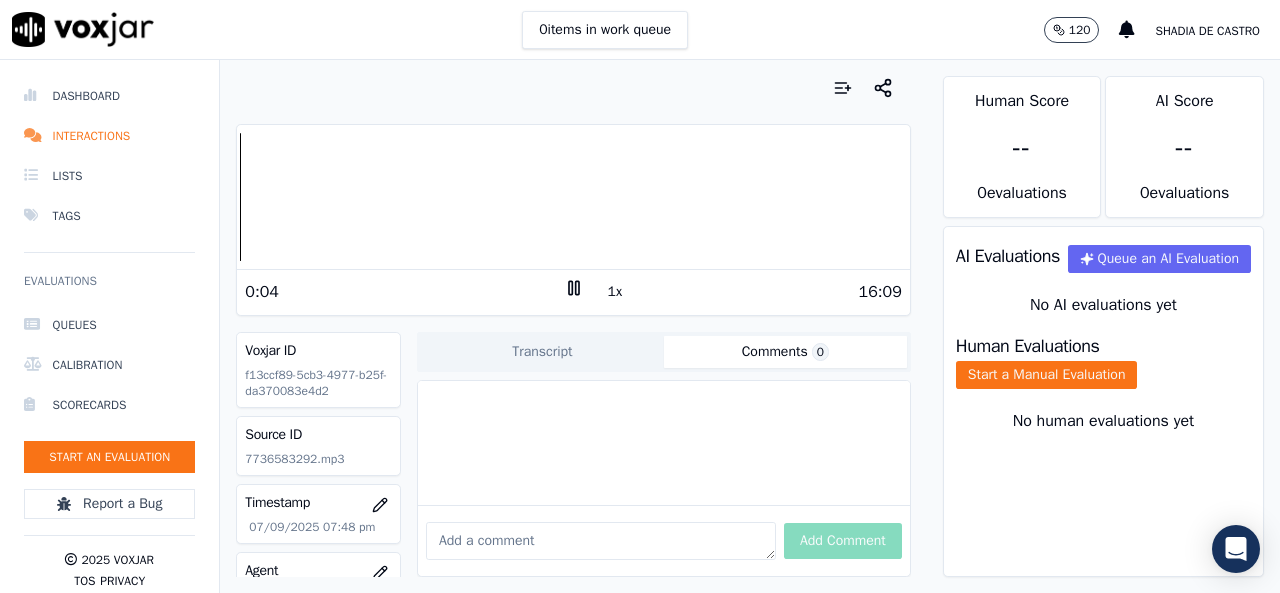type on "q" 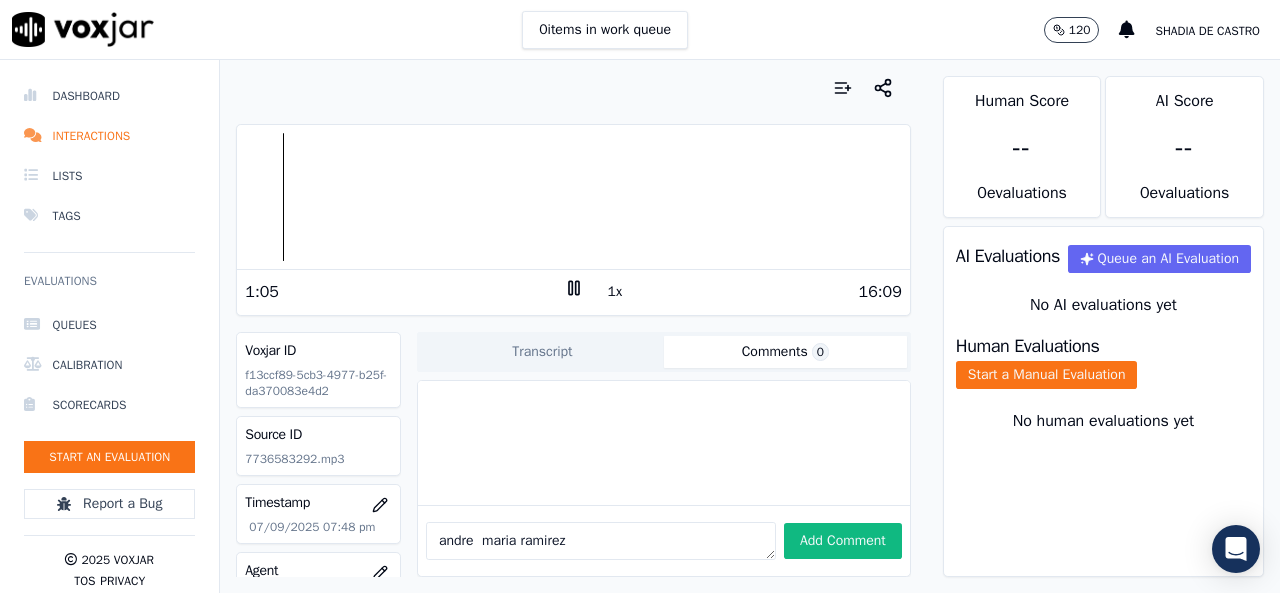 click on "andre  maria ramirez" at bounding box center [601, 541] 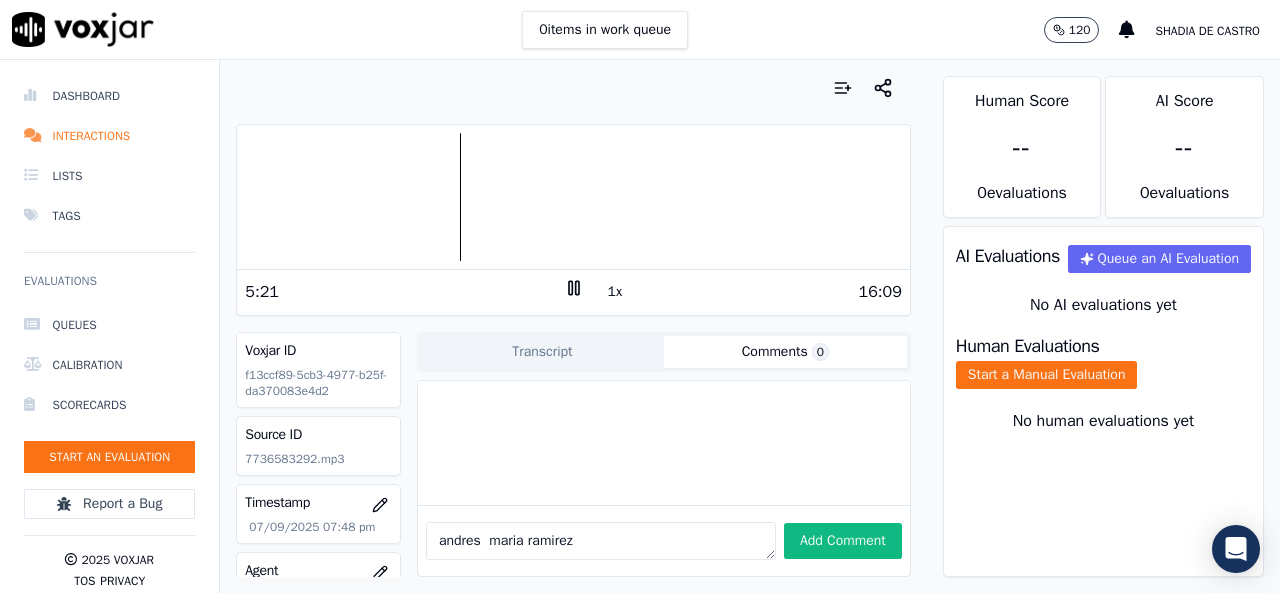 click at bounding box center (573, 197) 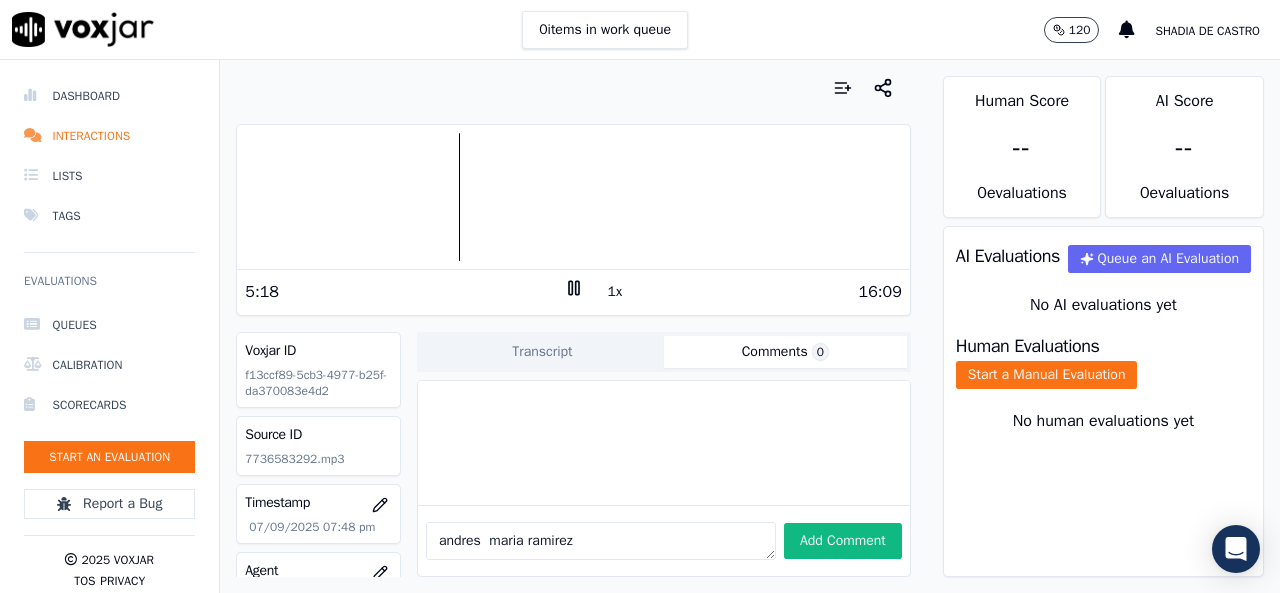 type on "andres  maria ramirez" 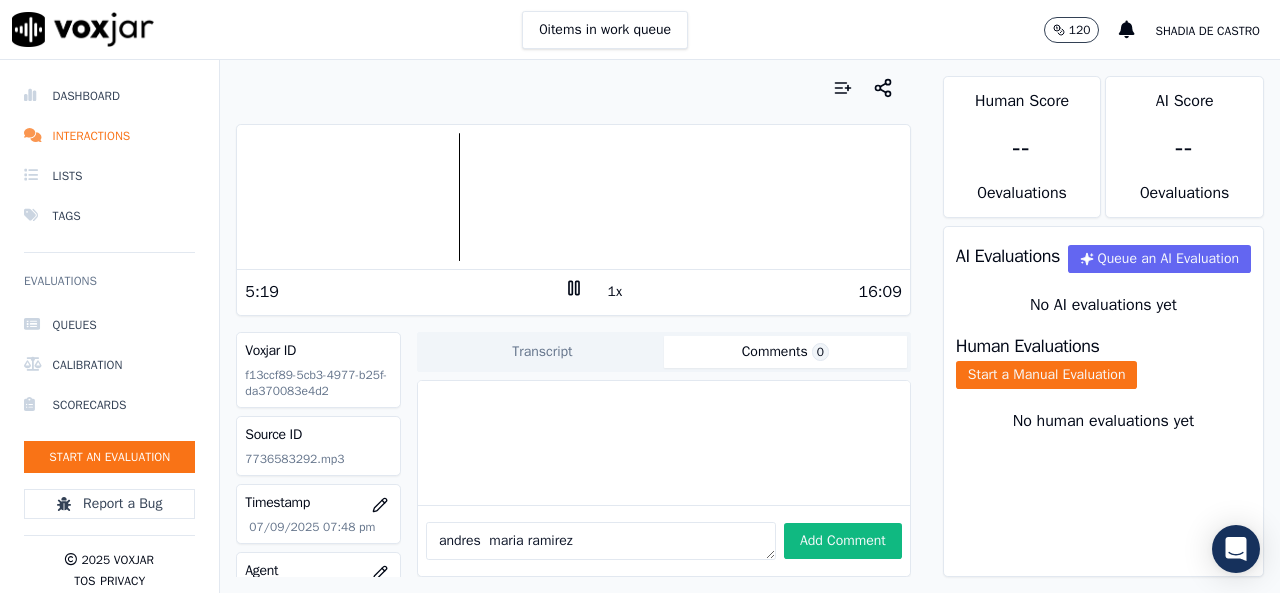 click 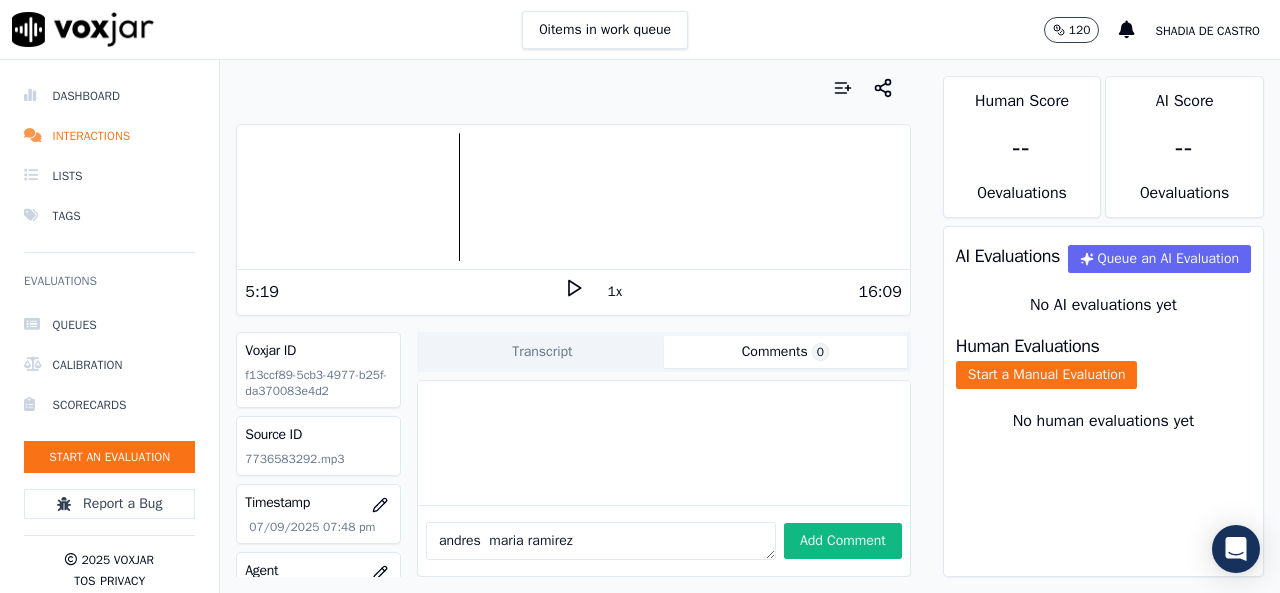 click at bounding box center (573, 197) 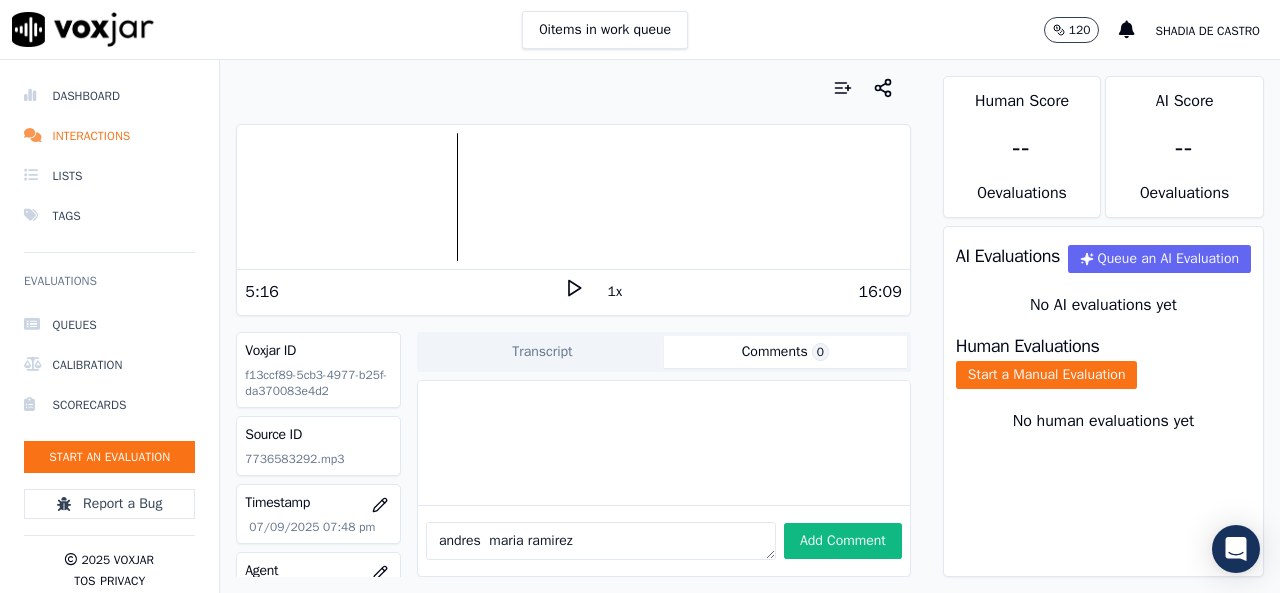 click 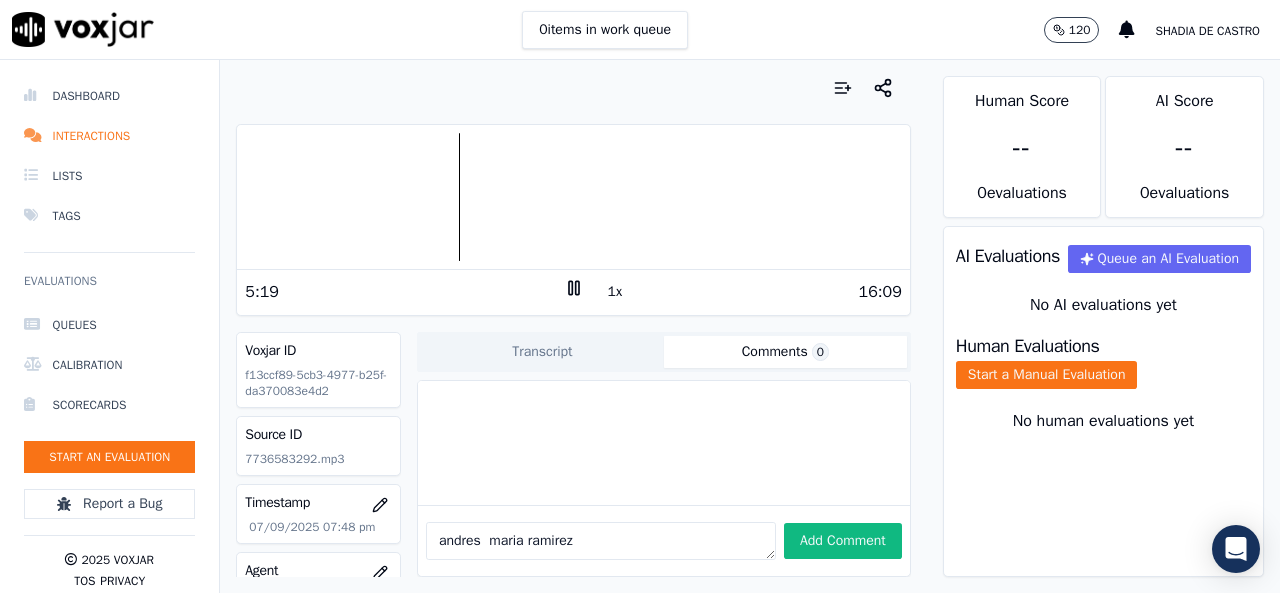 click at bounding box center [573, 197] 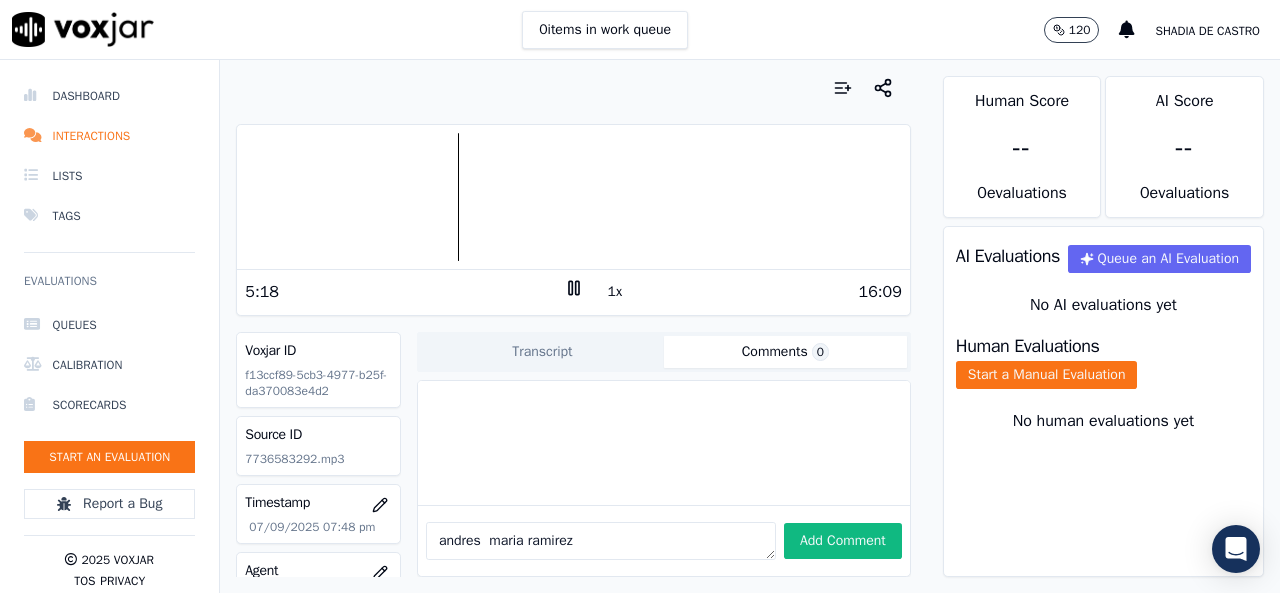 click 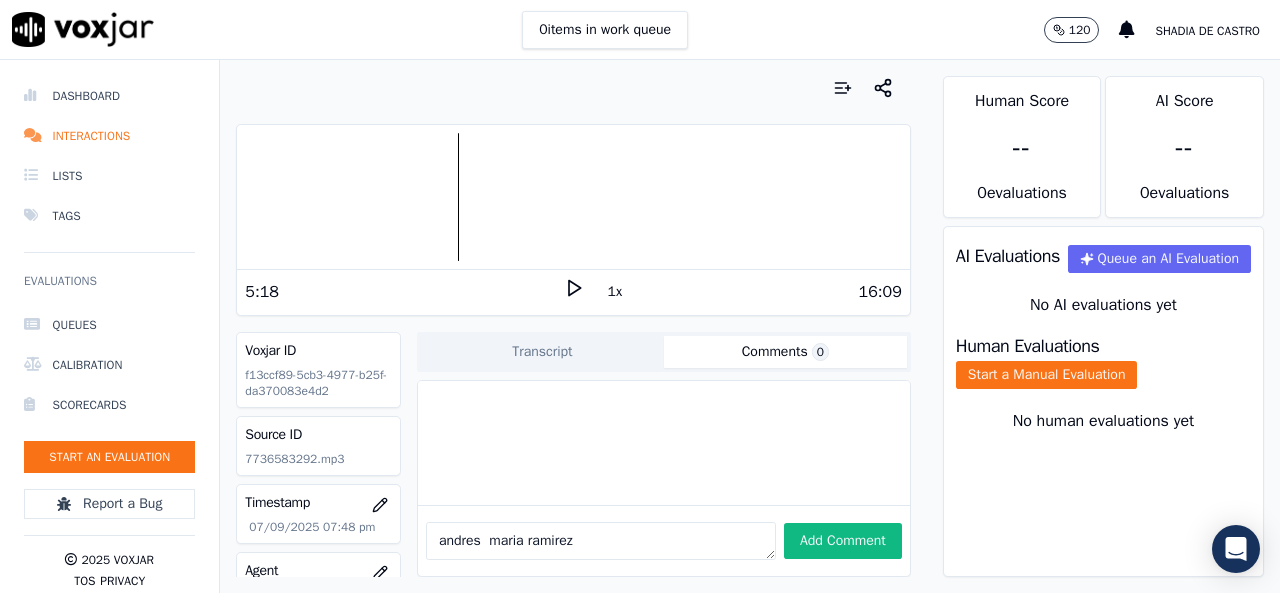 click 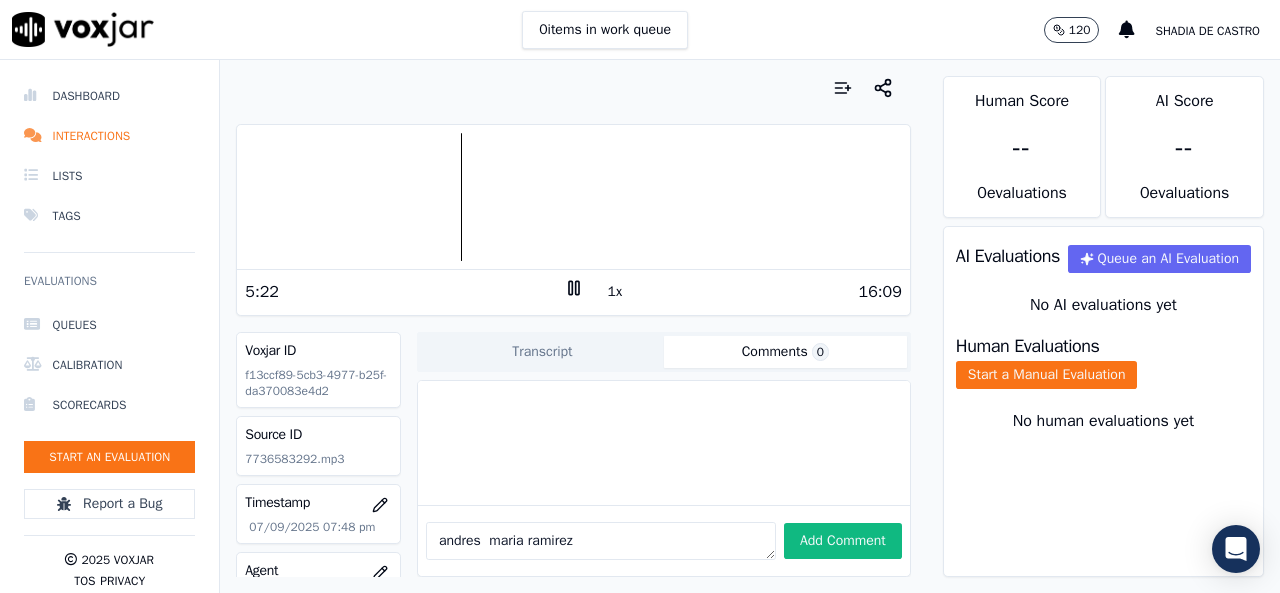 click at bounding box center (573, 197) 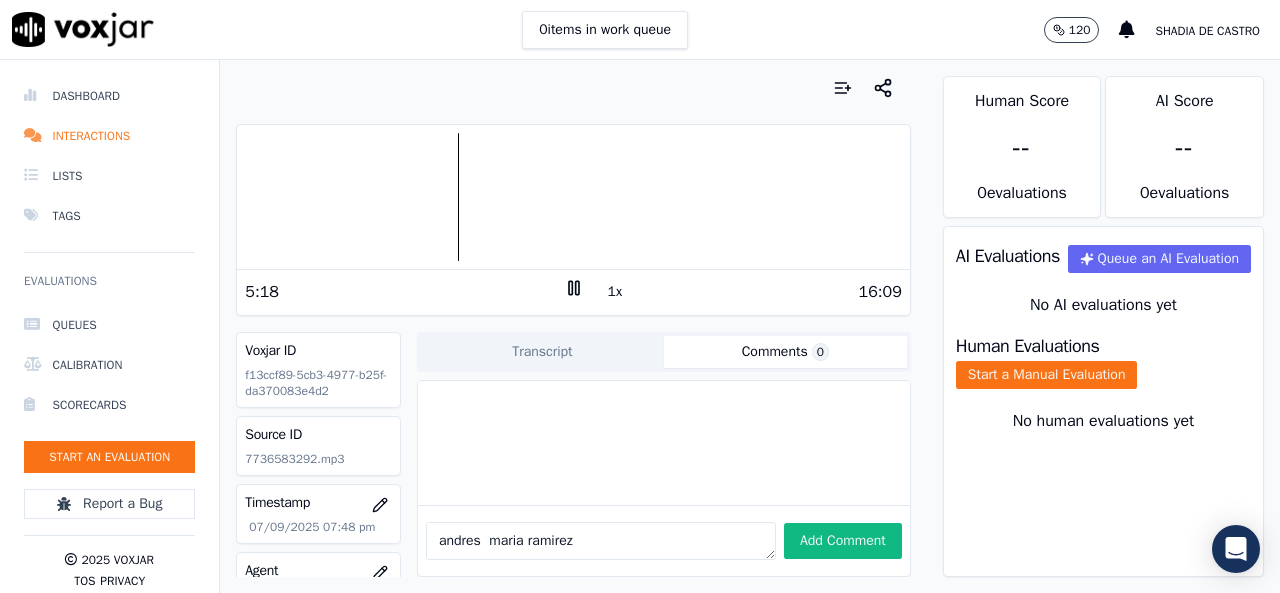 click 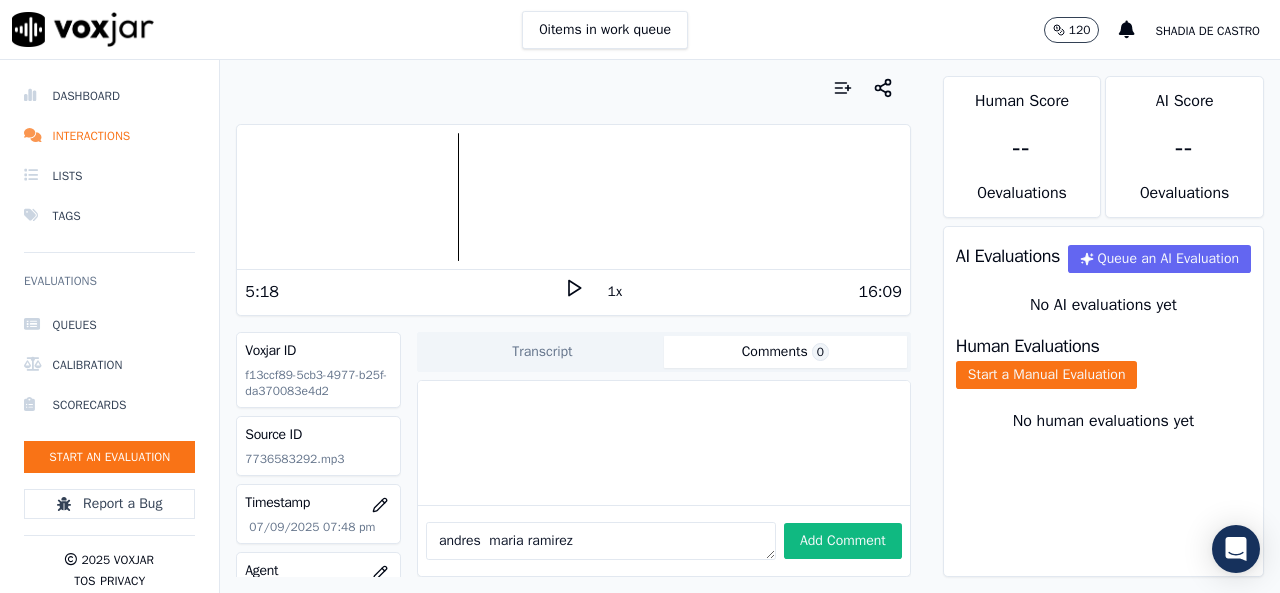 click at bounding box center (573, 197) 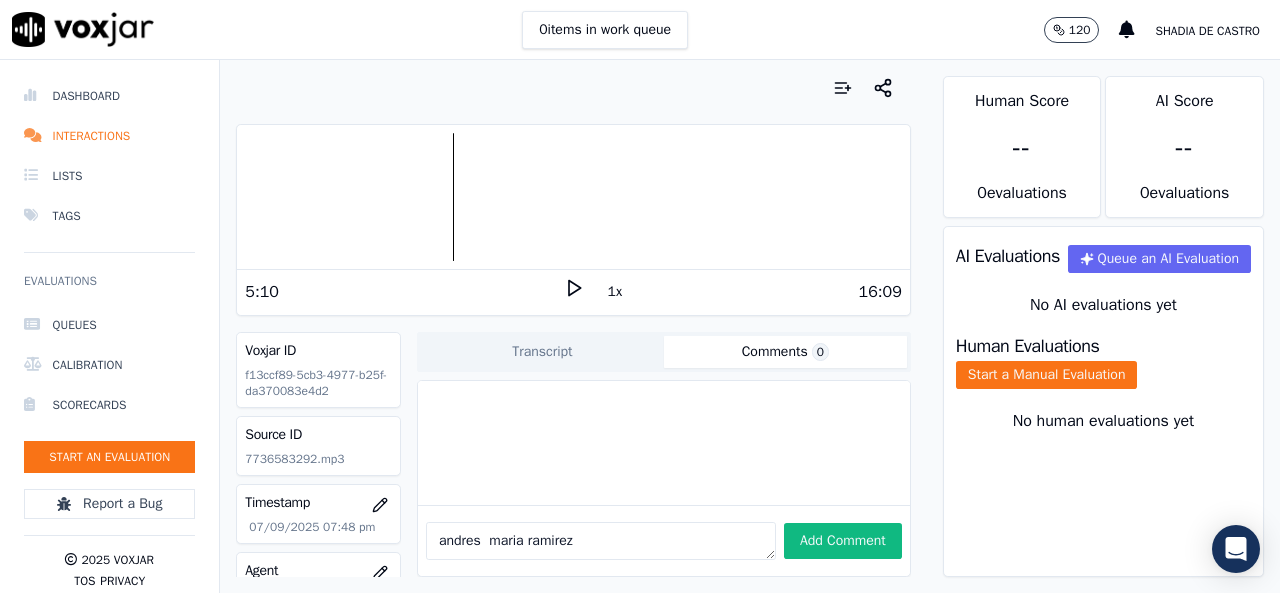 click at bounding box center [573, 197] 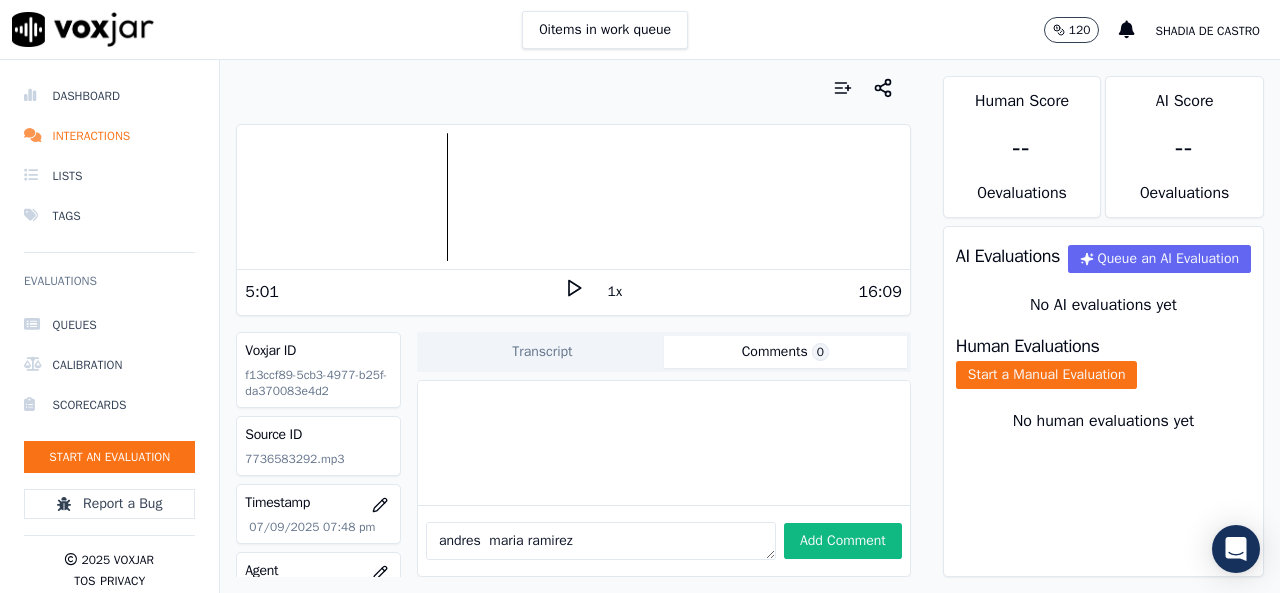 click 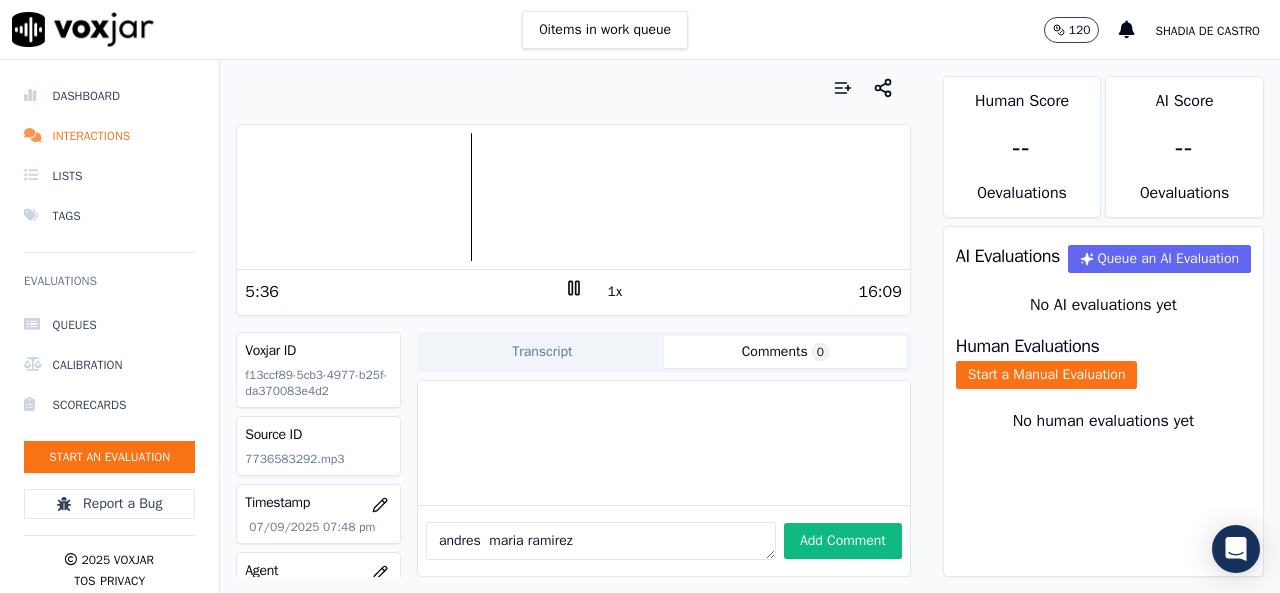 click at bounding box center [573, 197] 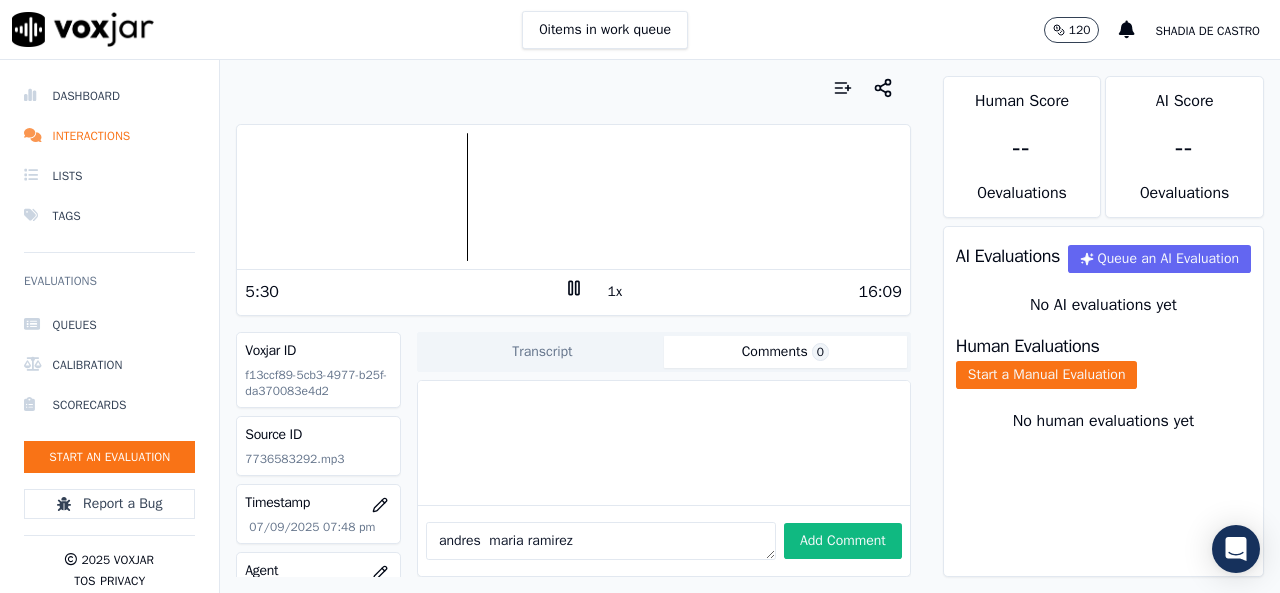 click at bounding box center (573, 197) 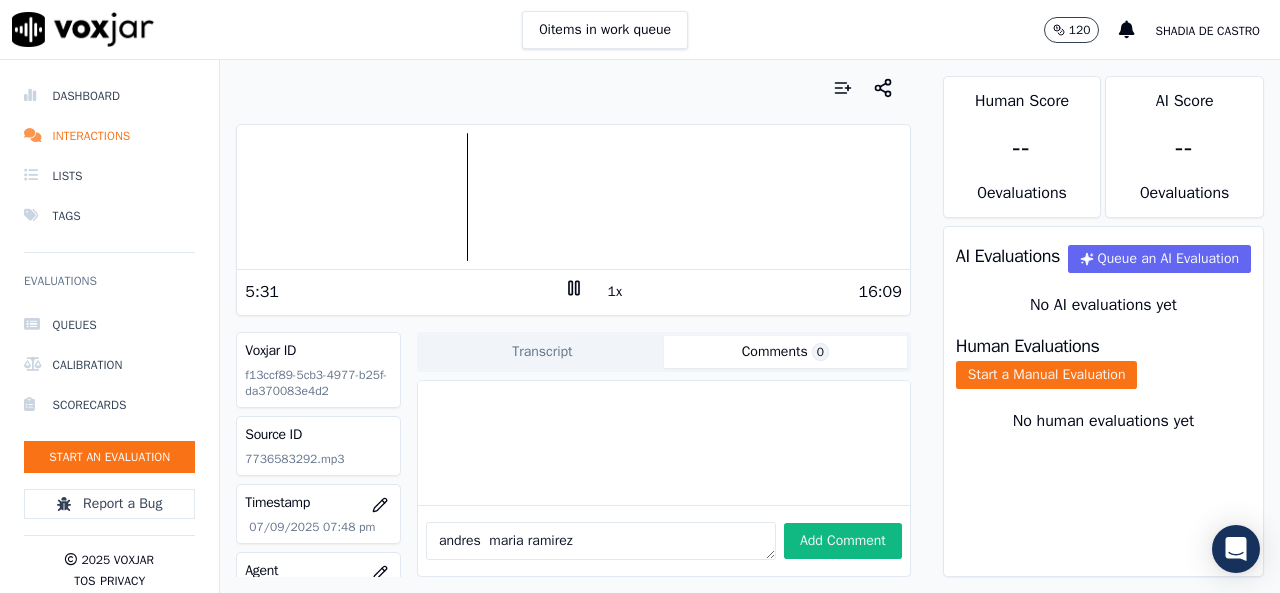 click at bounding box center [573, 197] 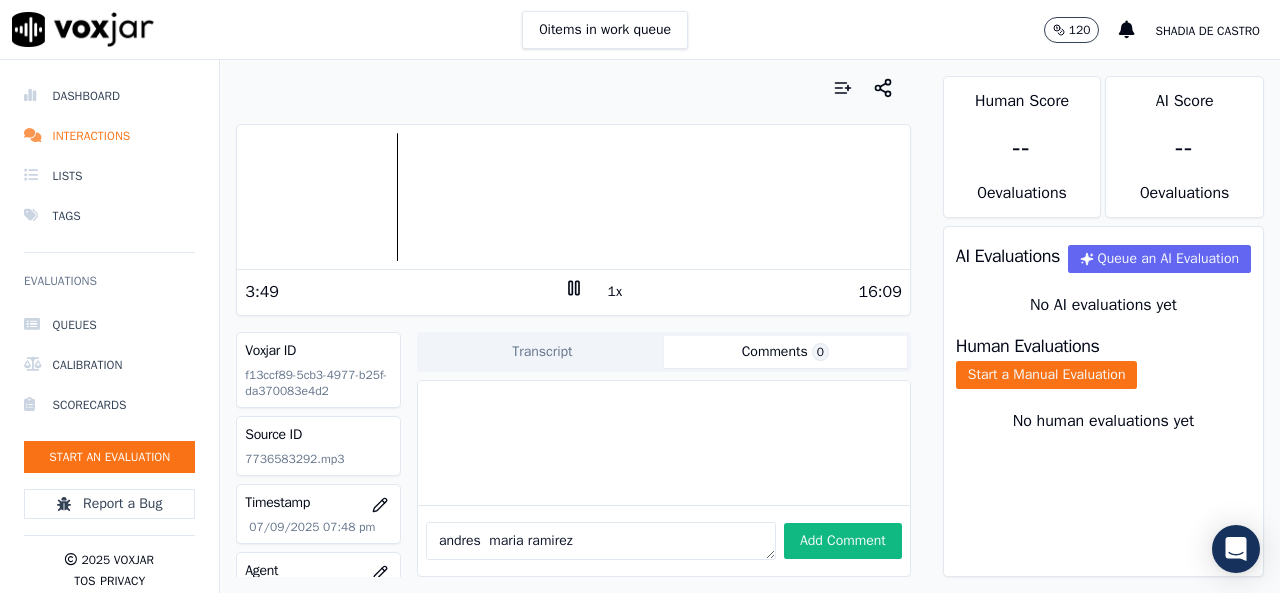 click at bounding box center [573, 197] 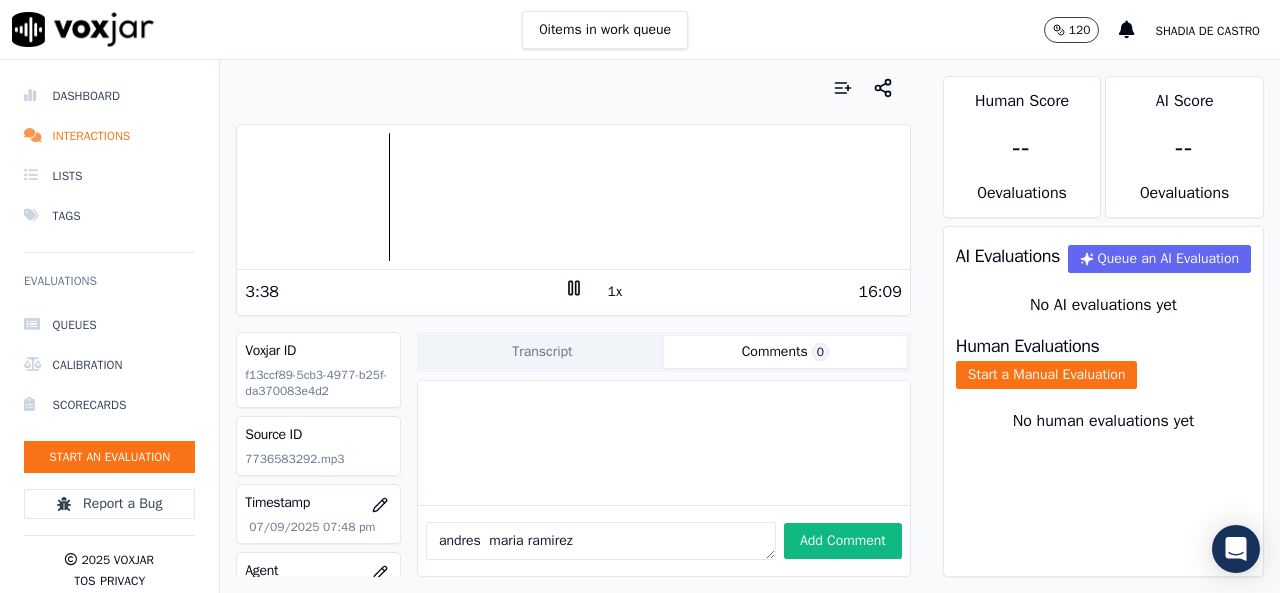 click at bounding box center [573, 197] 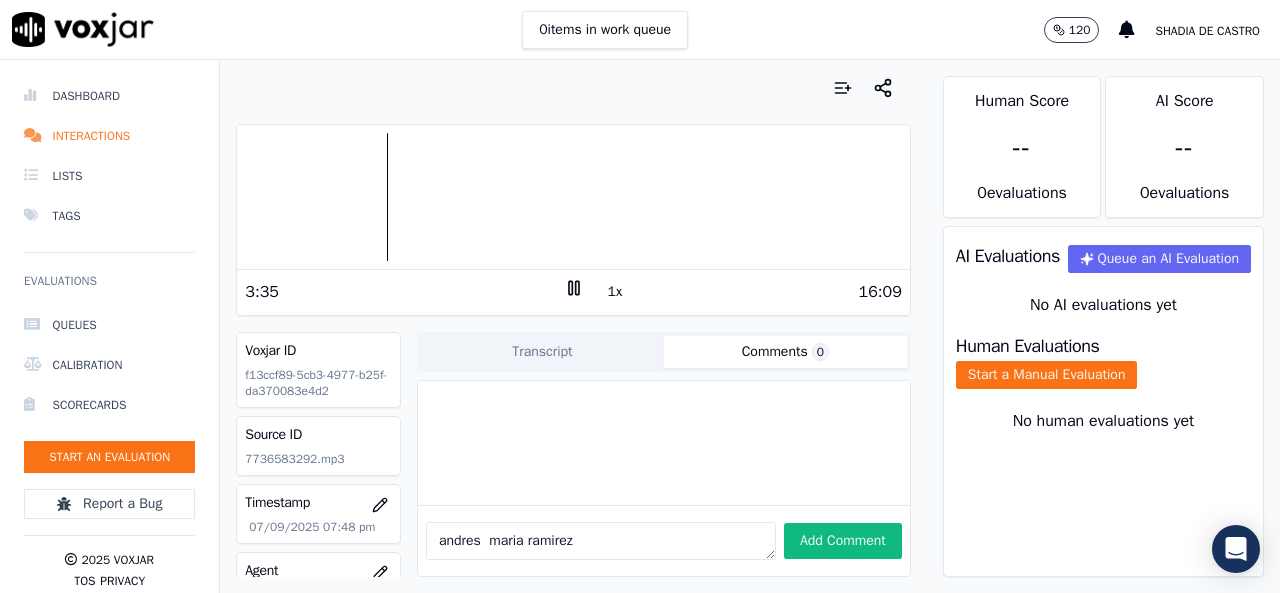 click at bounding box center [573, 197] 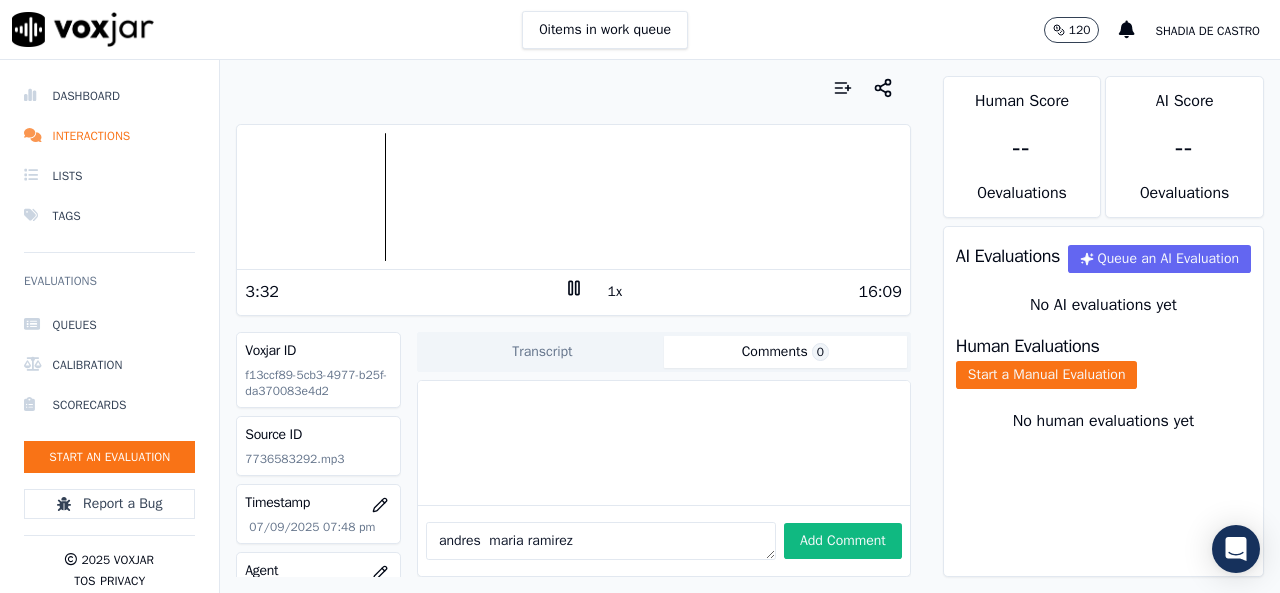 click 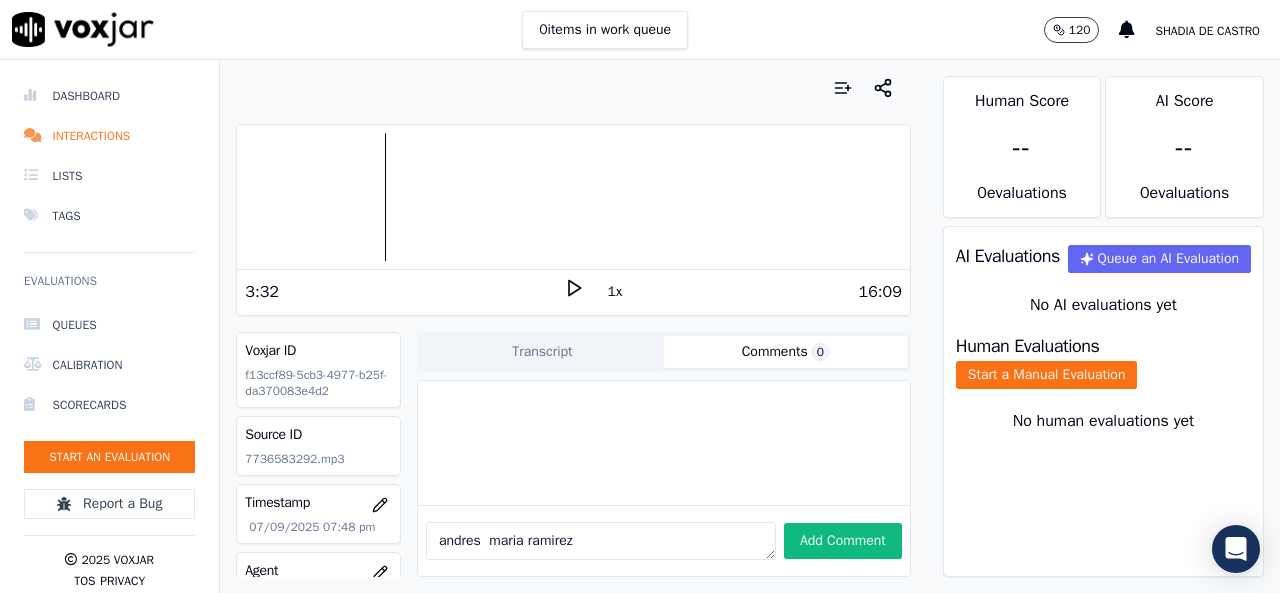 click 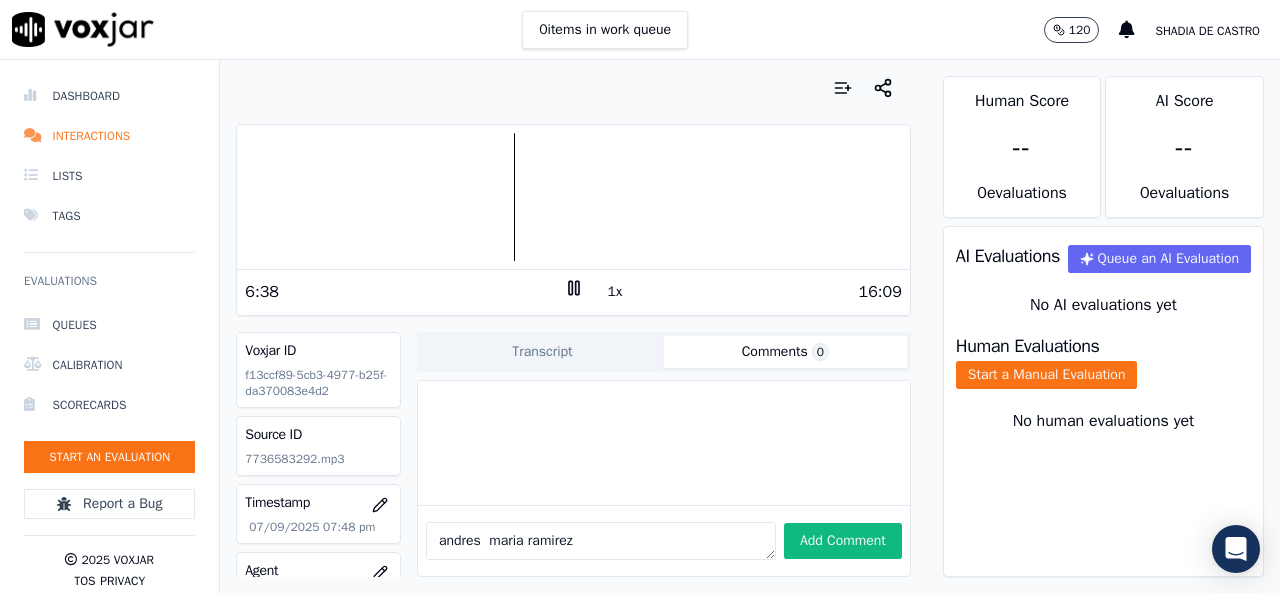 click at bounding box center [573, 197] 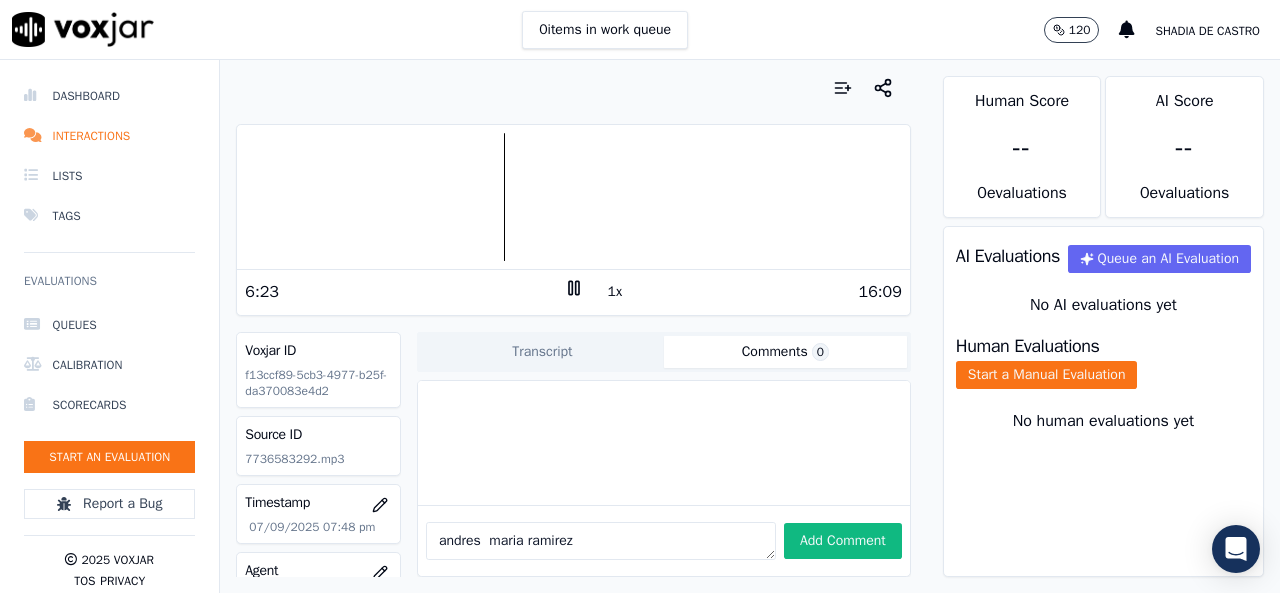 click 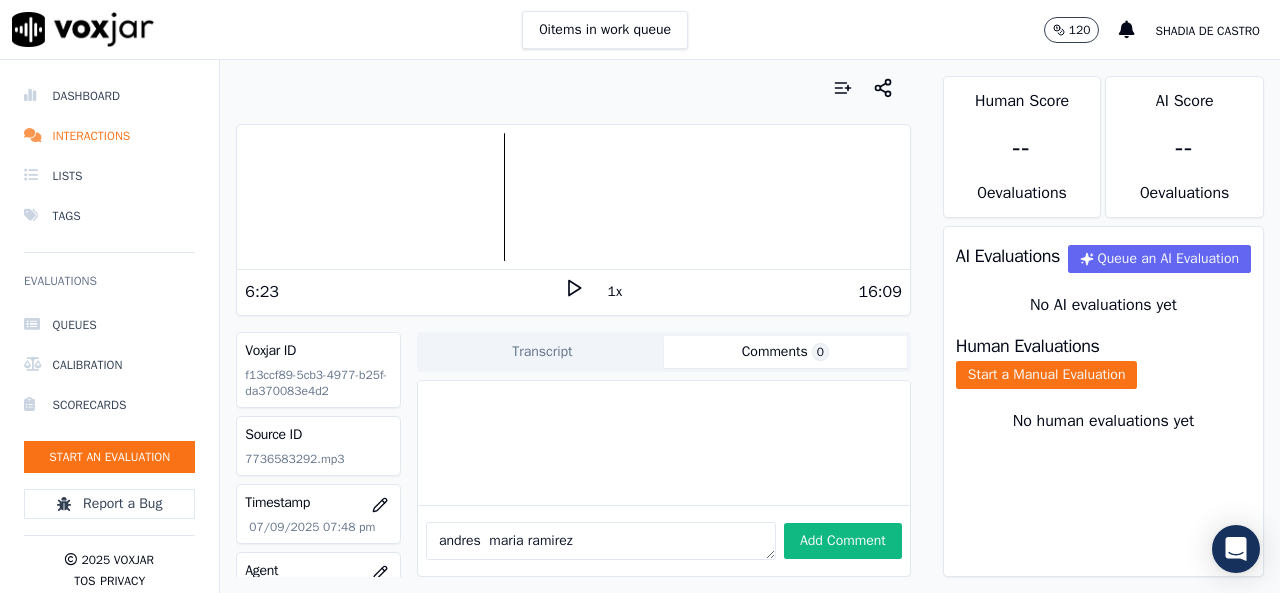 click 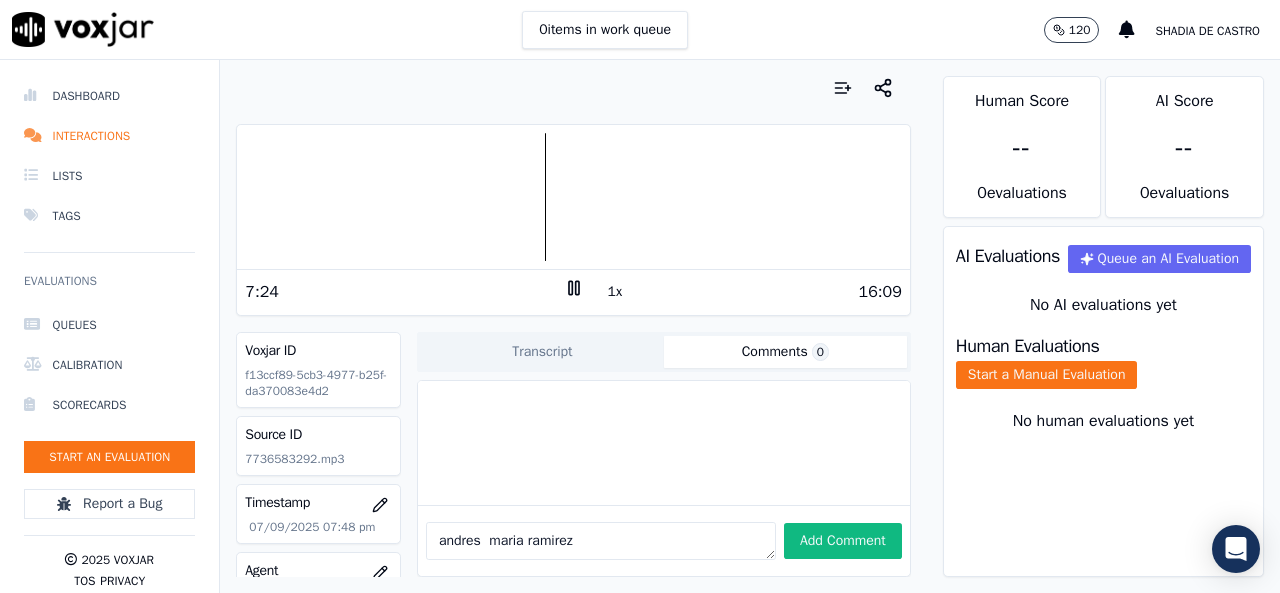 click on "1x" at bounding box center (615, 292) 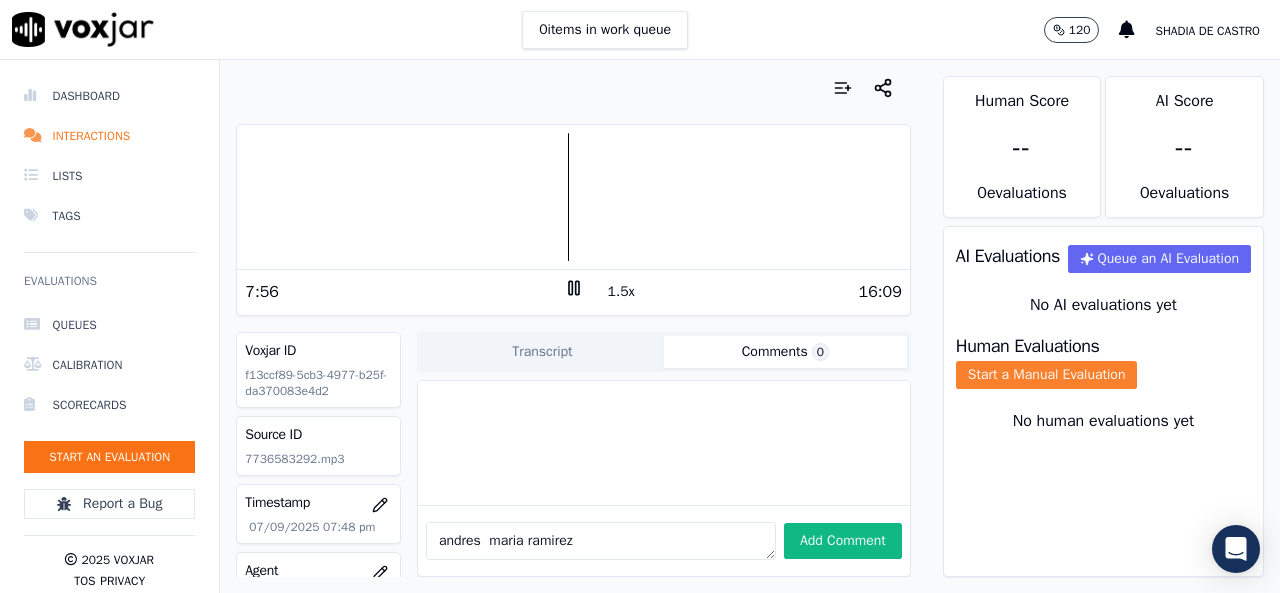 click on "Start a Manual Evaluation" 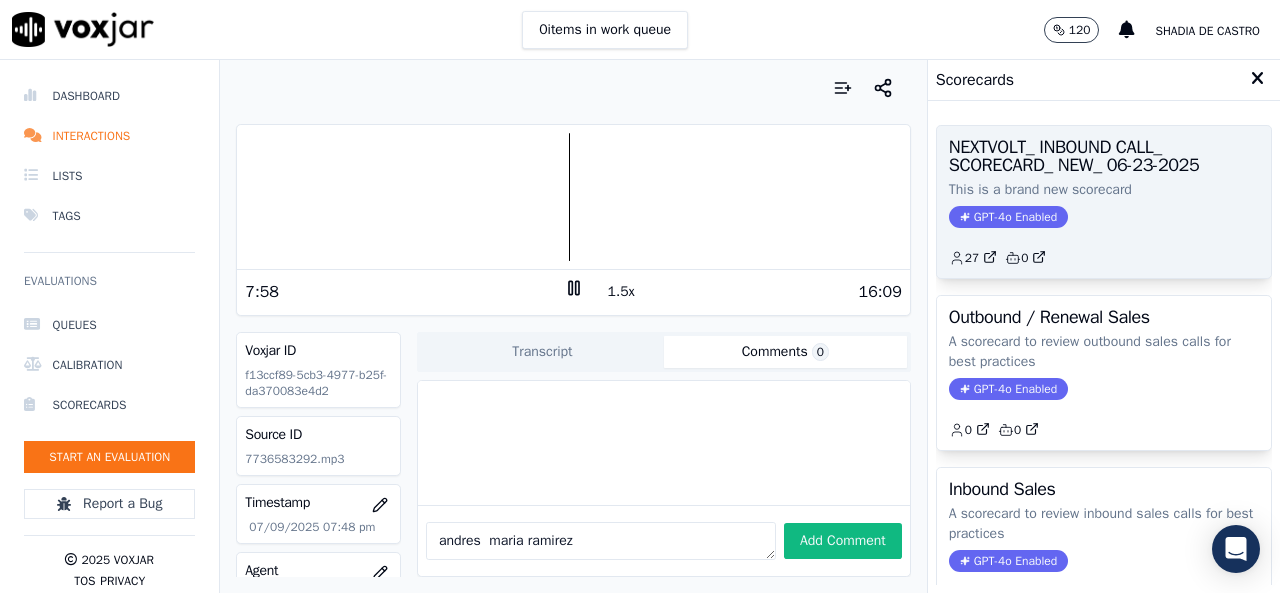 click on "27         0" 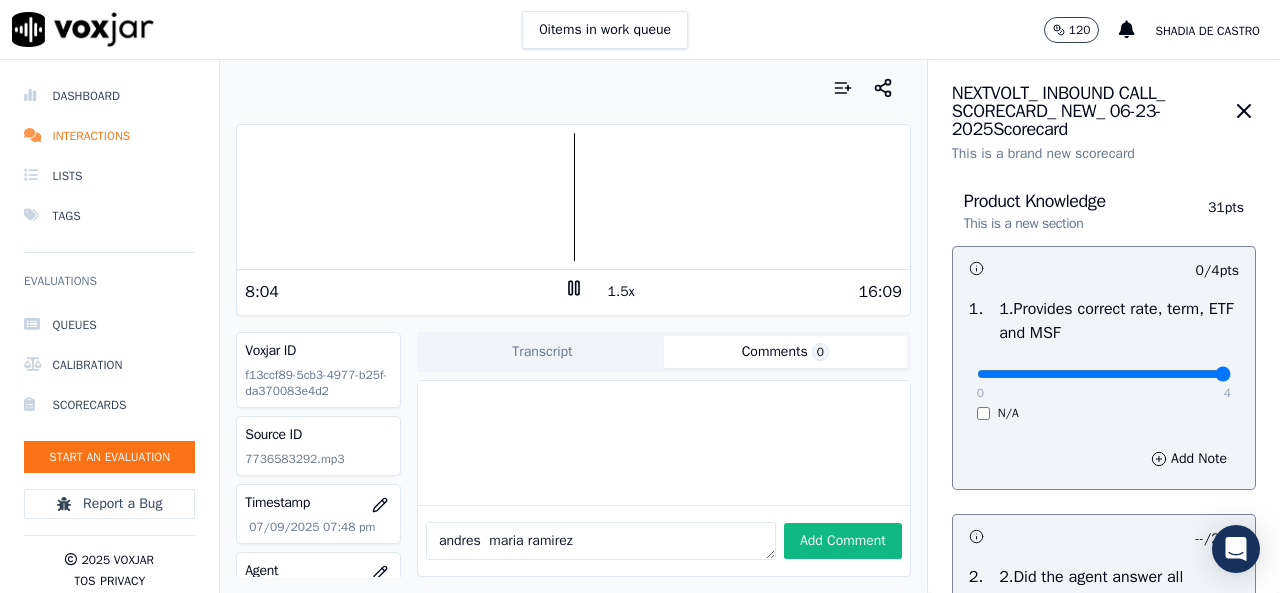 type on "4" 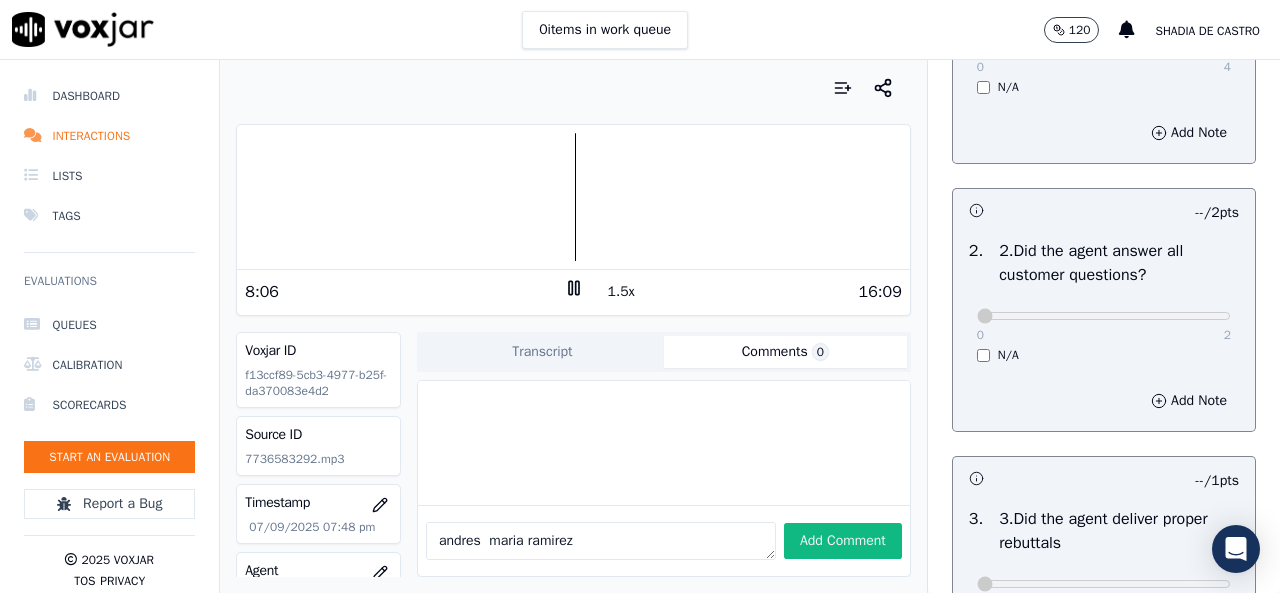 scroll, scrollTop: 300, scrollLeft: 0, axis: vertical 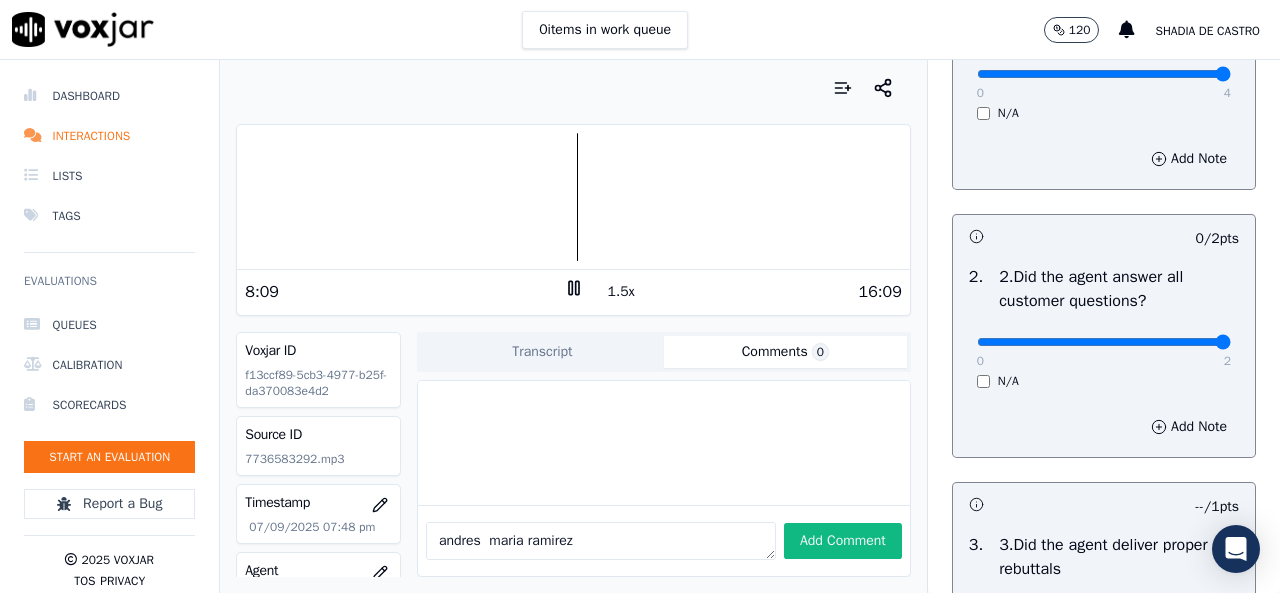 type on "2" 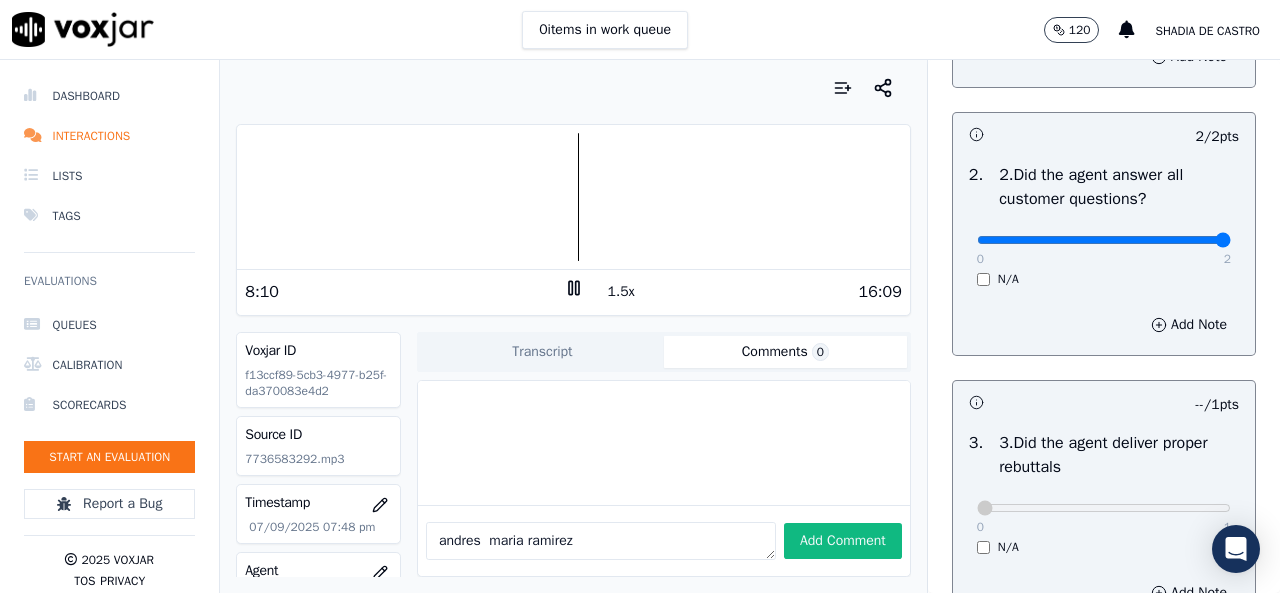 scroll, scrollTop: 500, scrollLeft: 0, axis: vertical 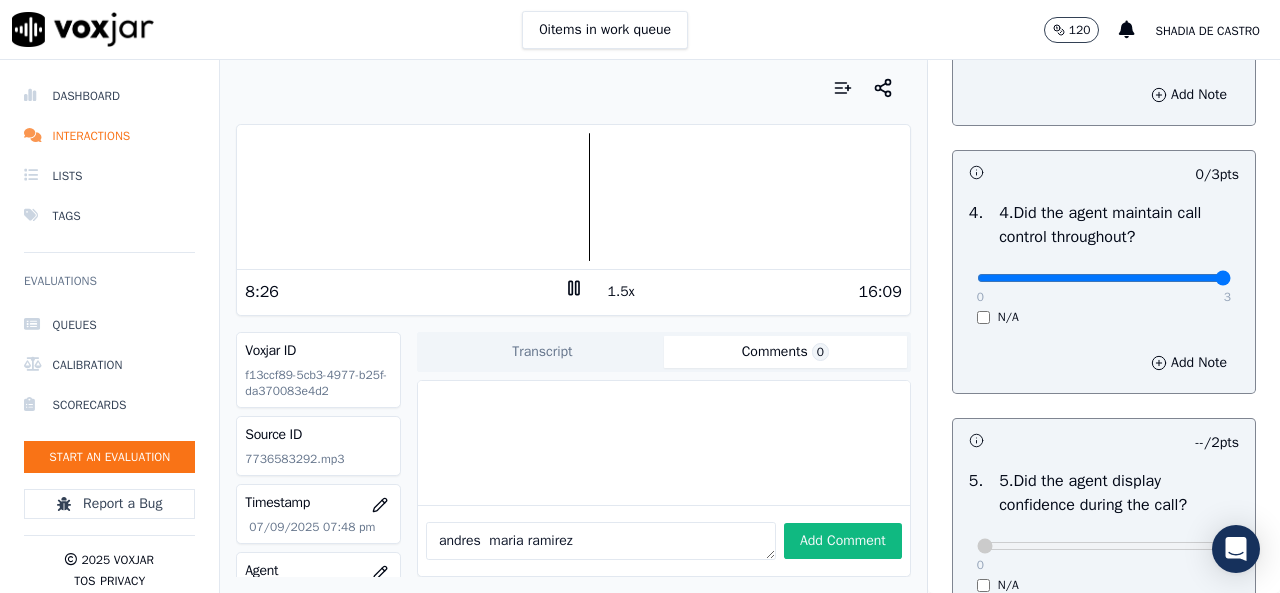 type on "3" 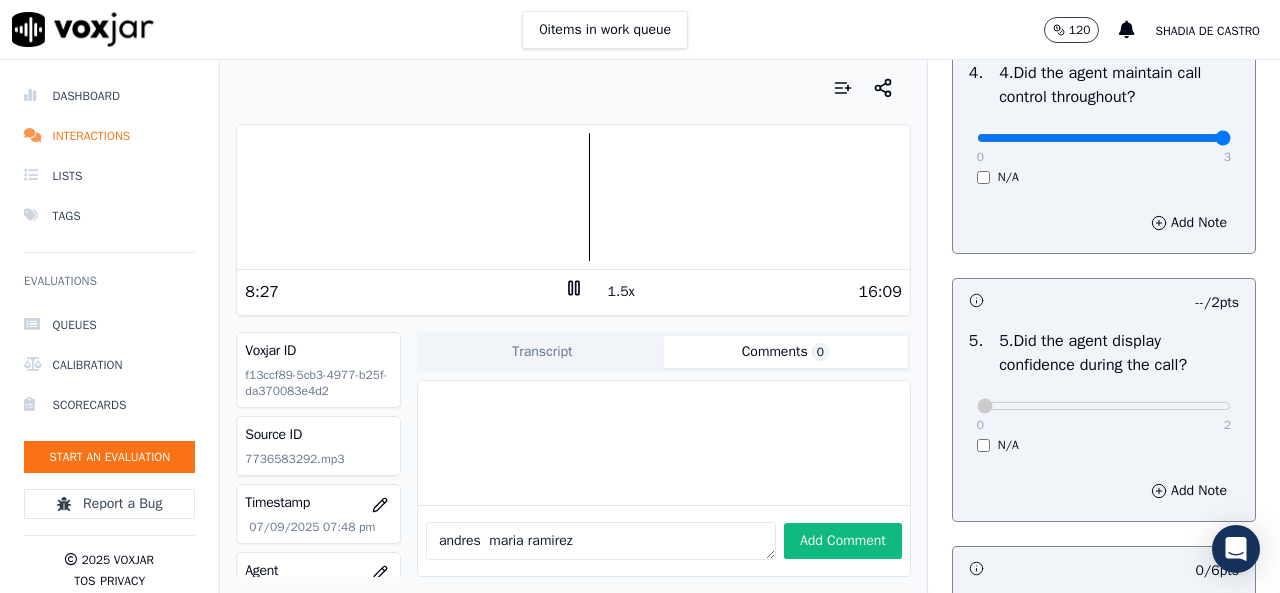scroll, scrollTop: 1100, scrollLeft: 0, axis: vertical 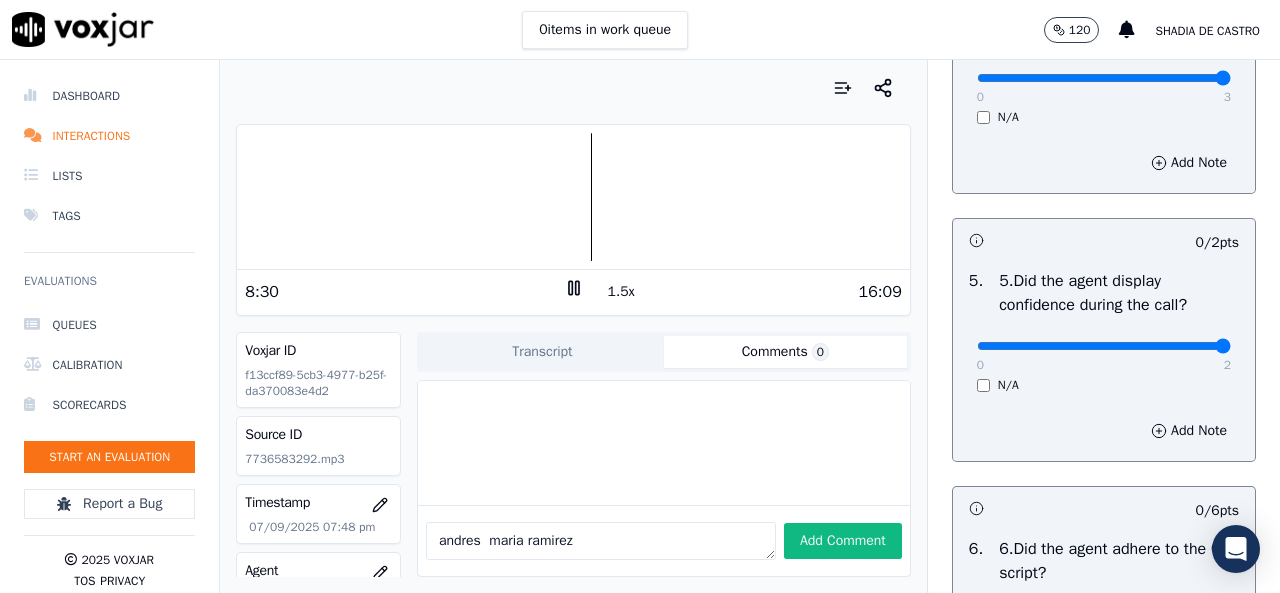 type on "2" 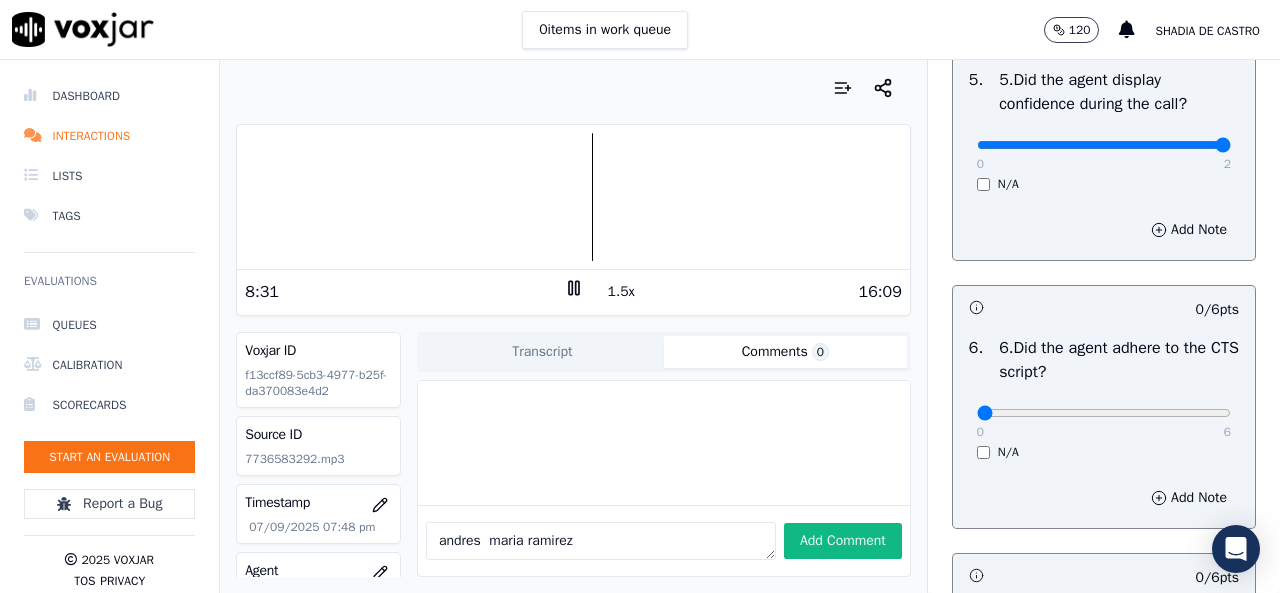 scroll, scrollTop: 1400, scrollLeft: 0, axis: vertical 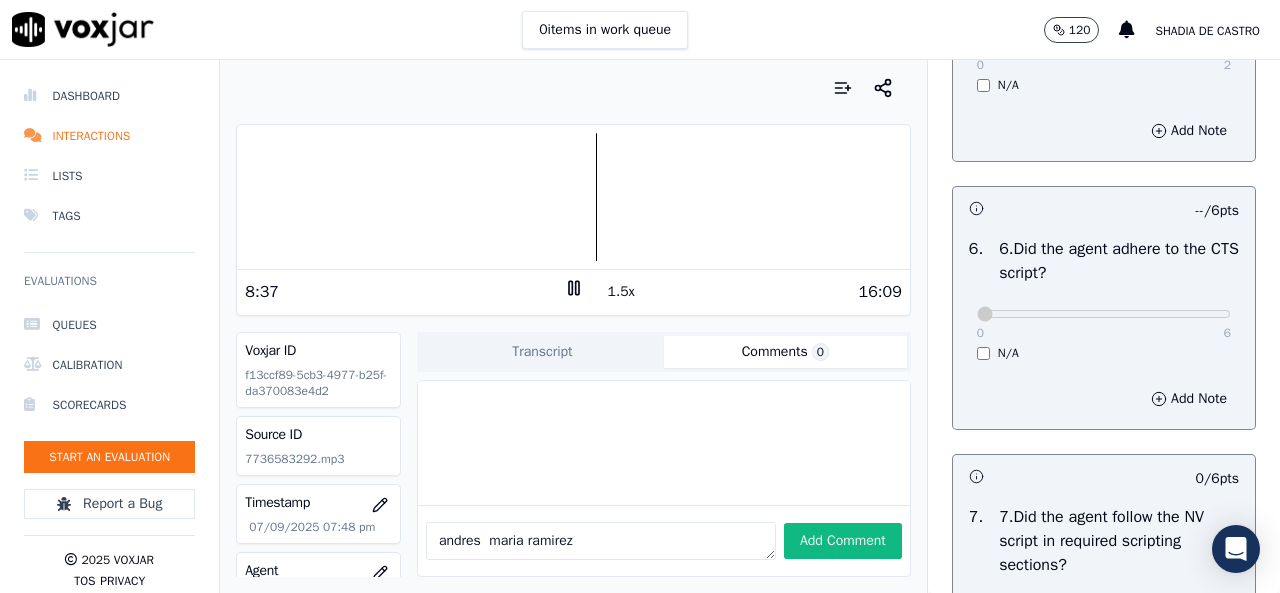 click on "N/A" at bounding box center [1104, 353] 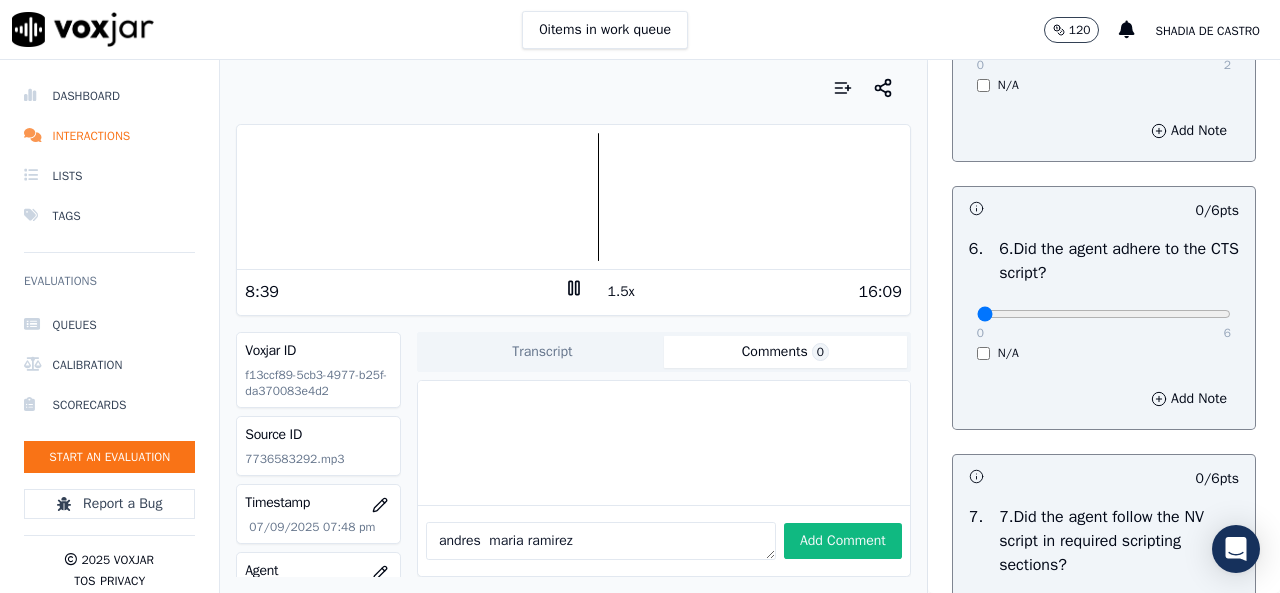 click on "0   6     N/A" at bounding box center (1104, 323) 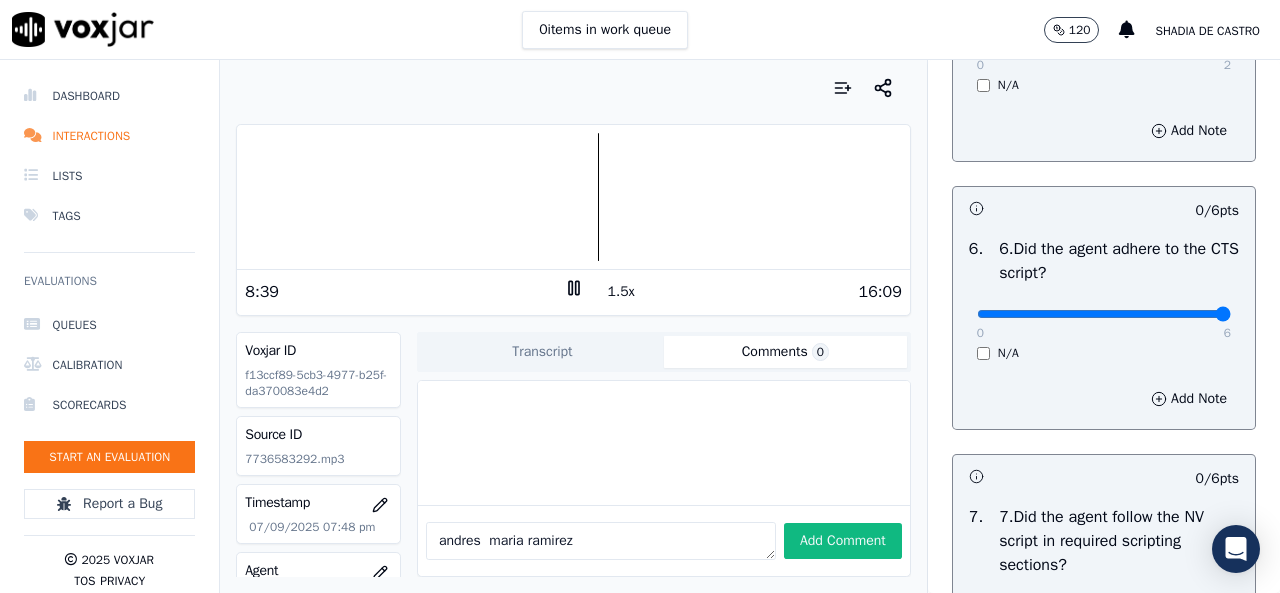 type on "6" 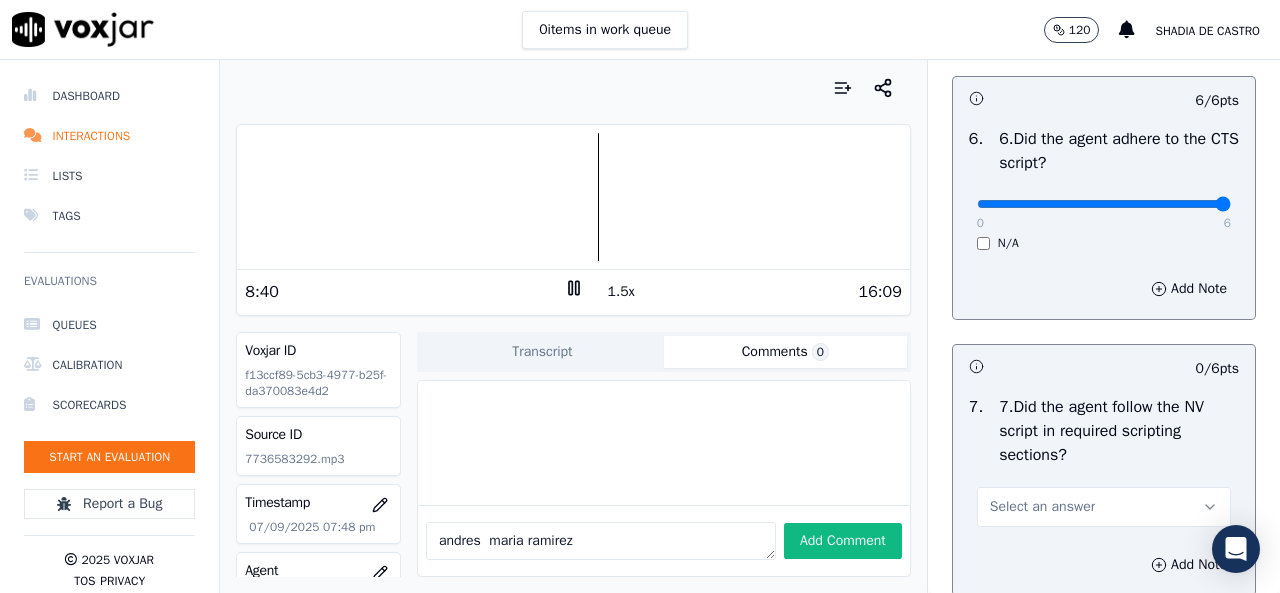 scroll, scrollTop: 1600, scrollLeft: 0, axis: vertical 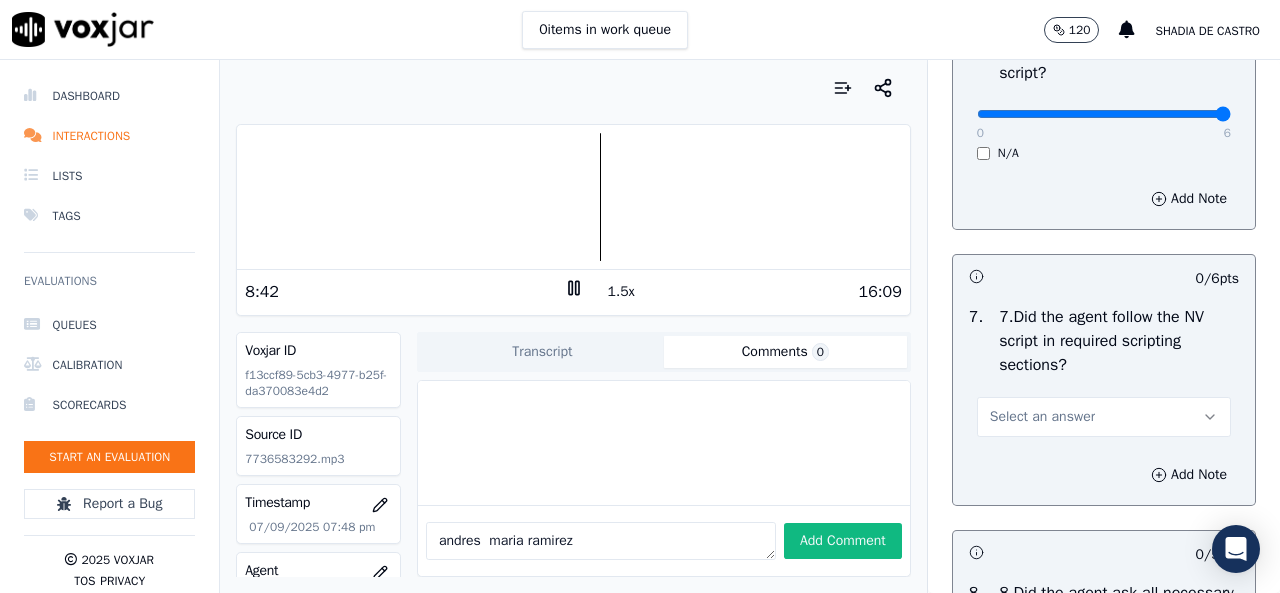click on "Select an answer" at bounding box center (1042, 417) 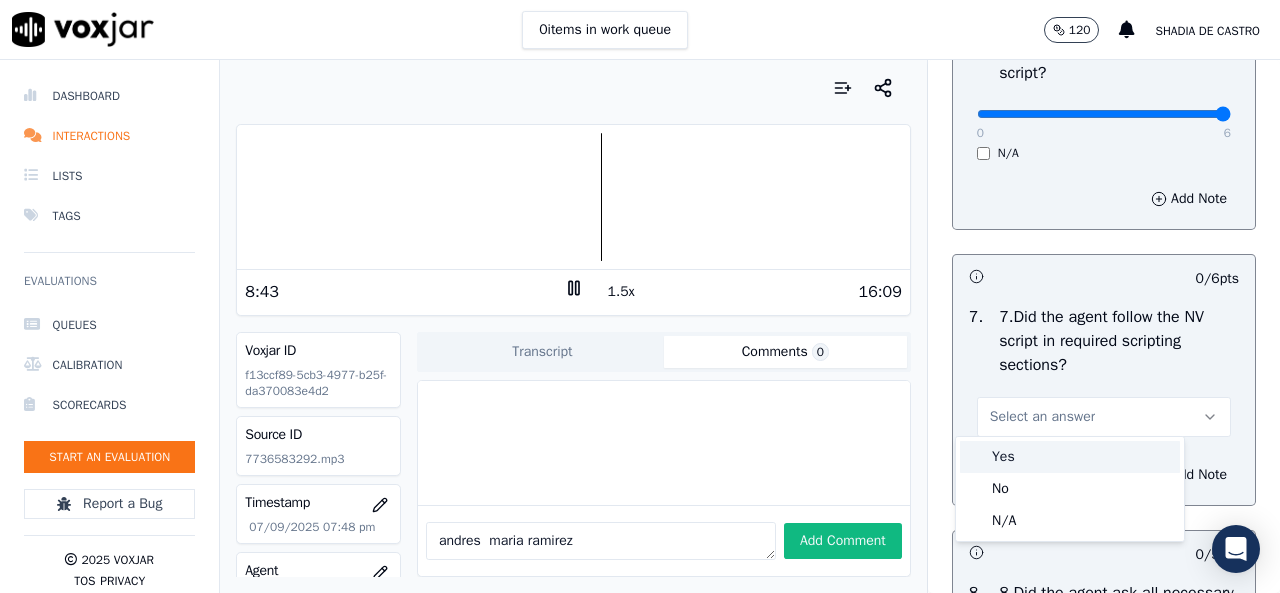 click on "Yes" at bounding box center (1070, 457) 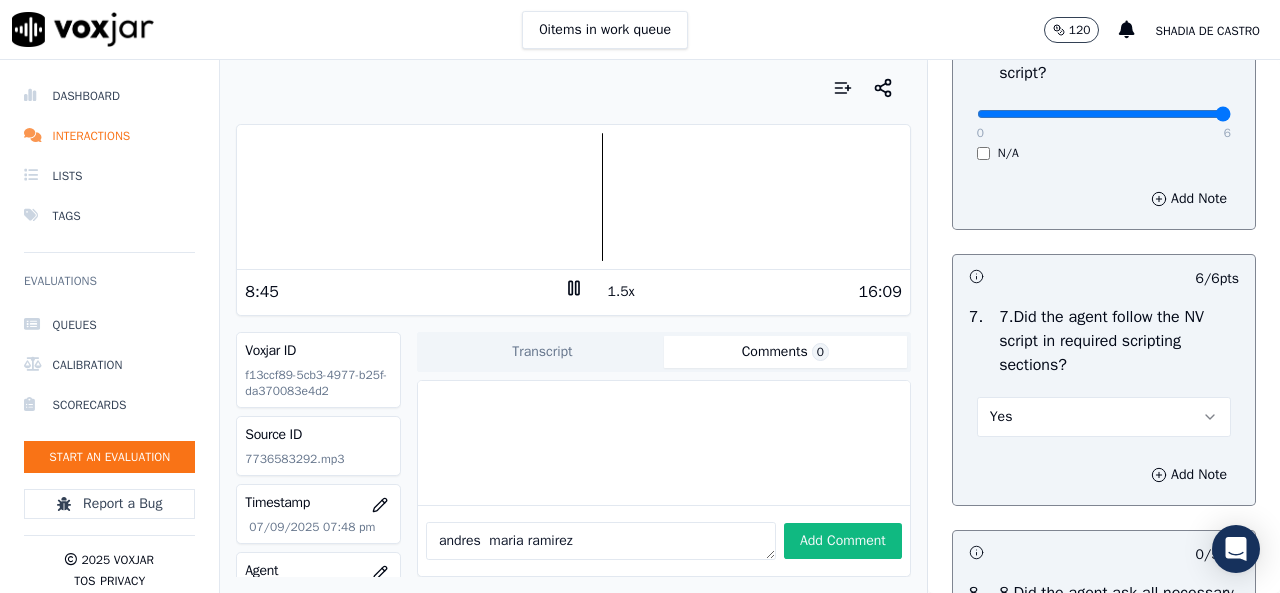 scroll, scrollTop: 1900, scrollLeft: 0, axis: vertical 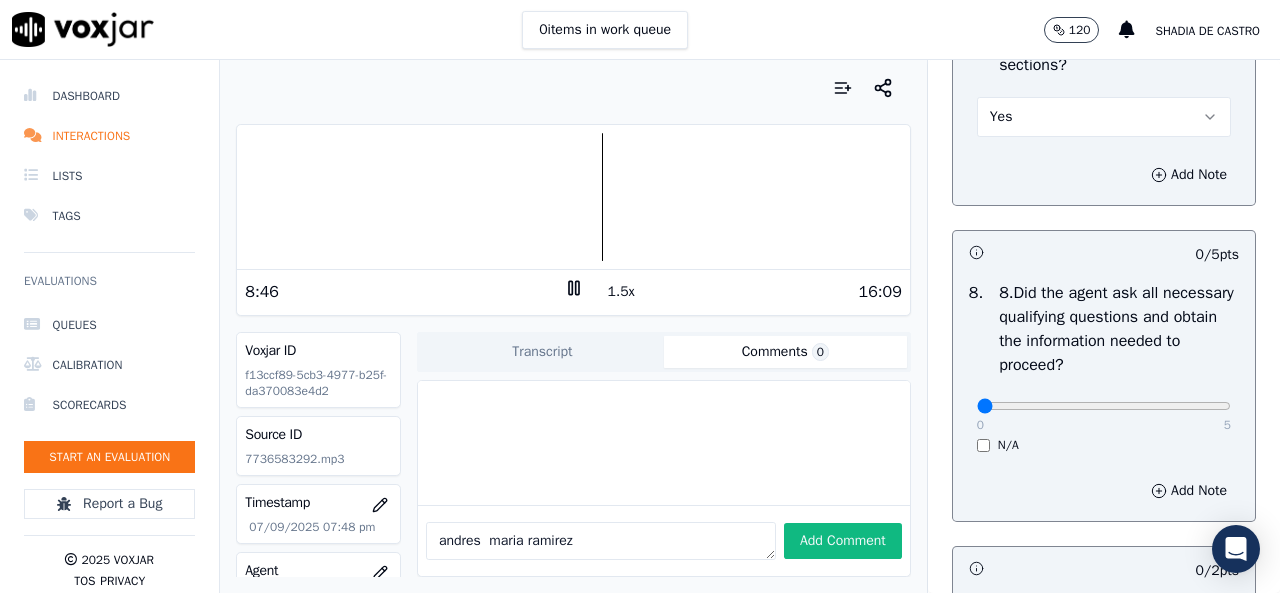 click on "0   5" at bounding box center (1104, 405) 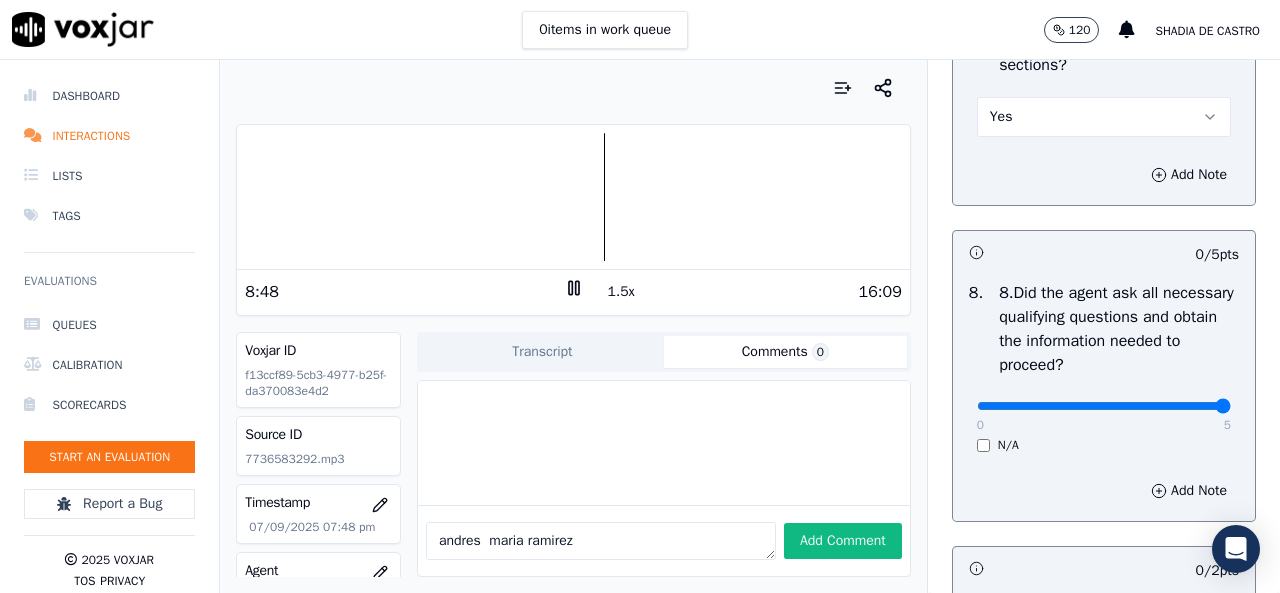 type on "5" 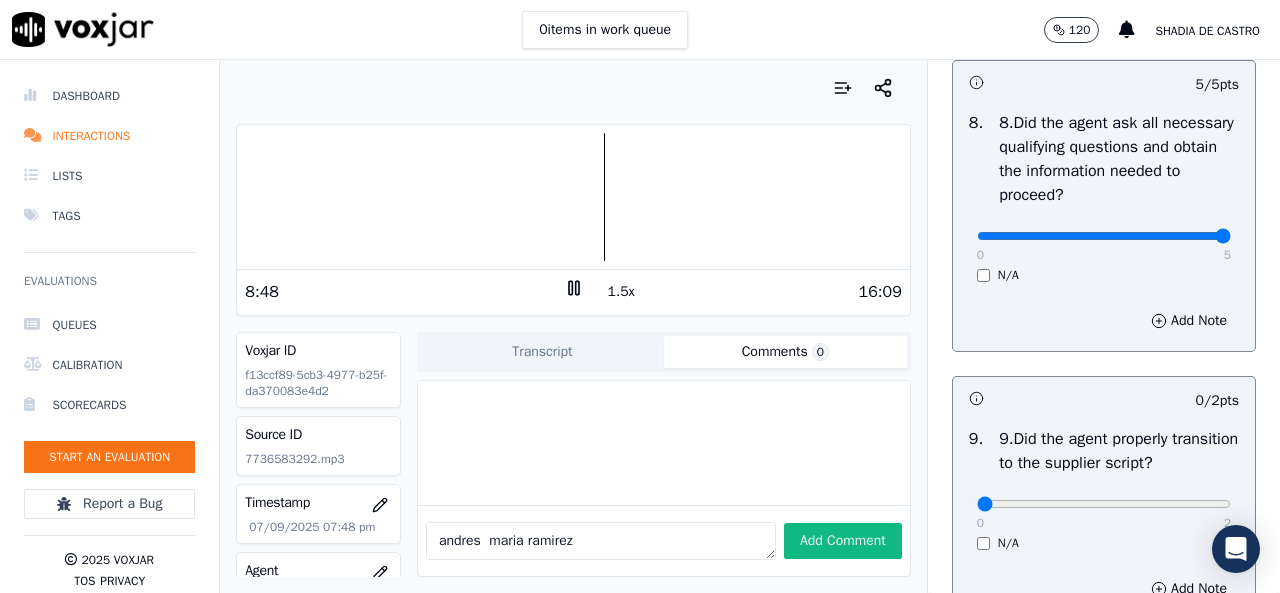 scroll, scrollTop: 2200, scrollLeft: 0, axis: vertical 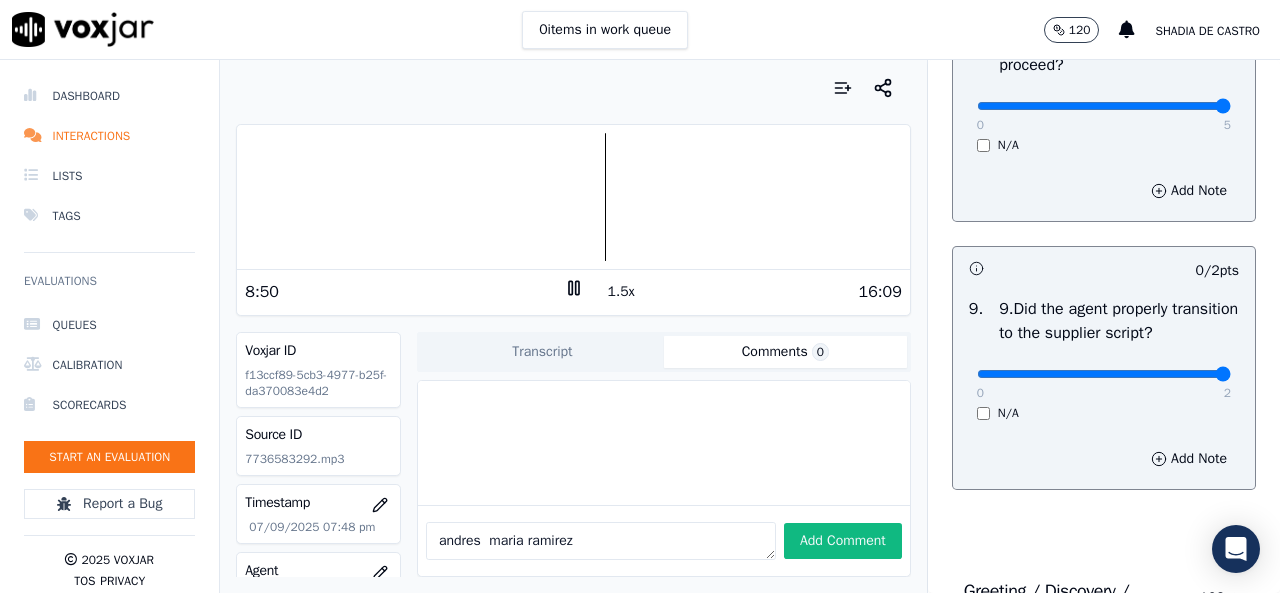 type on "2" 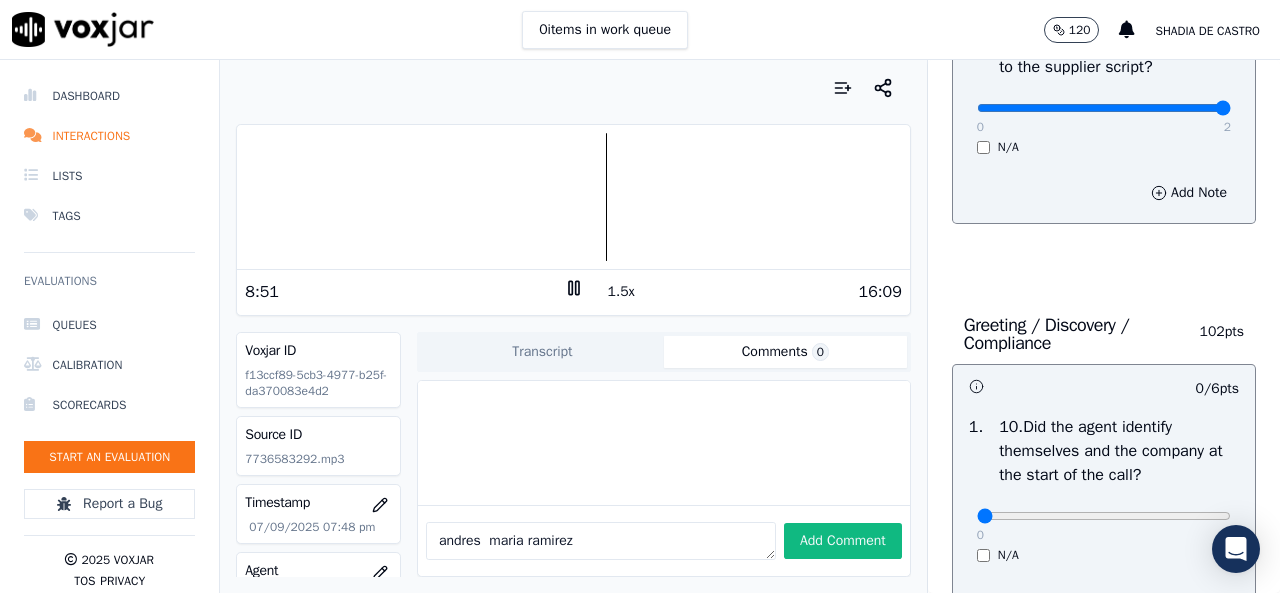 scroll, scrollTop: 2600, scrollLeft: 0, axis: vertical 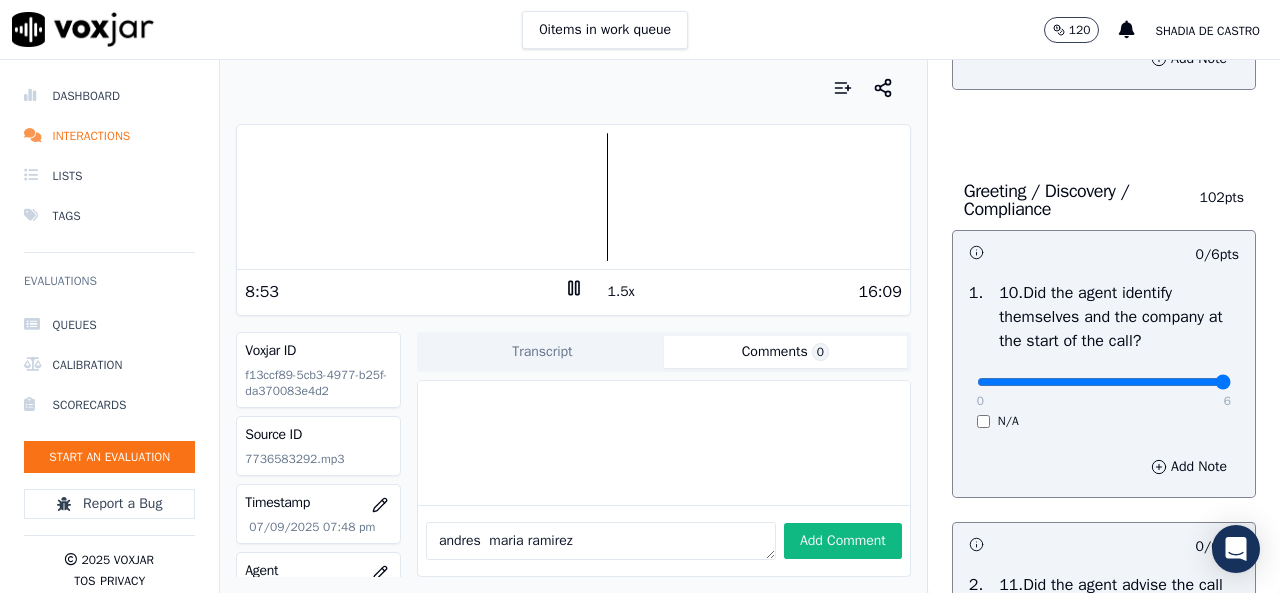 type on "6" 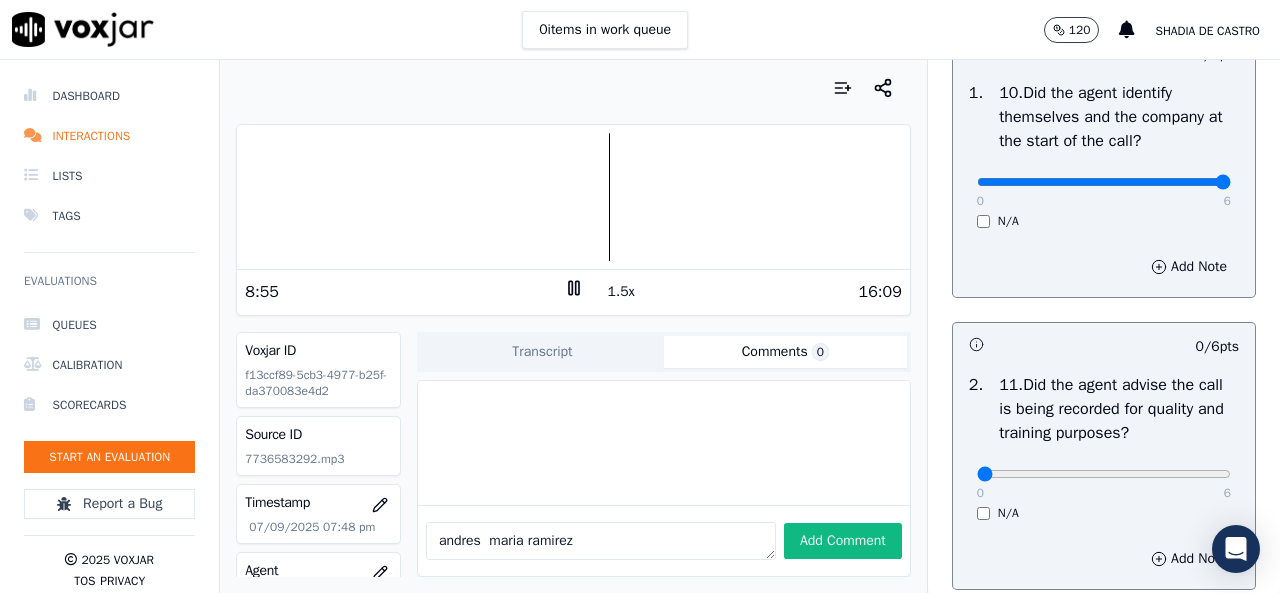 scroll, scrollTop: 3000, scrollLeft: 0, axis: vertical 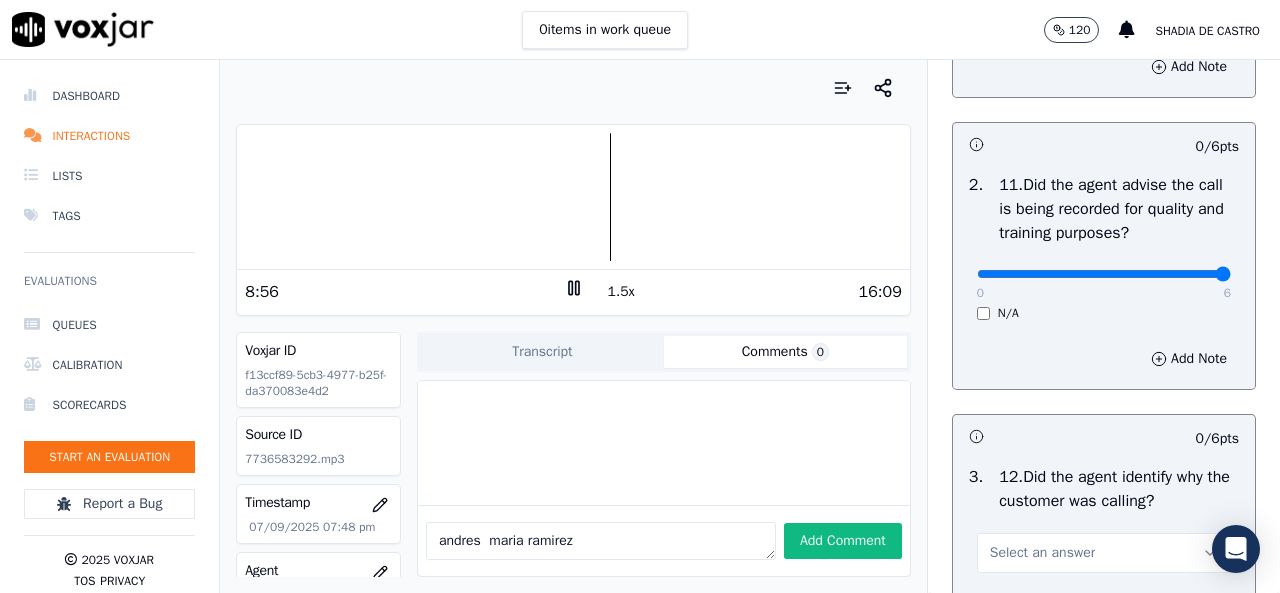 type on "6" 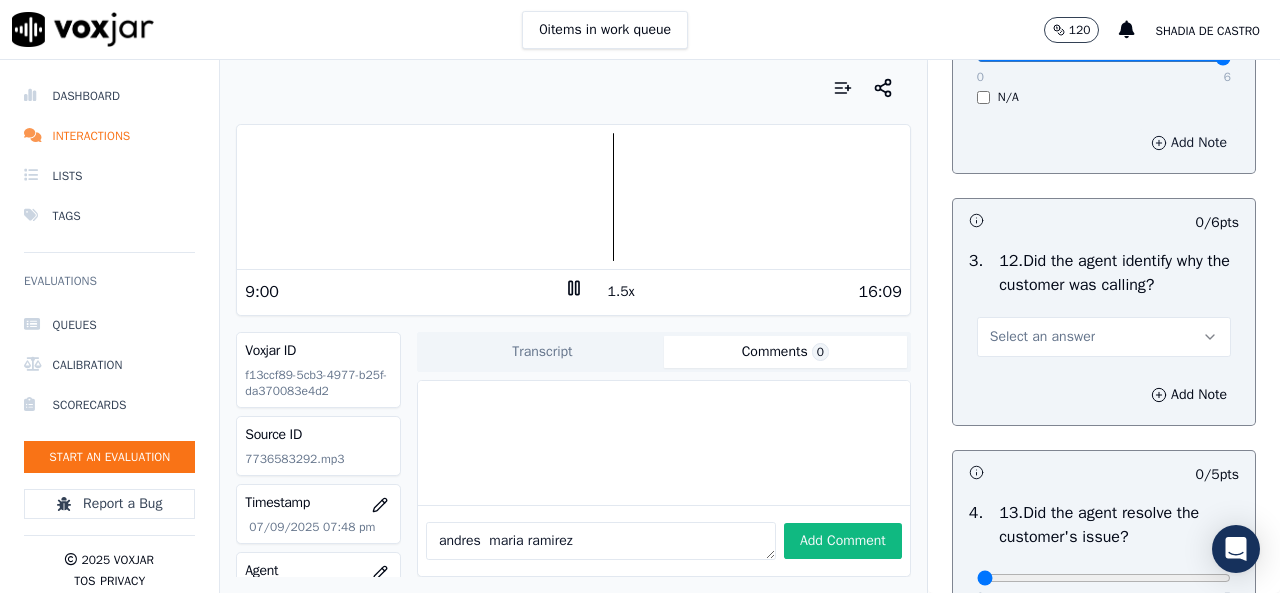 scroll, scrollTop: 3300, scrollLeft: 0, axis: vertical 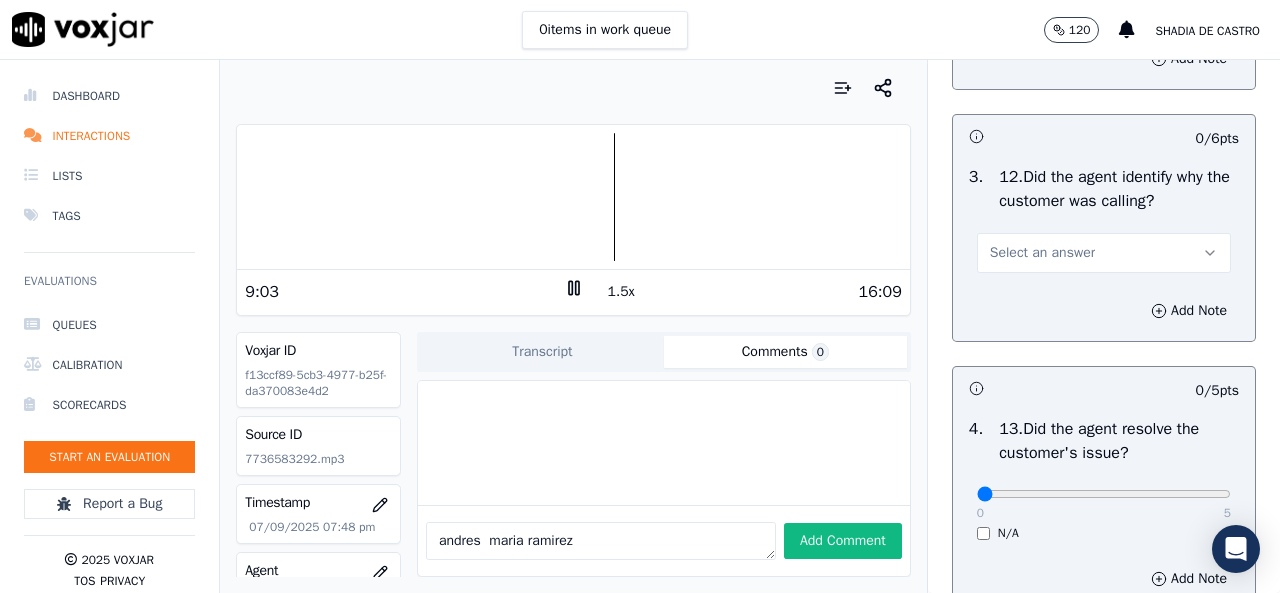 click on "Select an answer" at bounding box center [1104, 253] 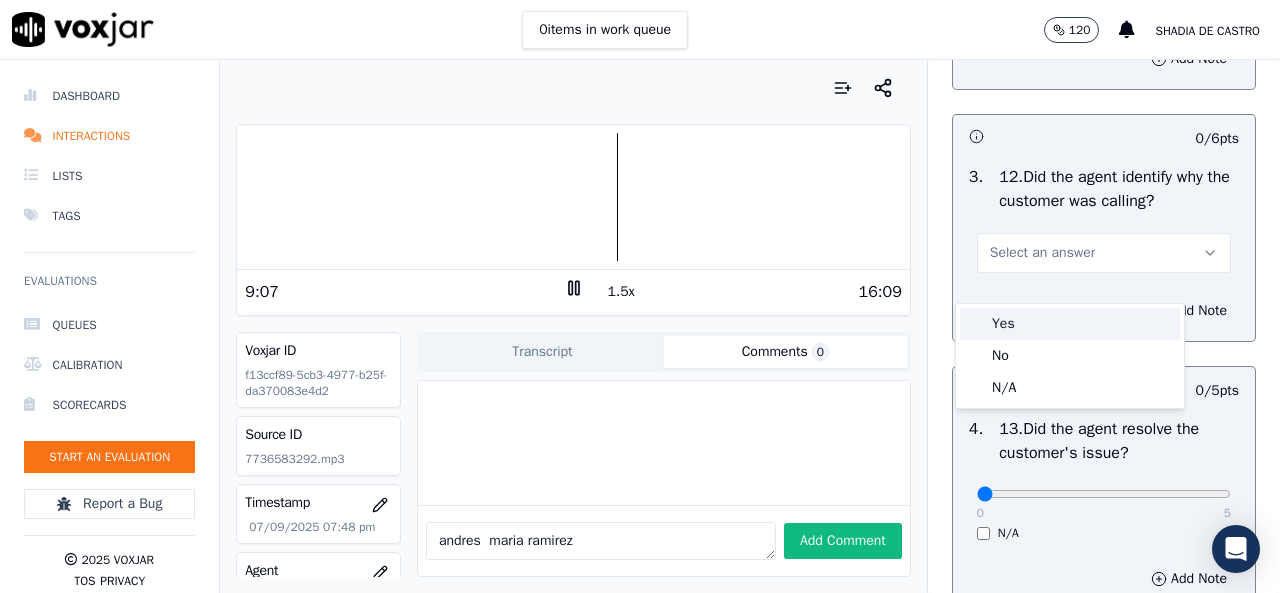 click on "Yes" at bounding box center (1070, 324) 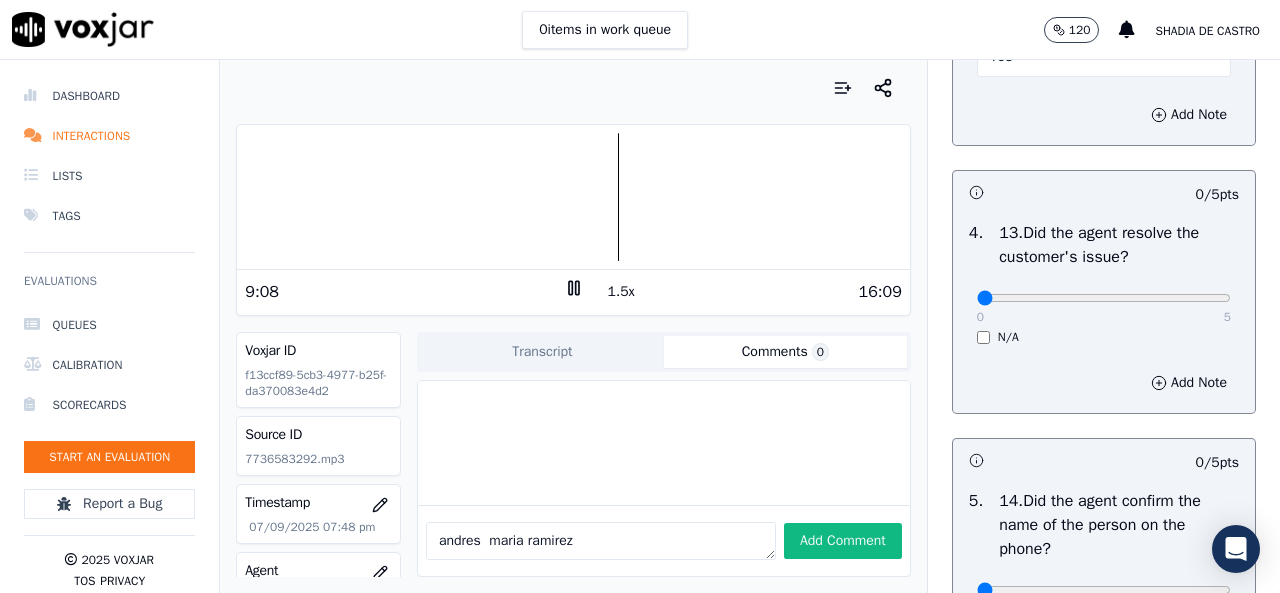 scroll, scrollTop: 3500, scrollLeft: 0, axis: vertical 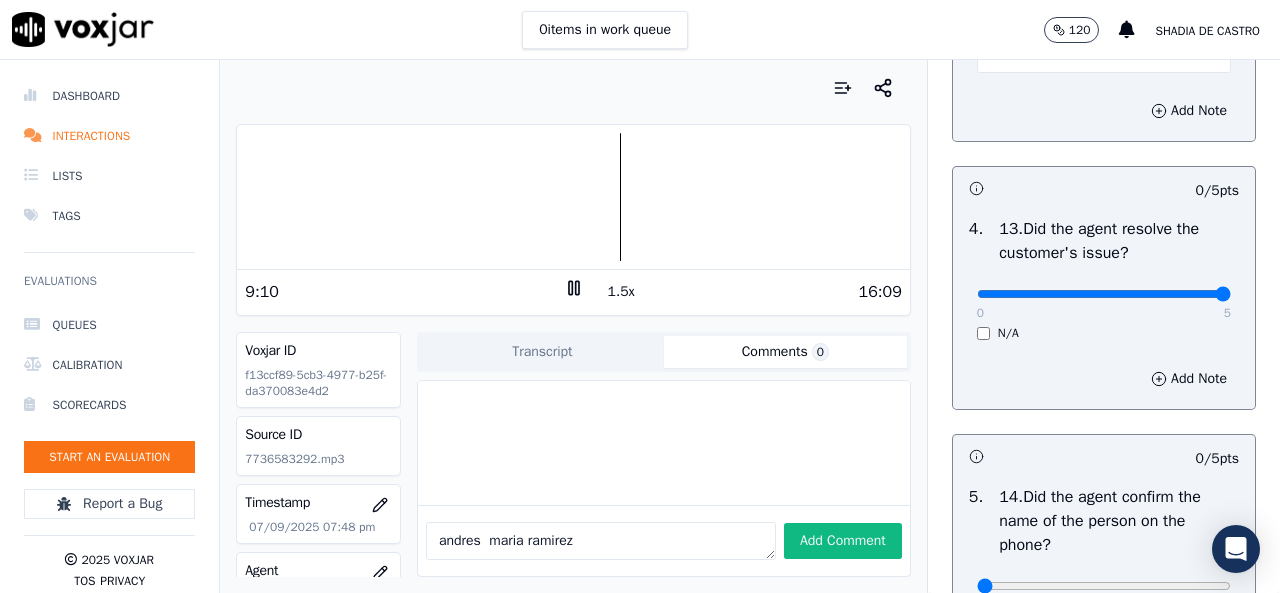 type on "5" 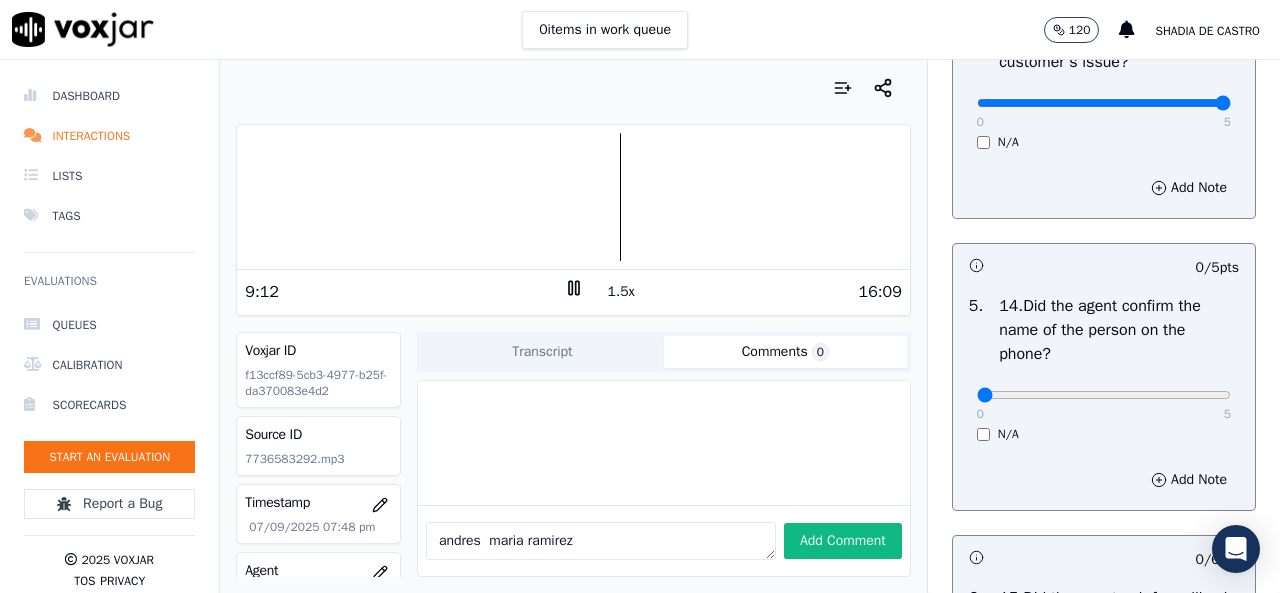 scroll, scrollTop: 3800, scrollLeft: 0, axis: vertical 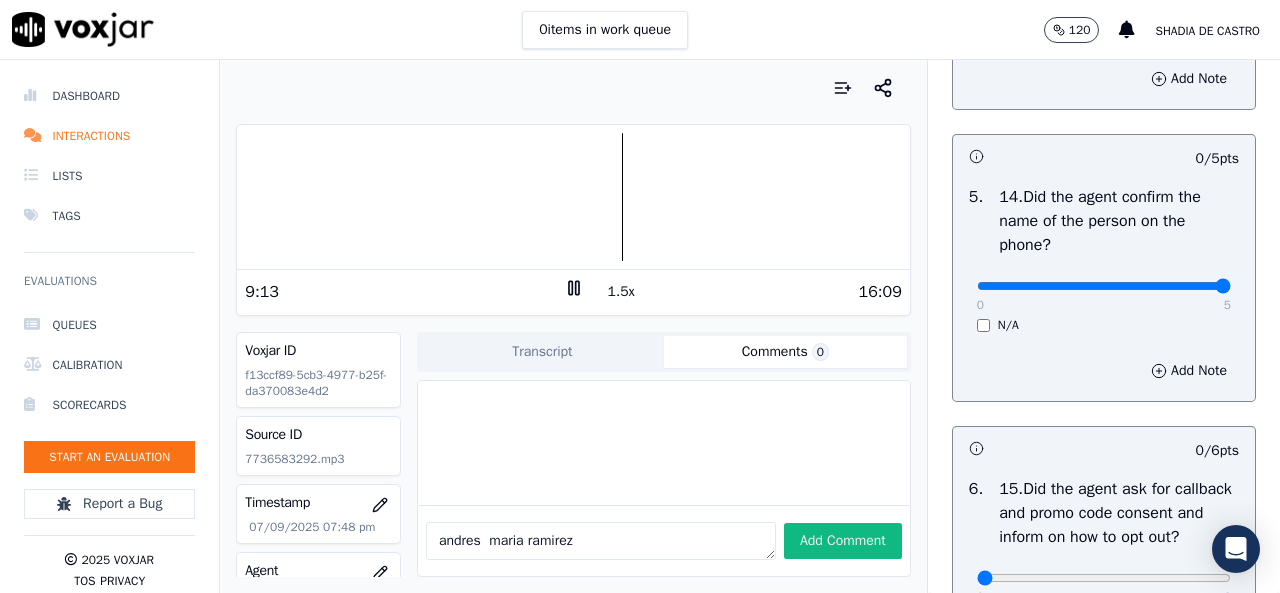 type on "5" 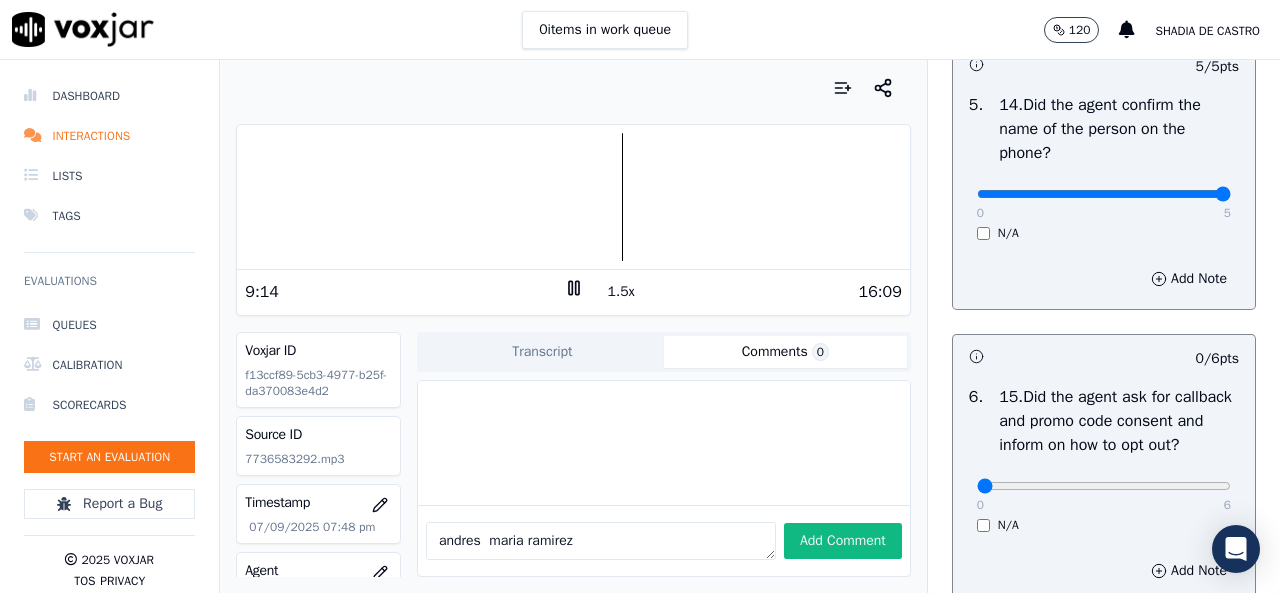 scroll, scrollTop: 4000, scrollLeft: 0, axis: vertical 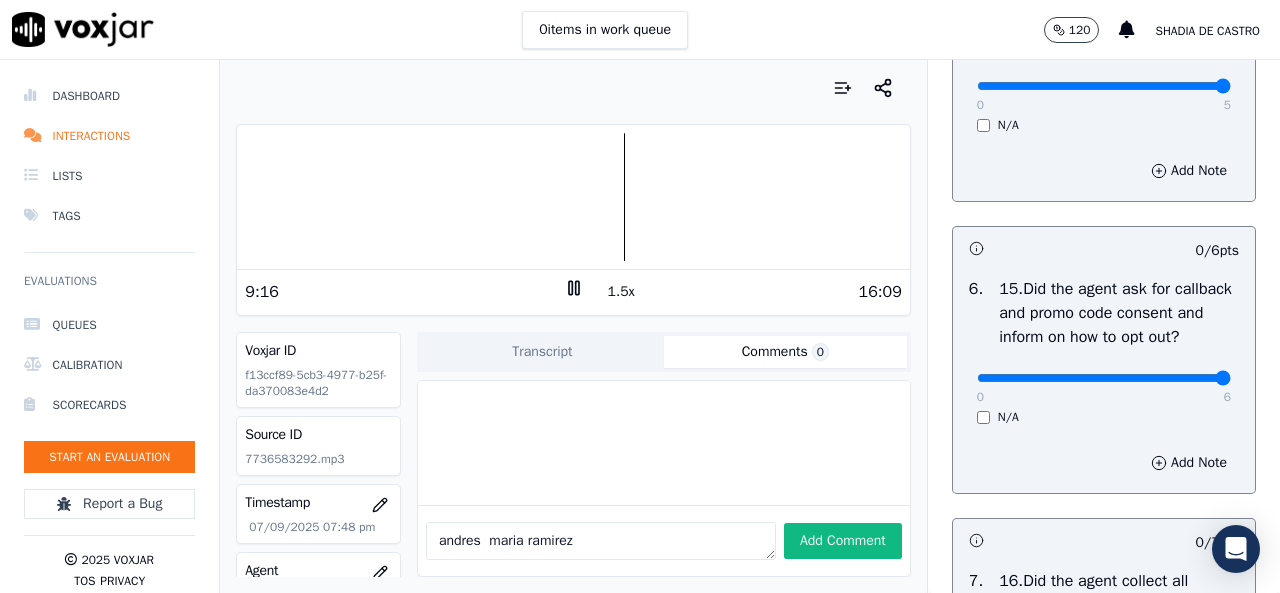 type on "6" 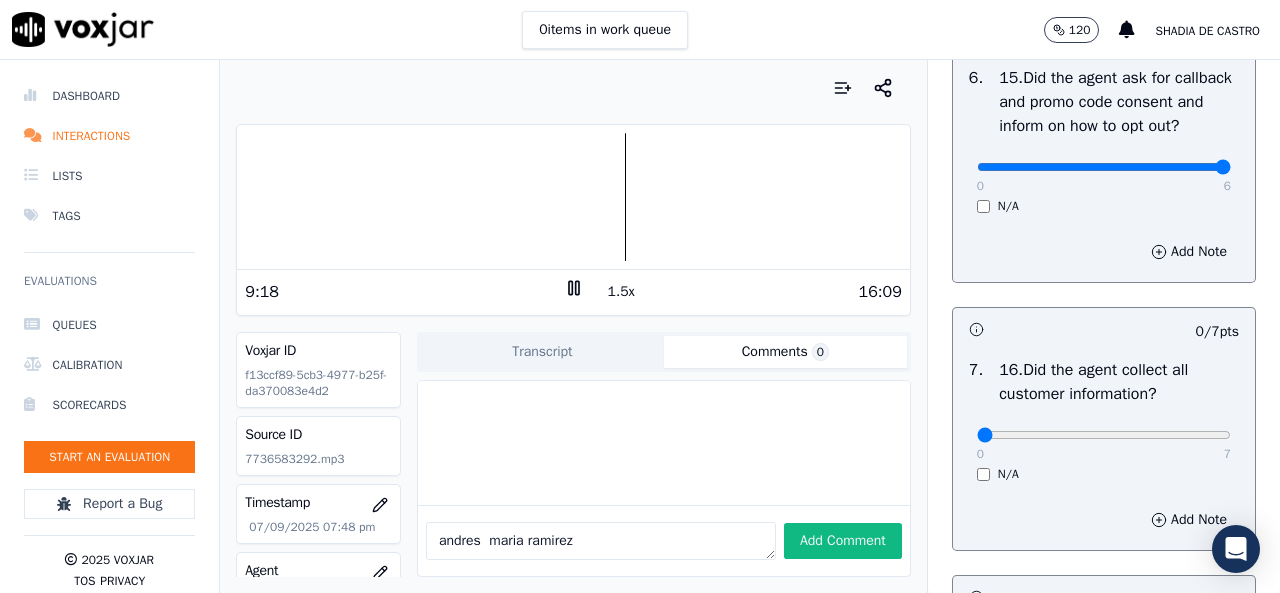 scroll, scrollTop: 4300, scrollLeft: 0, axis: vertical 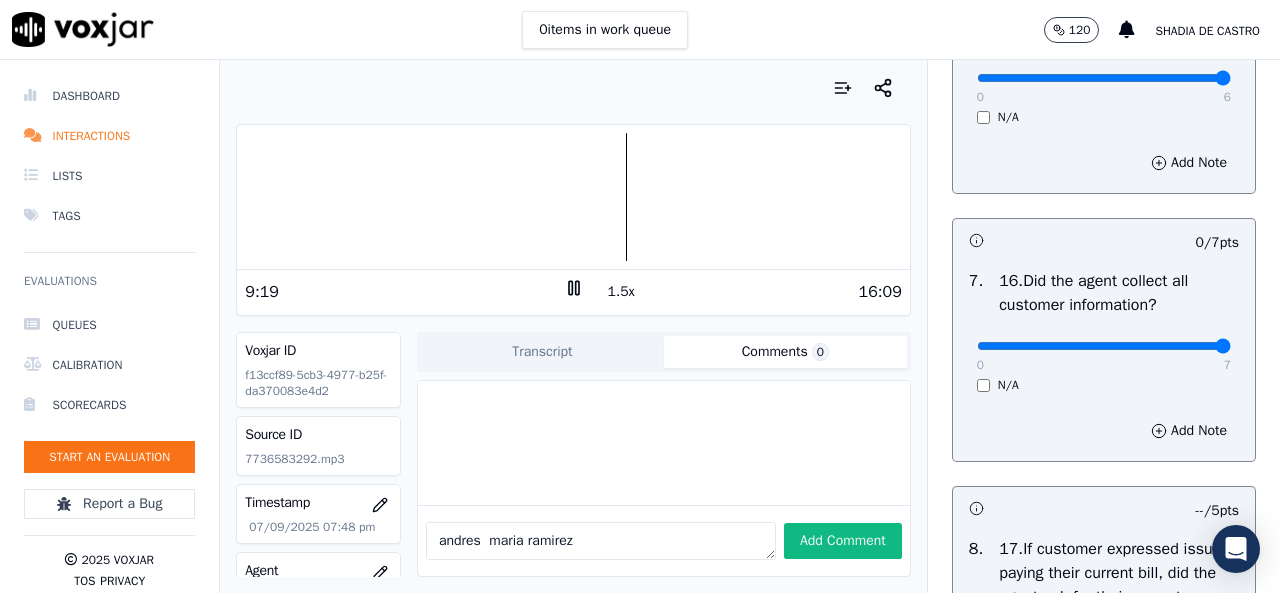 type on "7" 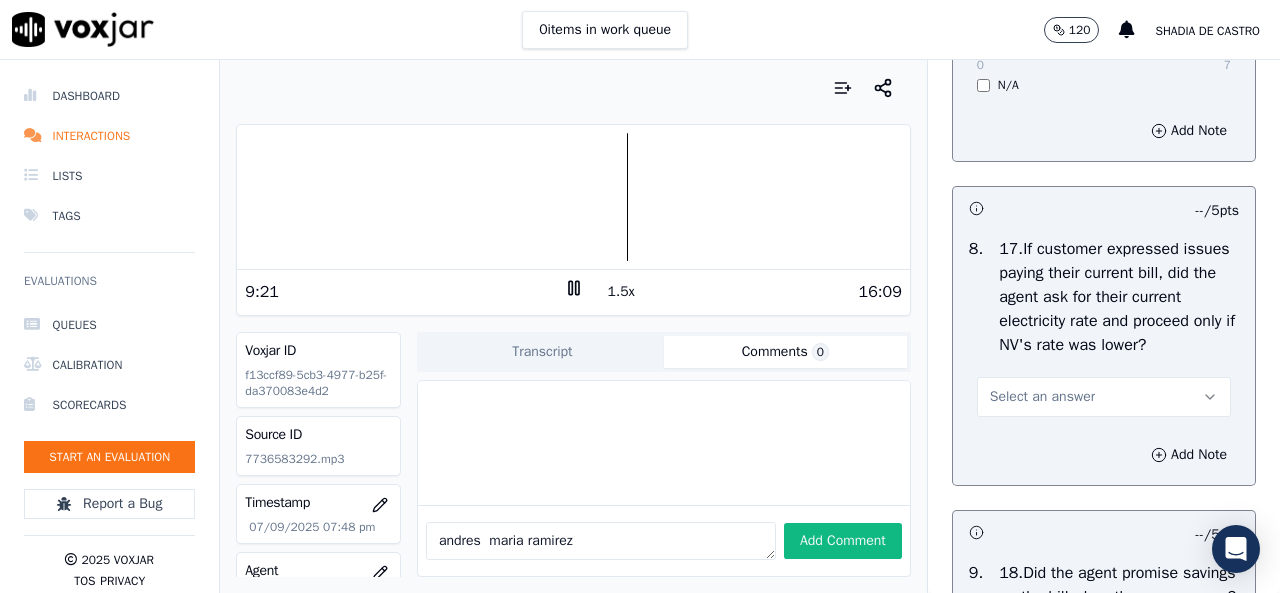 scroll, scrollTop: 4800, scrollLeft: 0, axis: vertical 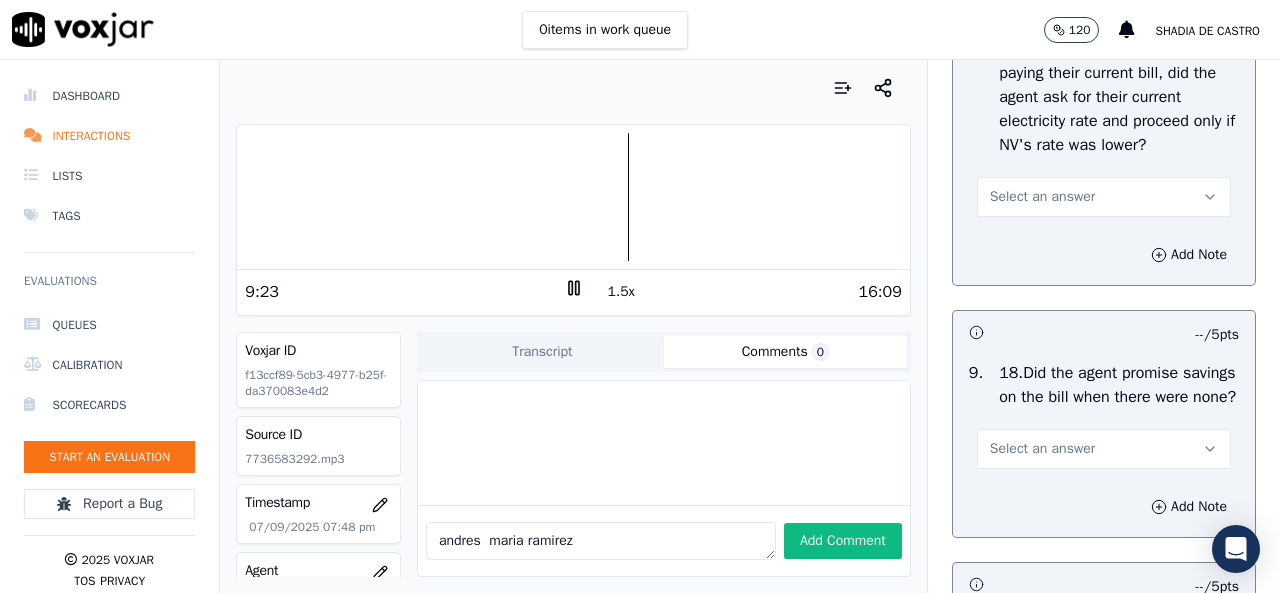 click on "Select an answer" at bounding box center [1104, 197] 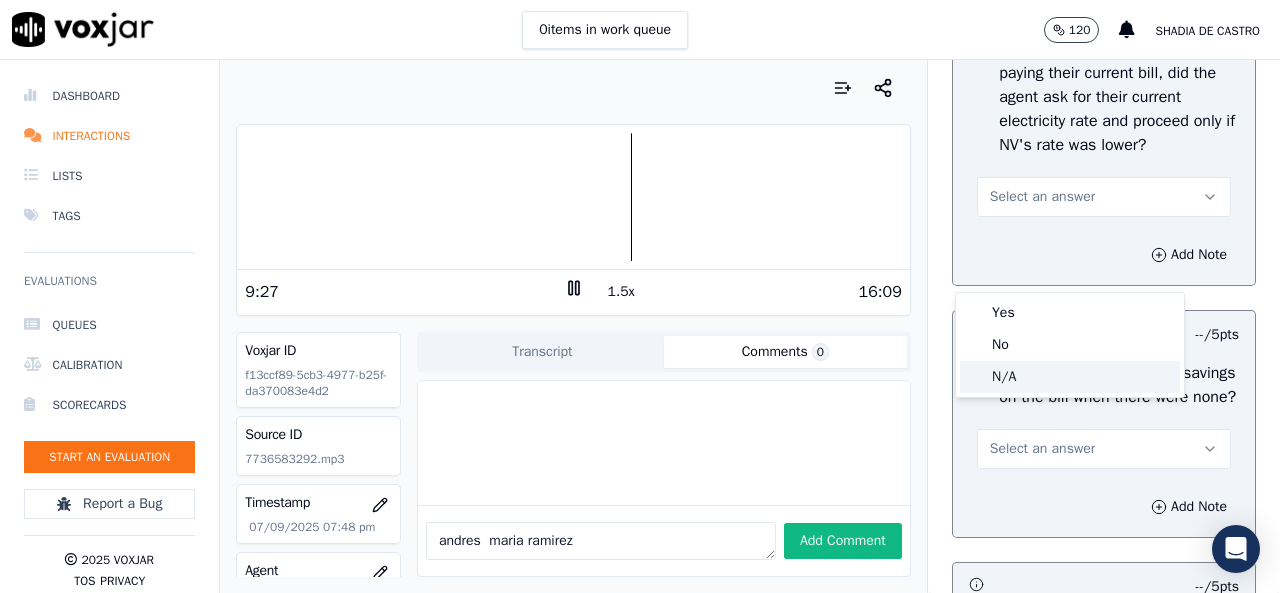 click on "N/A" 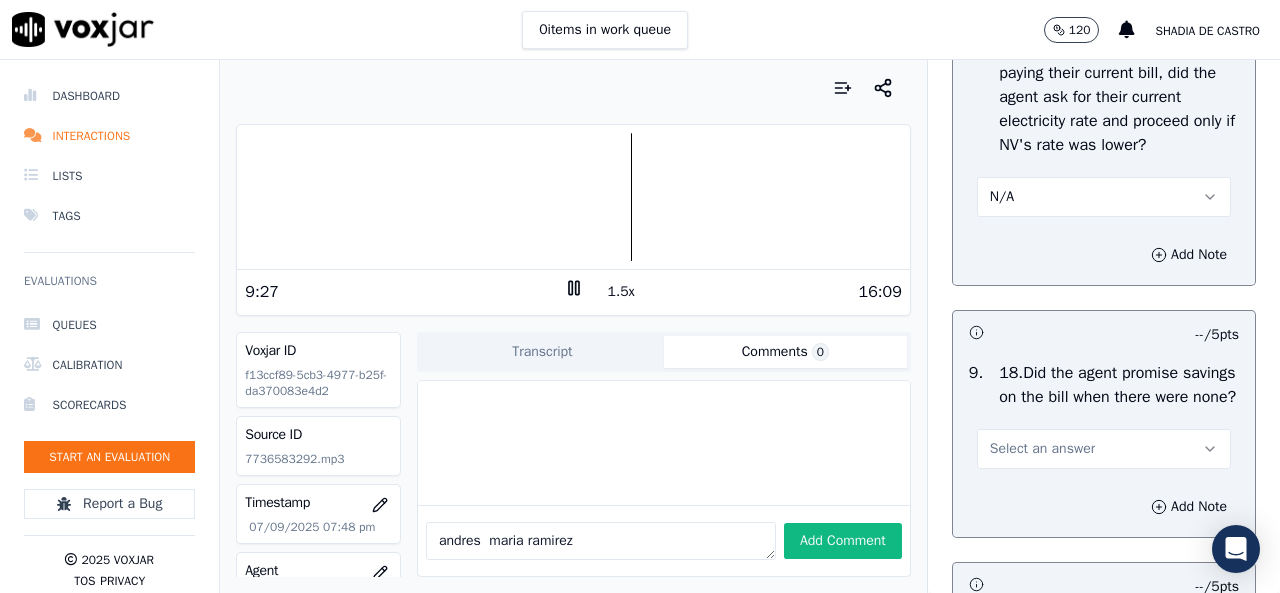 scroll, scrollTop: 5100, scrollLeft: 0, axis: vertical 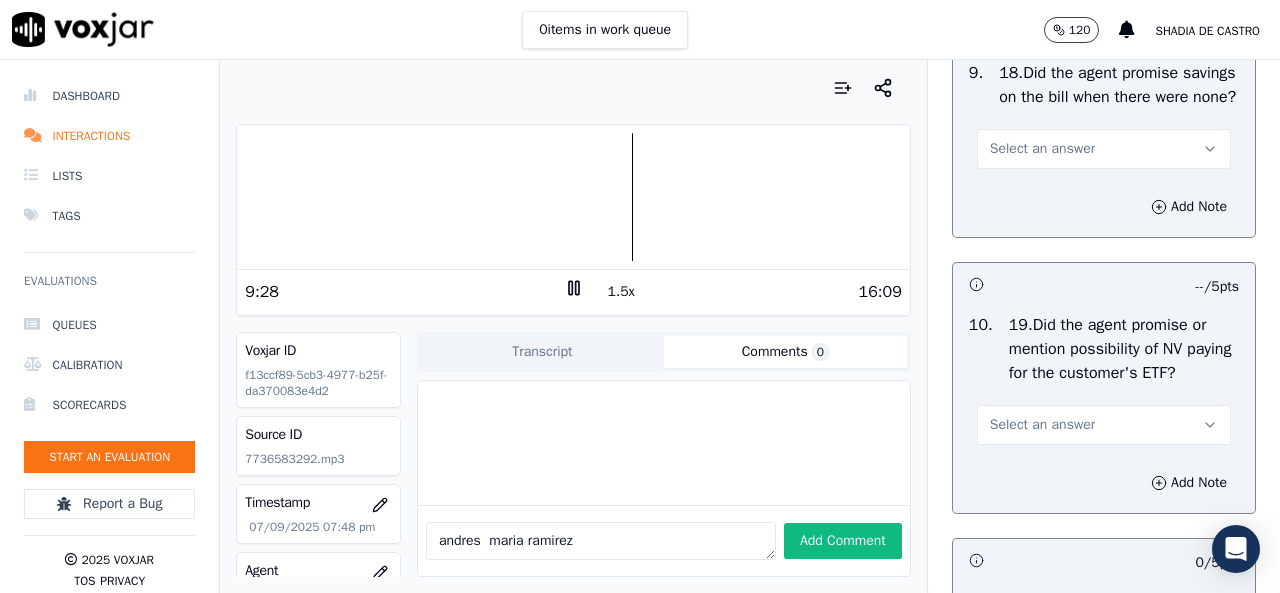click on "Select an answer" at bounding box center [1104, 149] 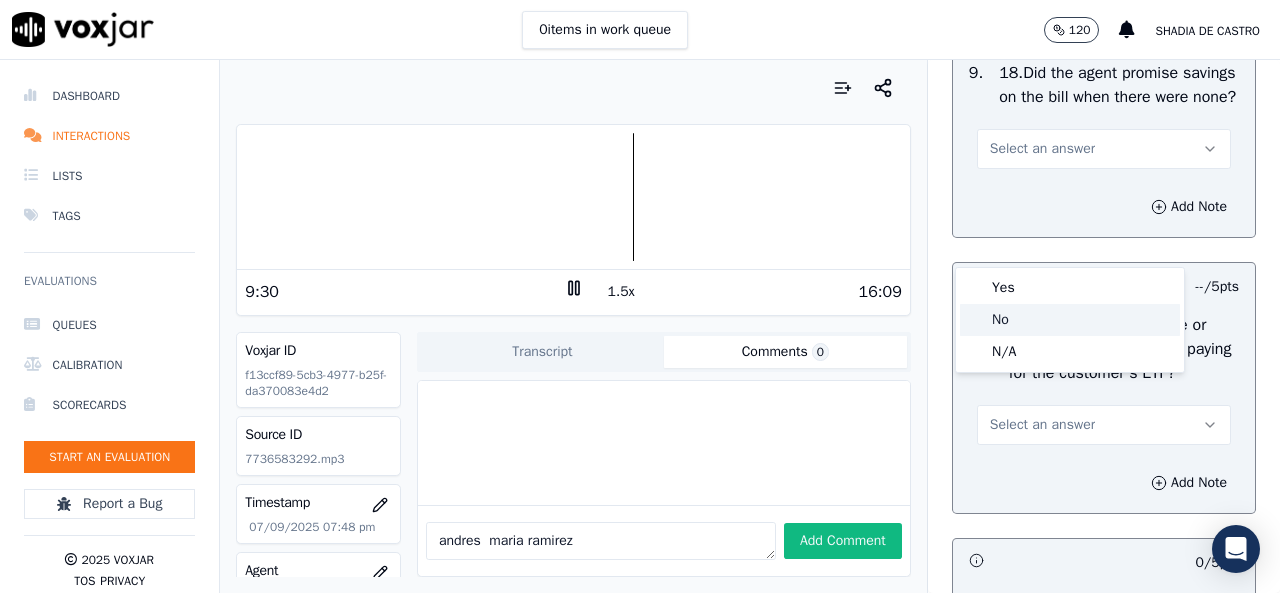 click on "No" 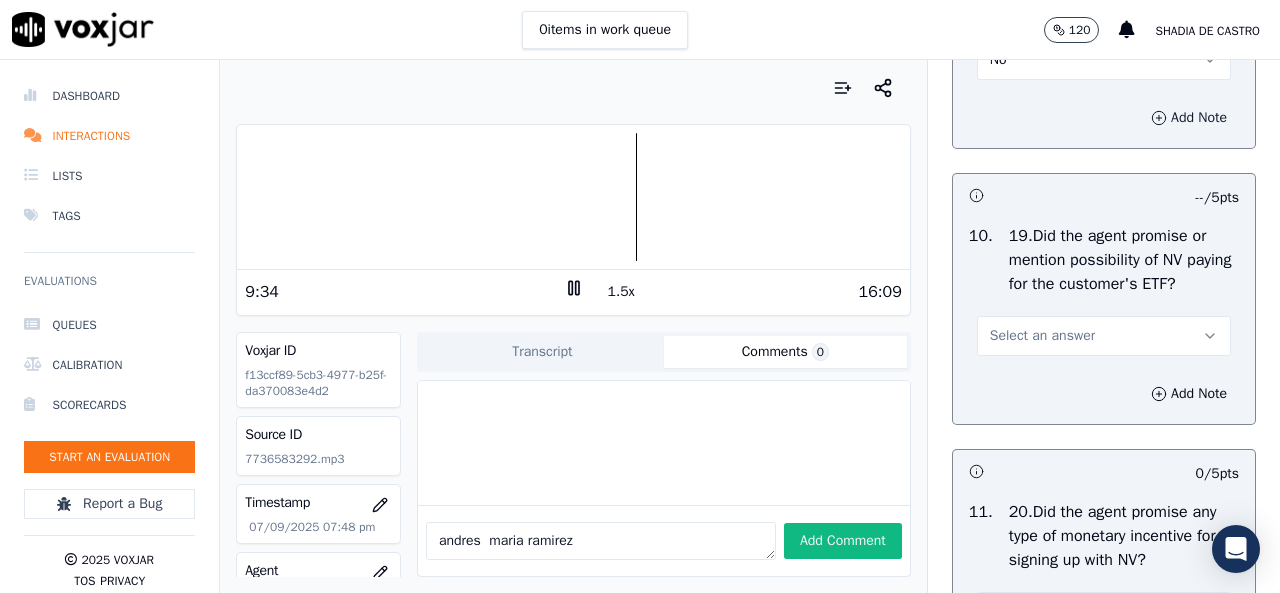 scroll, scrollTop: 5300, scrollLeft: 0, axis: vertical 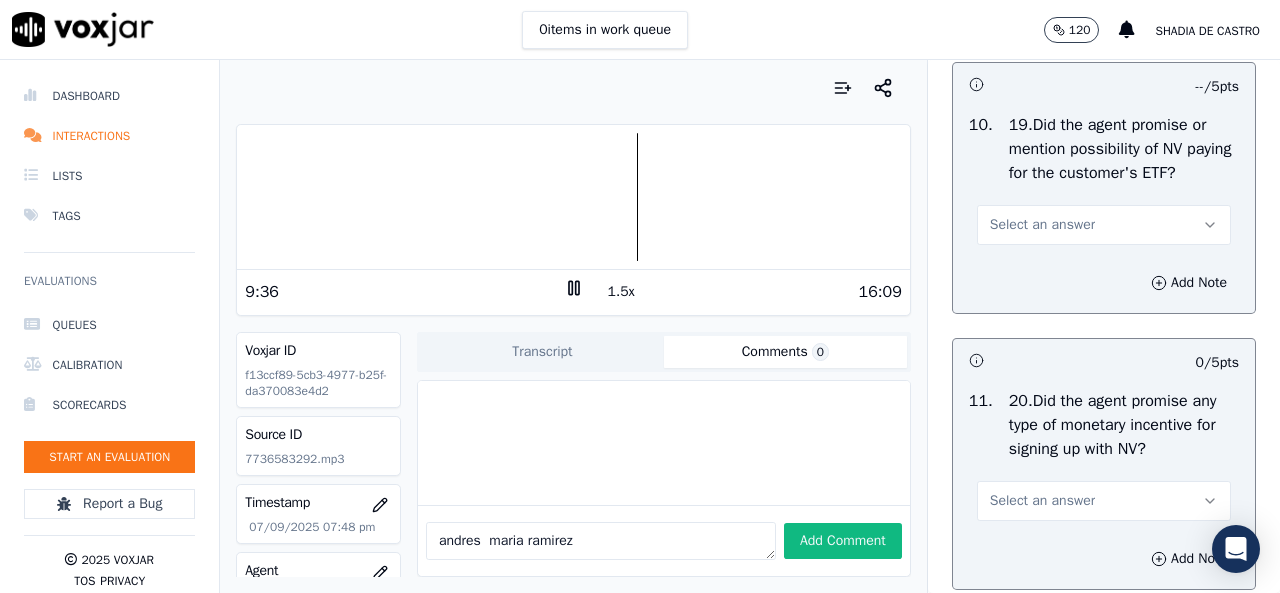 click on "Select an answer" at bounding box center (1104, 225) 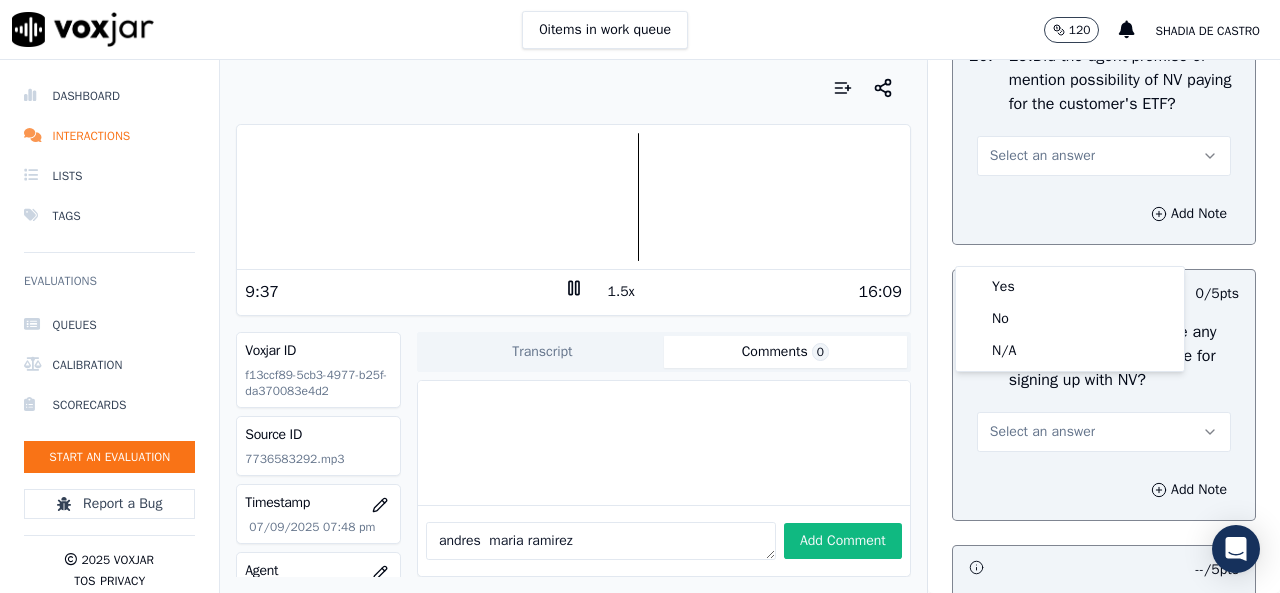 scroll, scrollTop: 5400, scrollLeft: 0, axis: vertical 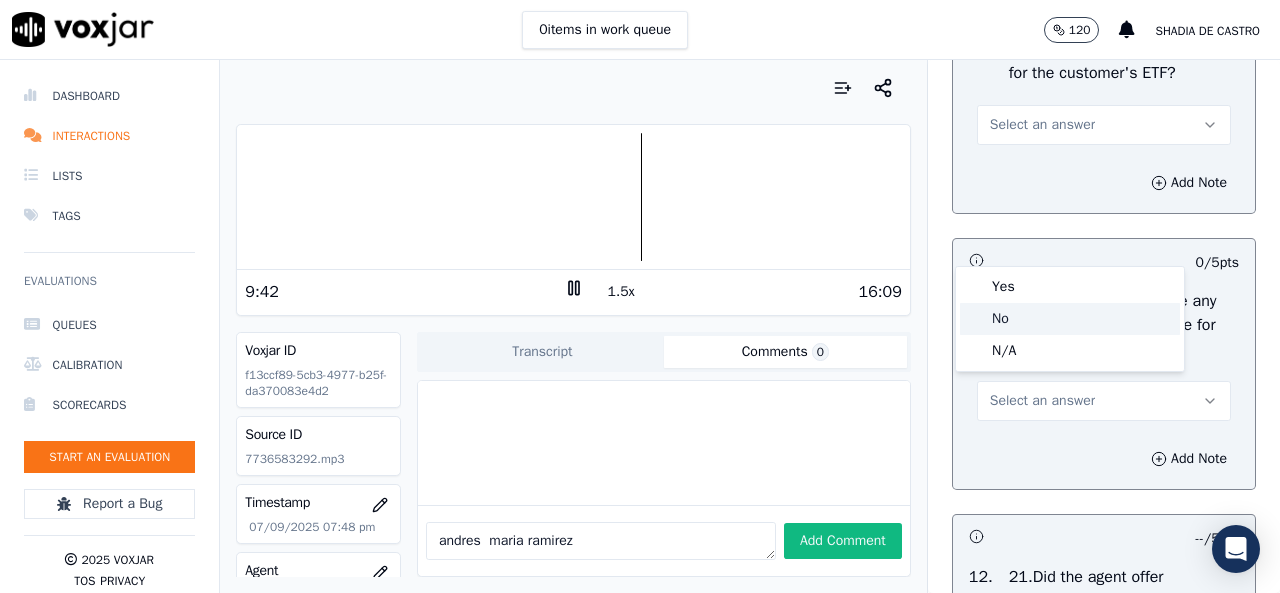 click on "No" 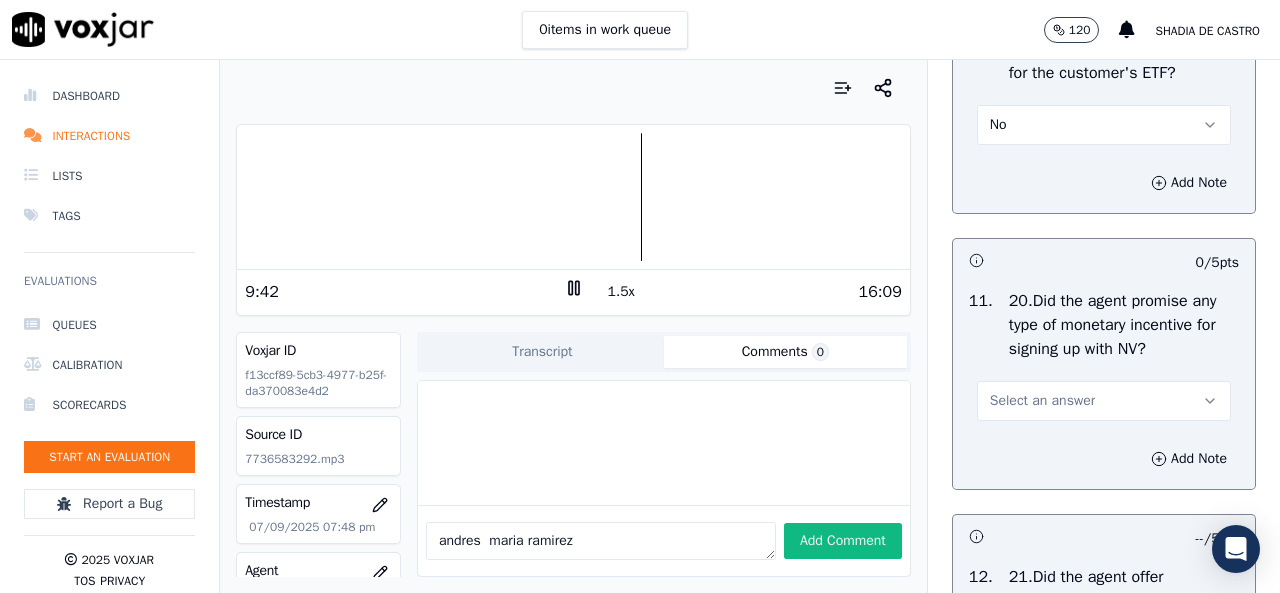 scroll, scrollTop: 5500, scrollLeft: 0, axis: vertical 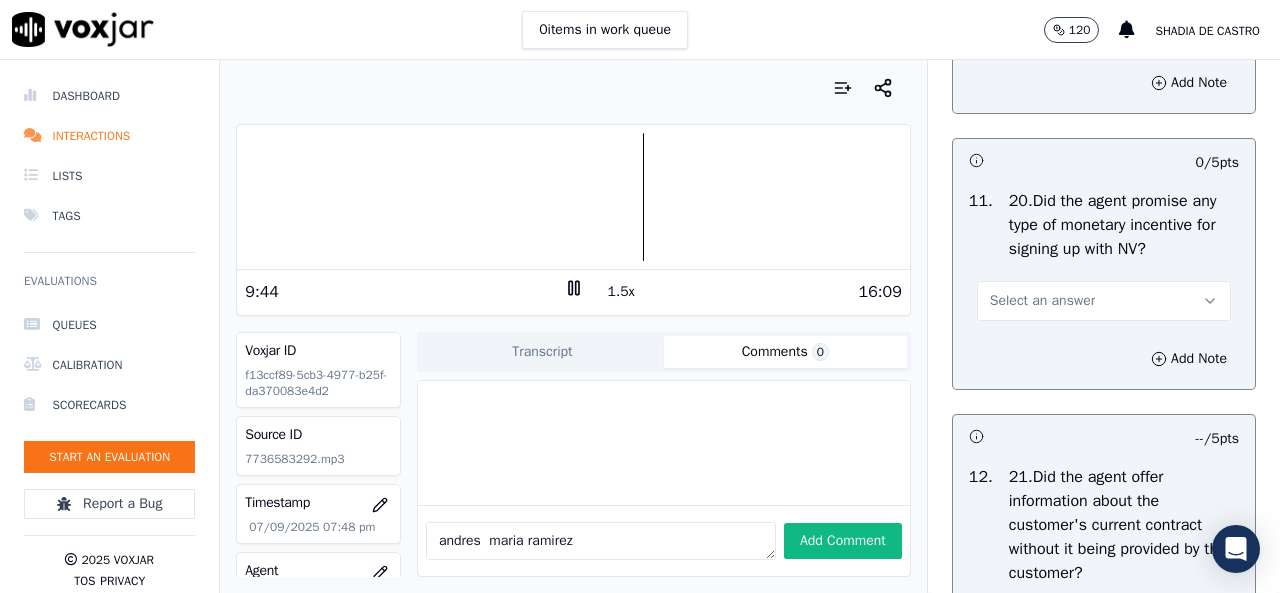 click on "Select an answer" at bounding box center (1104, 301) 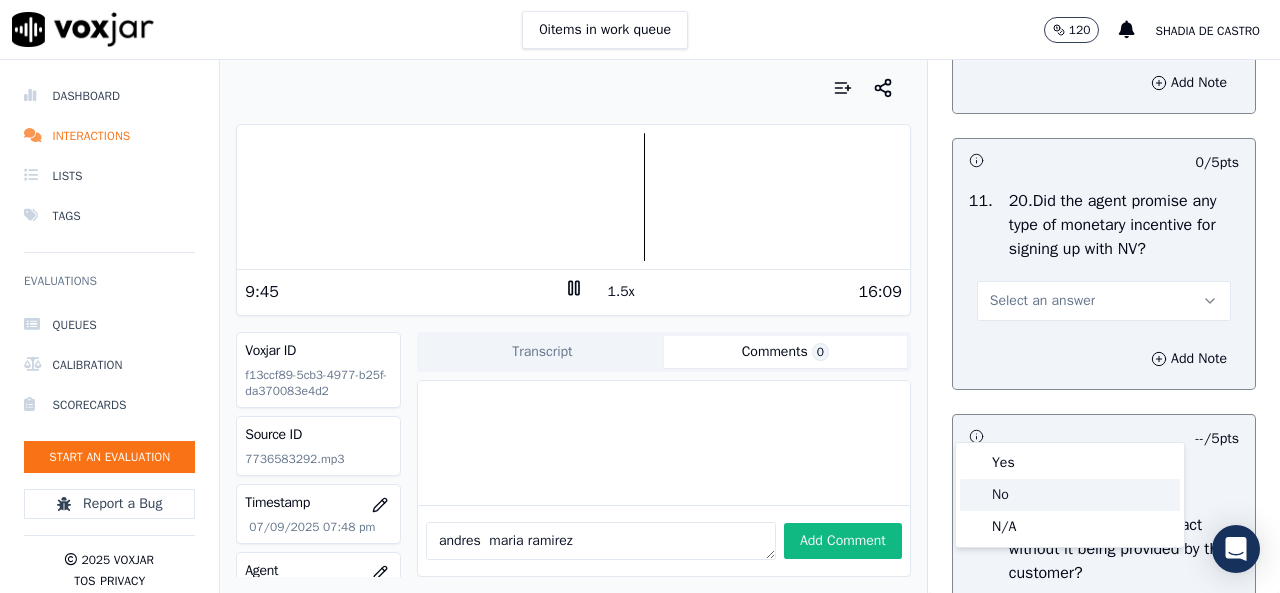drag, startPoint x: 1016, startPoint y: 488, endPoint x: 1008, endPoint y: 477, distance: 13.601471 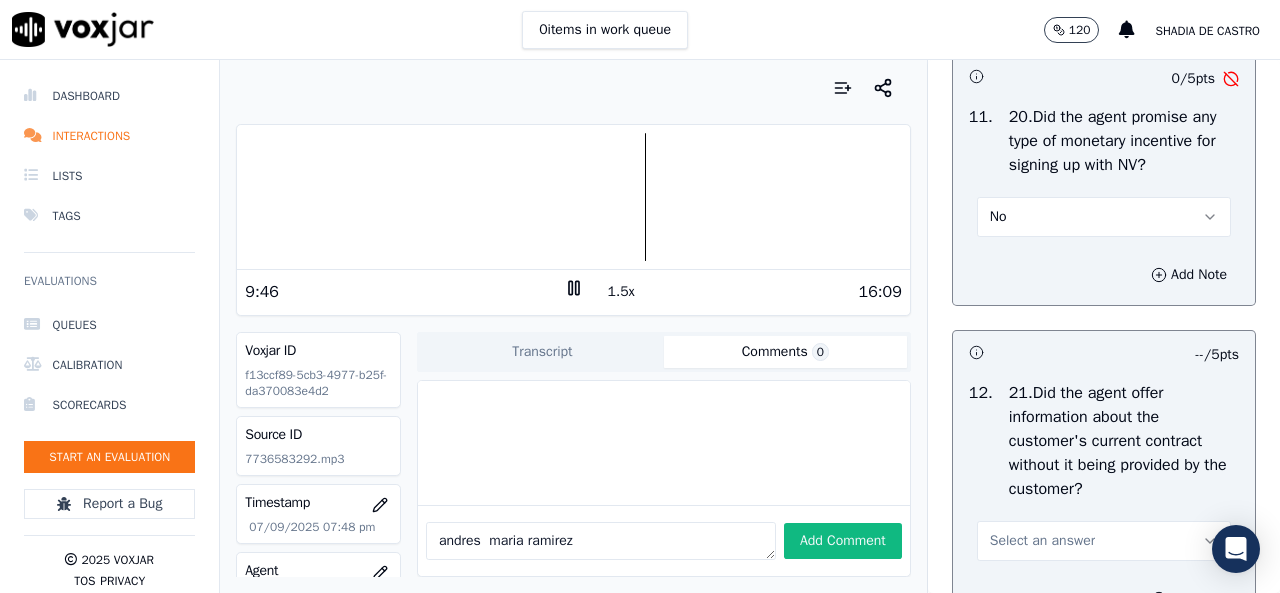 scroll, scrollTop: 5700, scrollLeft: 0, axis: vertical 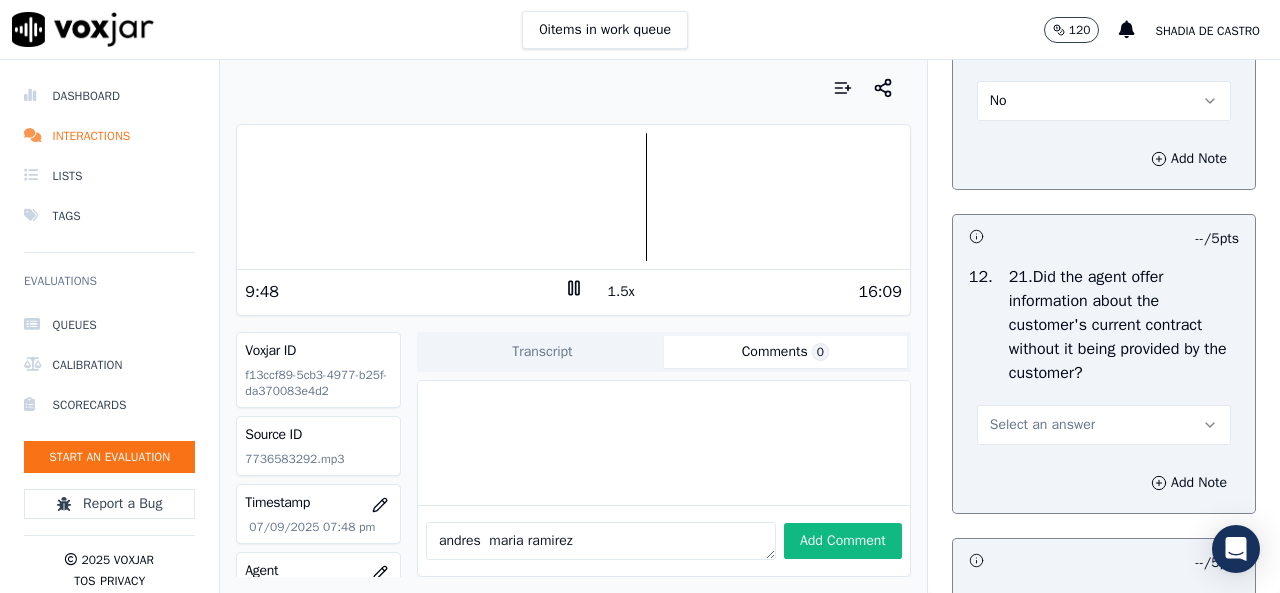 click on "No" at bounding box center (1104, 101) 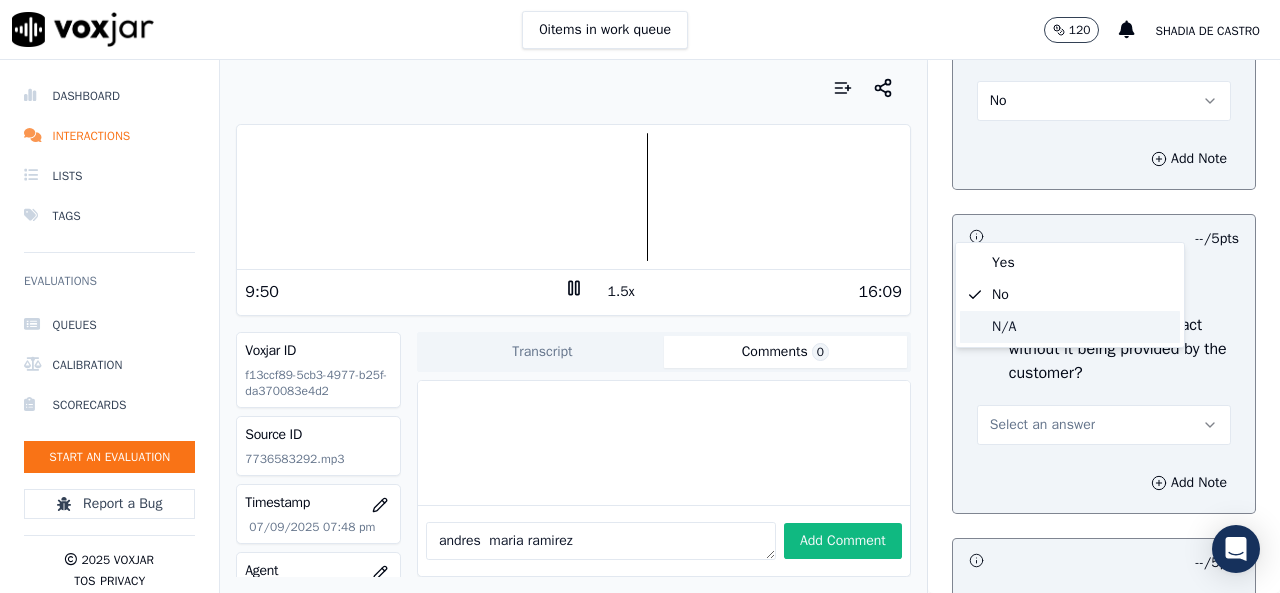 click on "N/A" 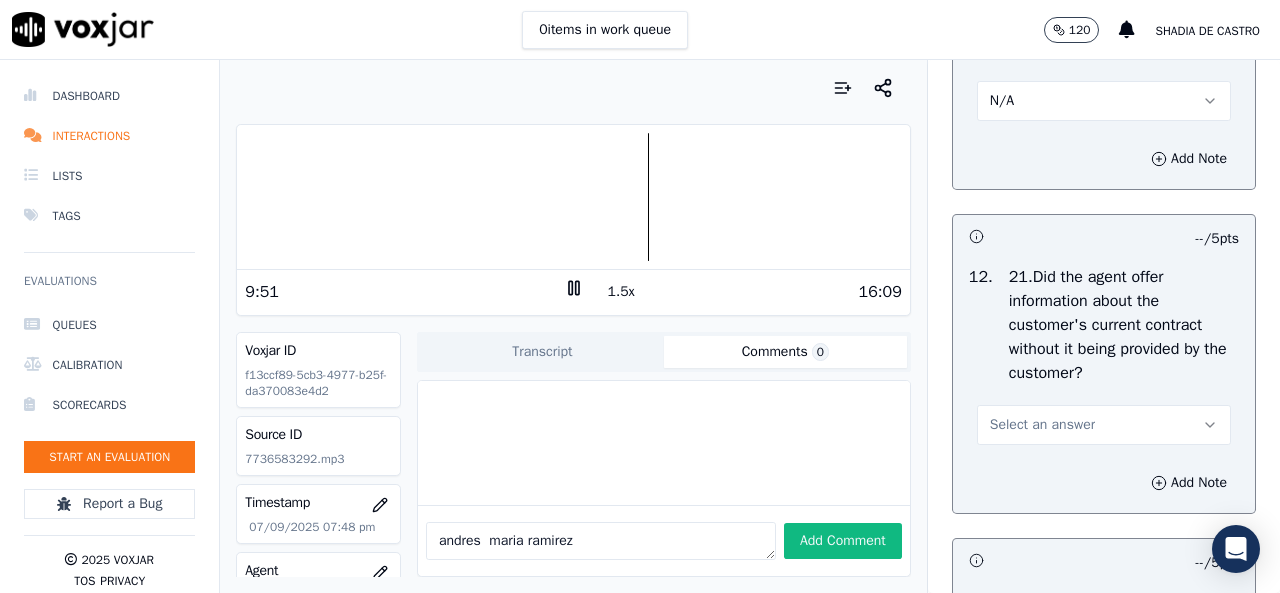 scroll, scrollTop: 5900, scrollLeft: 0, axis: vertical 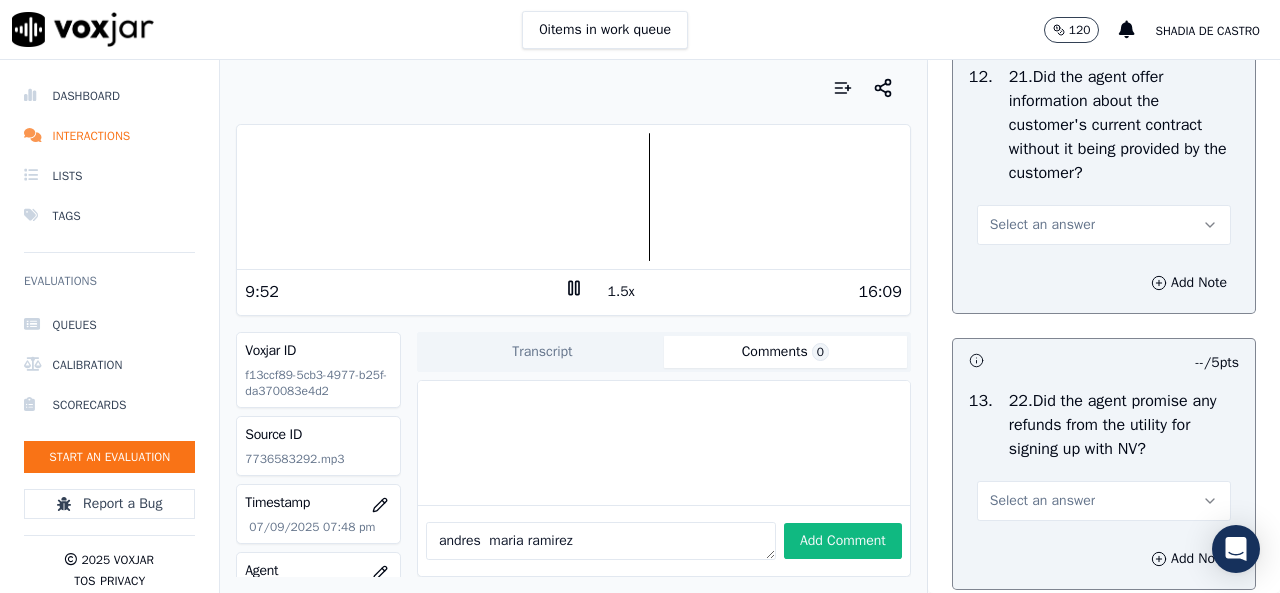 click on "Select an answer" at bounding box center [1104, 225] 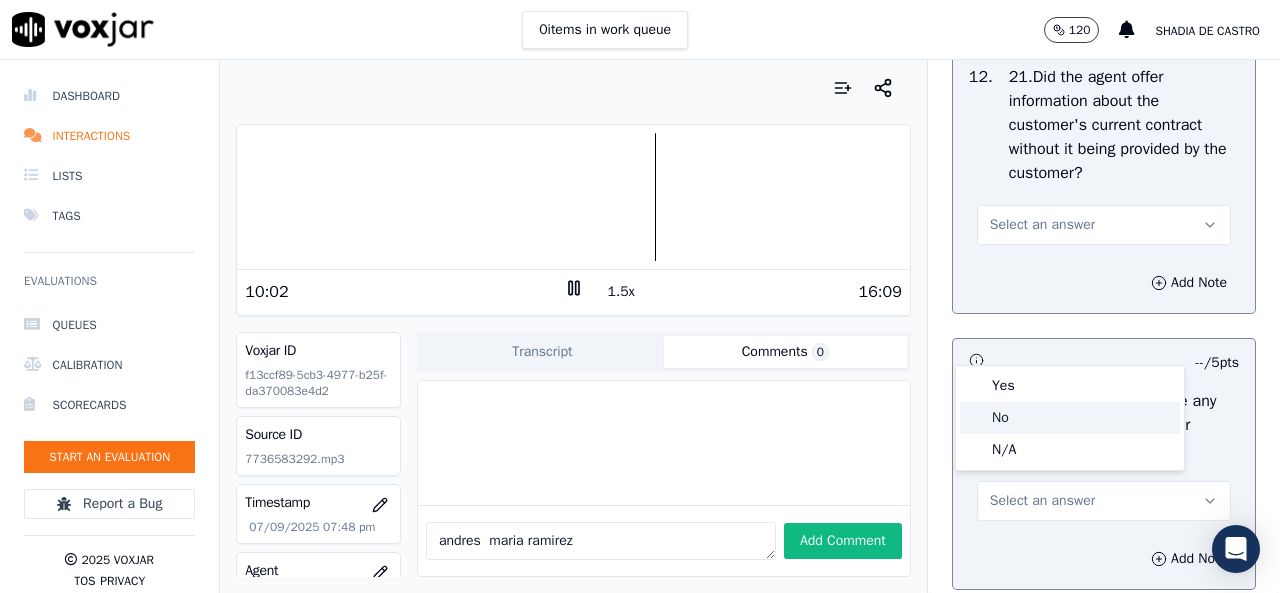 click on "No" 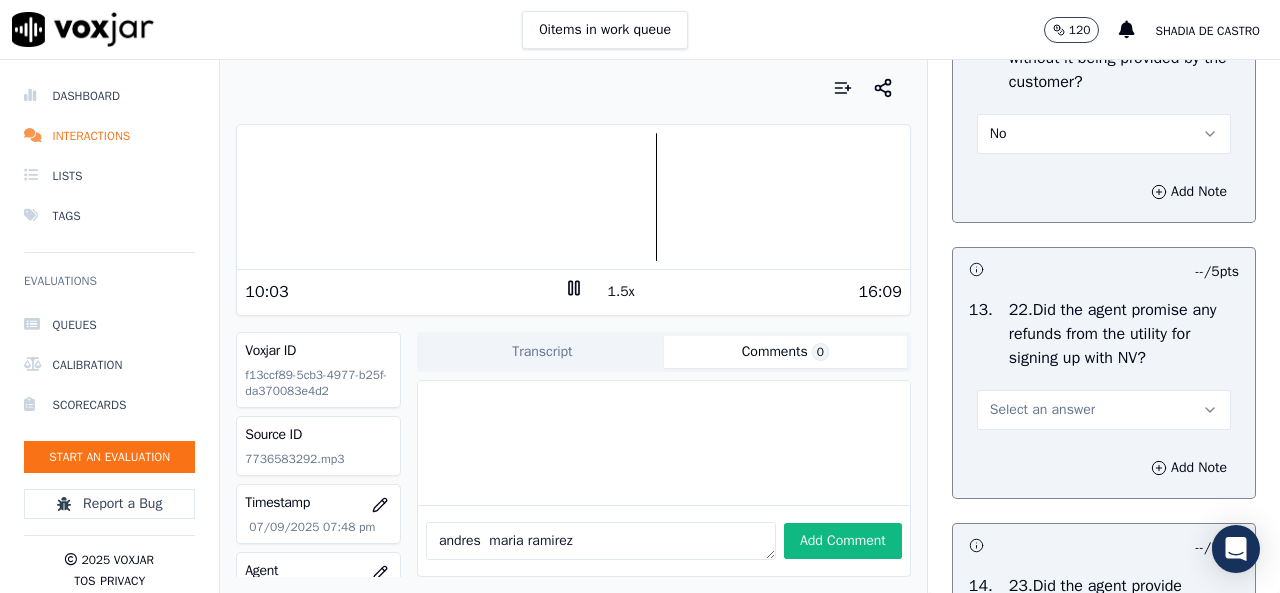scroll, scrollTop: 6100, scrollLeft: 0, axis: vertical 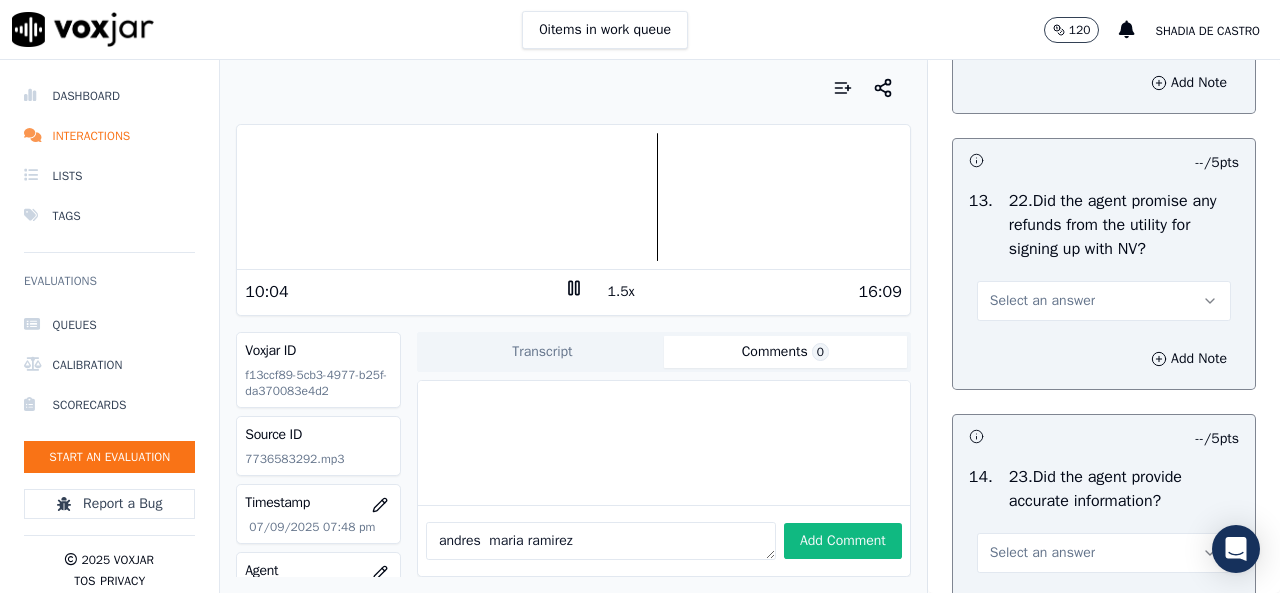 click on "Select an answer" at bounding box center [1042, 301] 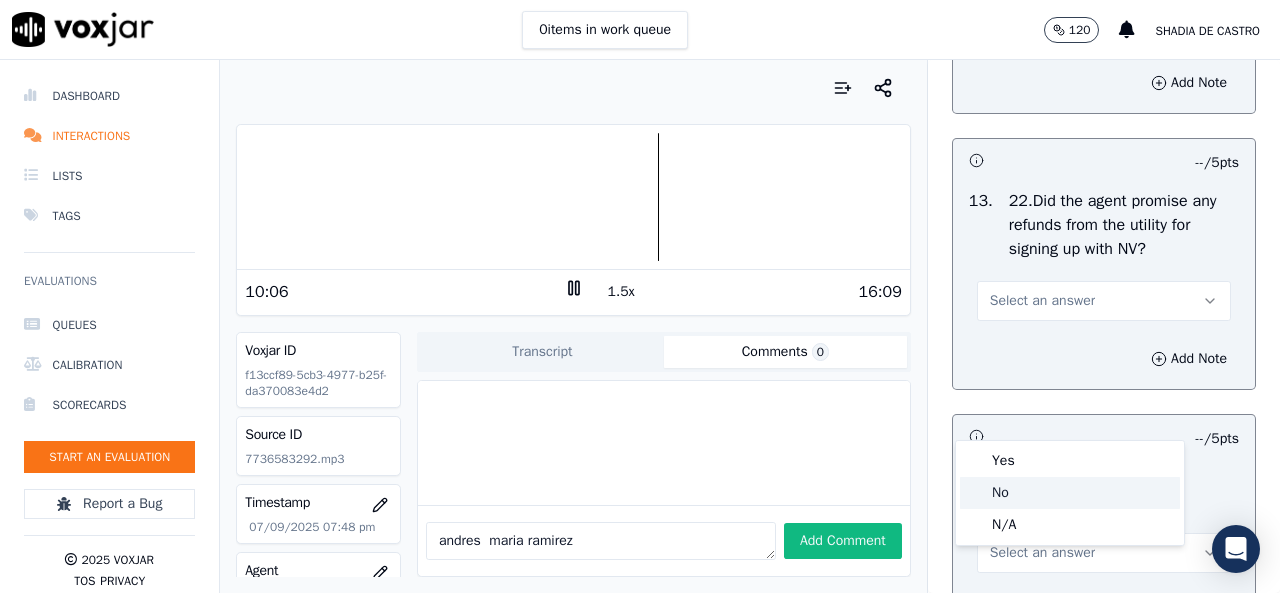 drag, startPoint x: 1004, startPoint y: 489, endPoint x: 1002, endPoint y: 461, distance: 28.071337 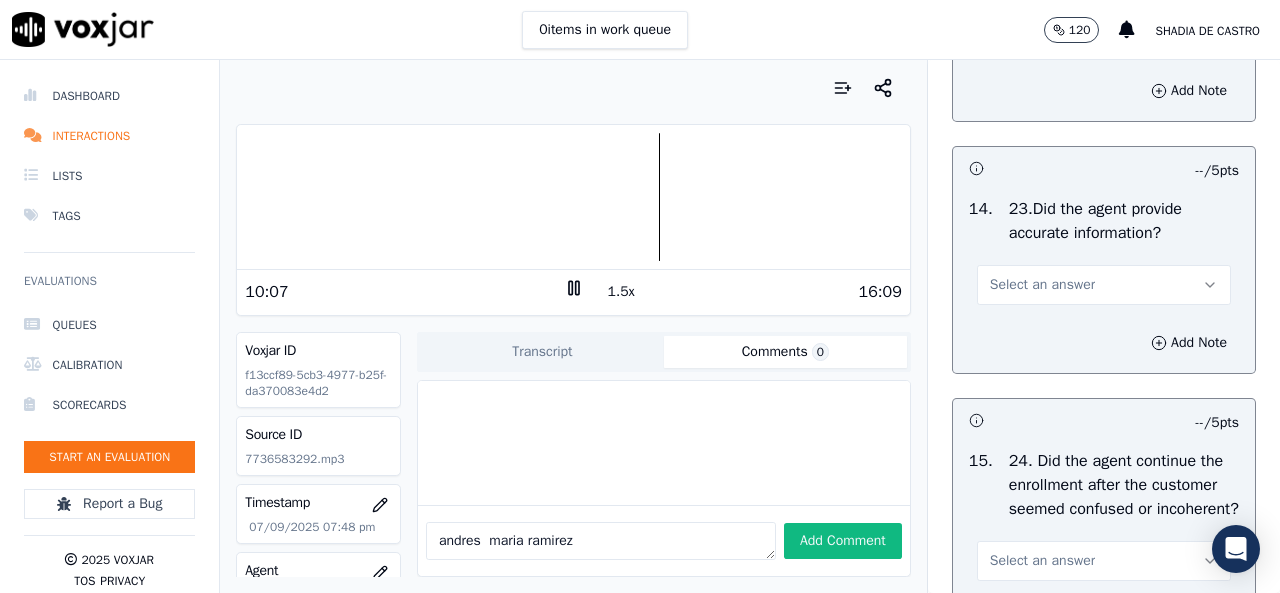 scroll, scrollTop: 6400, scrollLeft: 0, axis: vertical 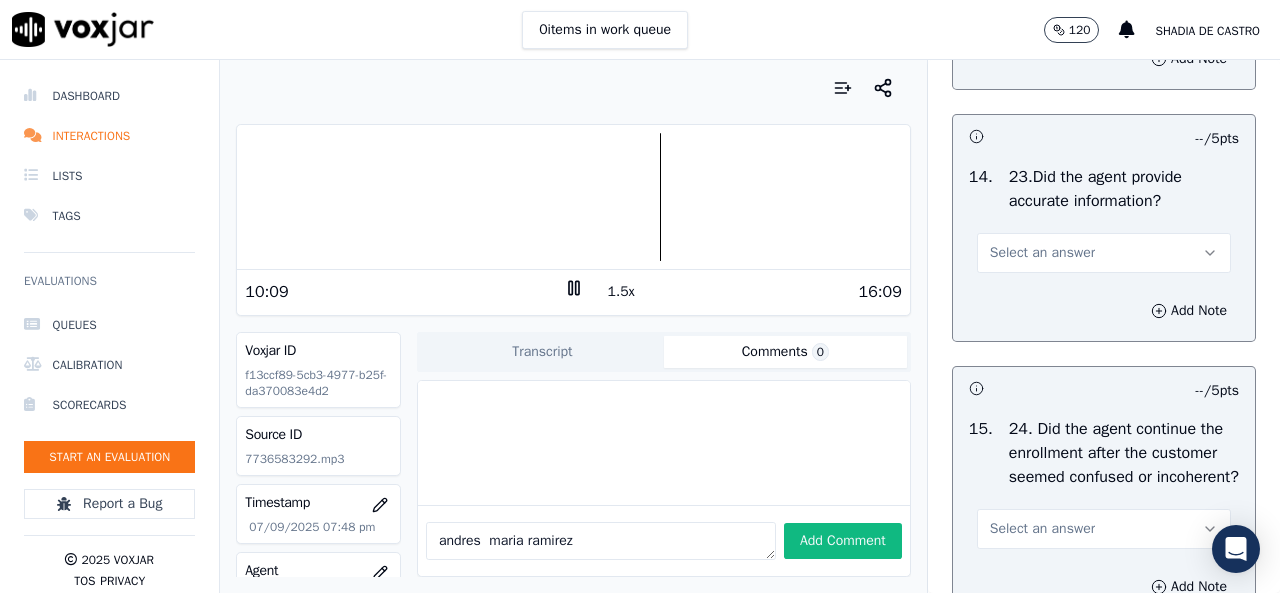 click on "Select an answer" at bounding box center [1104, 253] 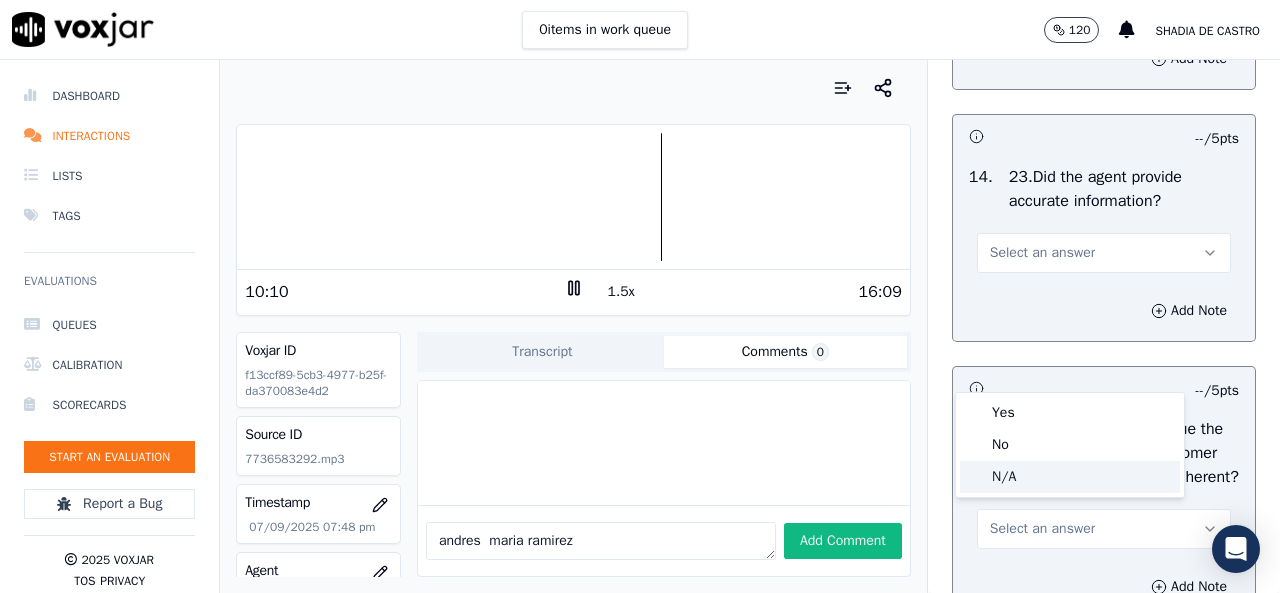 click on "N/A" 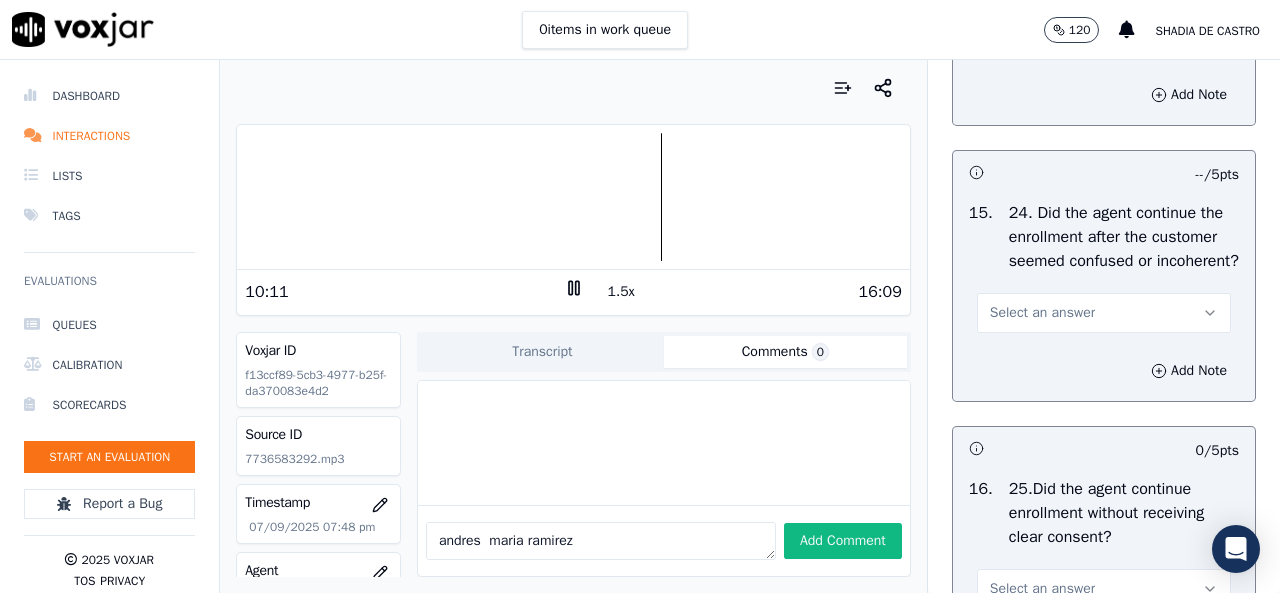 scroll, scrollTop: 6700, scrollLeft: 0, axis: vertical 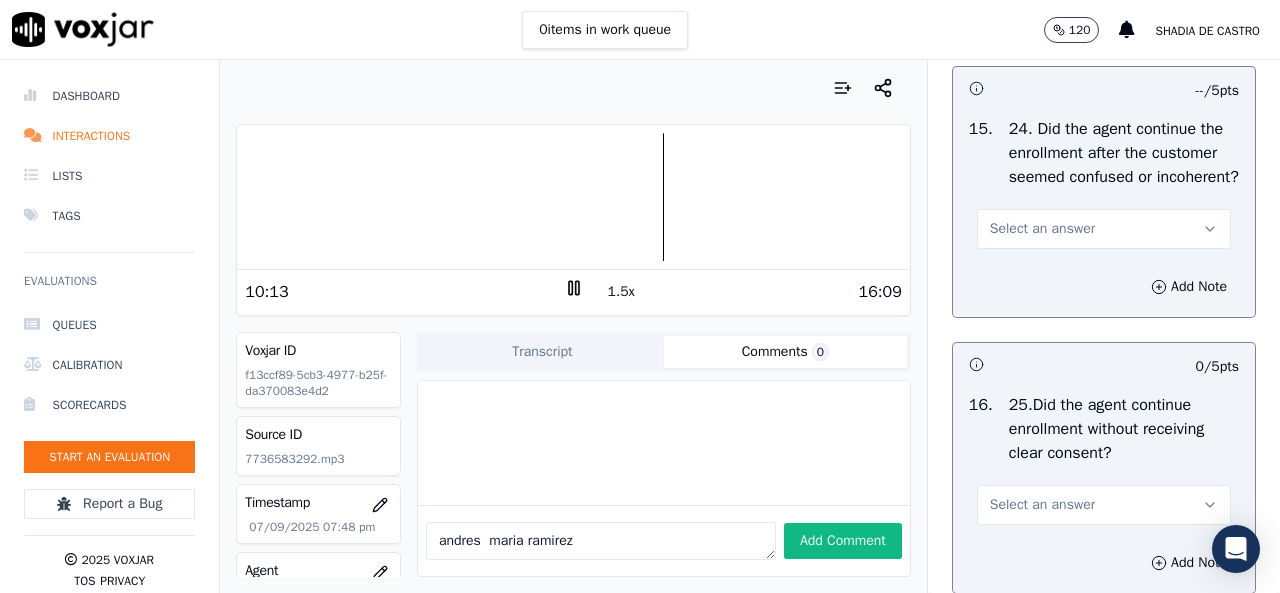 click on "Select an answer" at bounding box center (1104, 229) 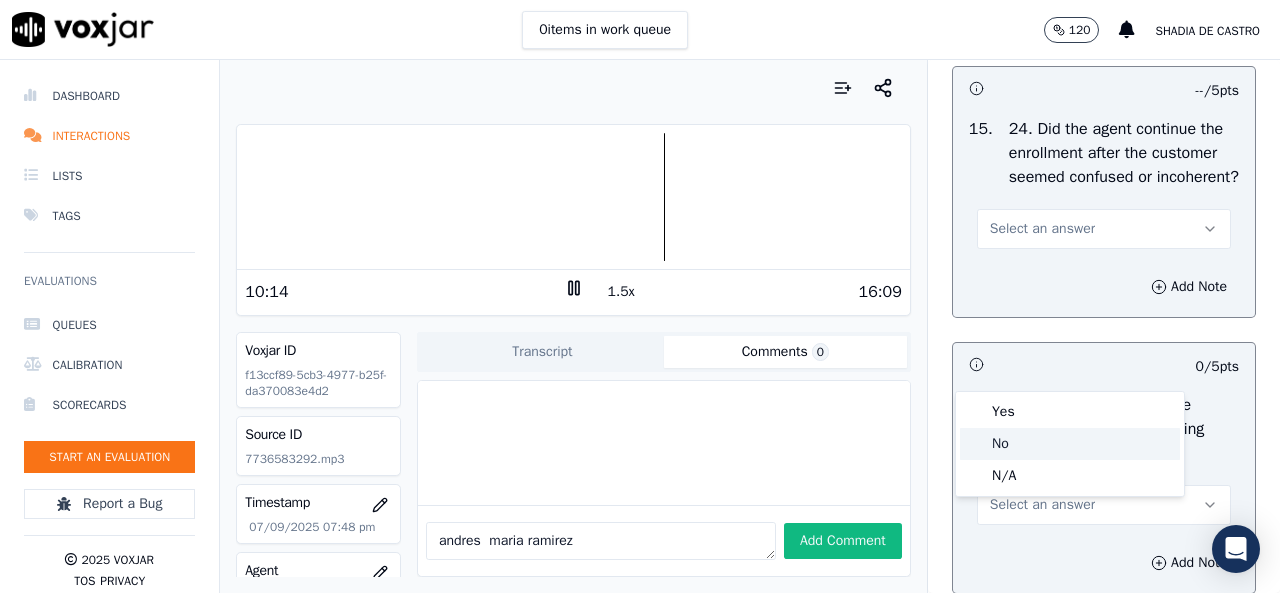 click on "No" 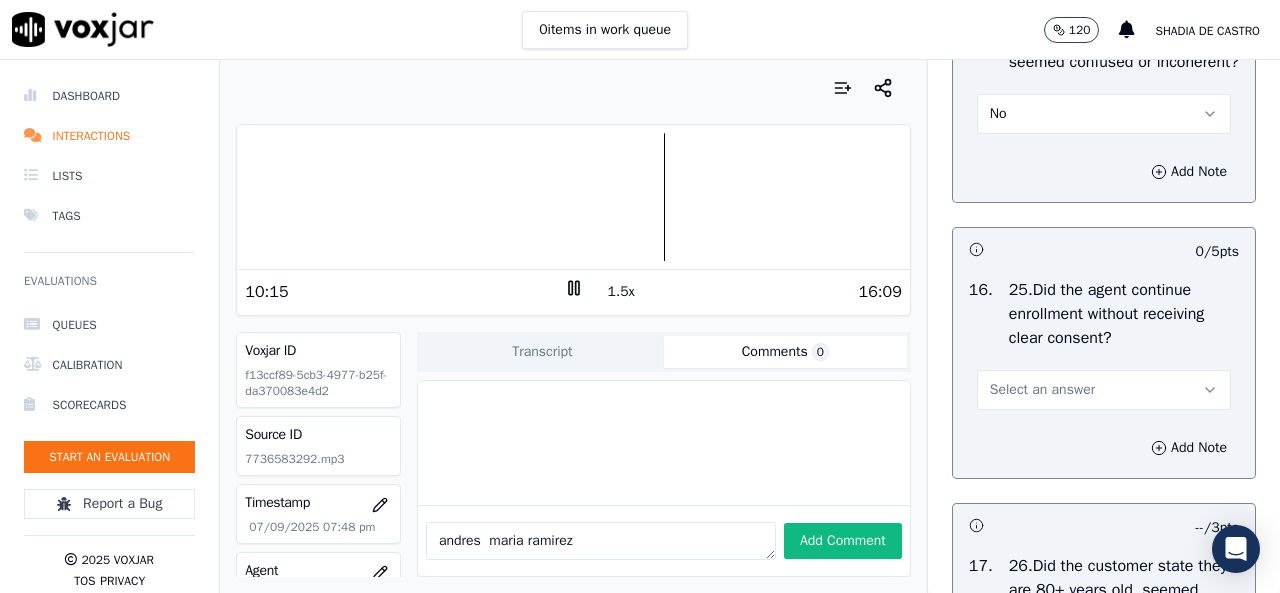 scroll, scrollTop: 6900, scrollLeft: 0, axis: vertical 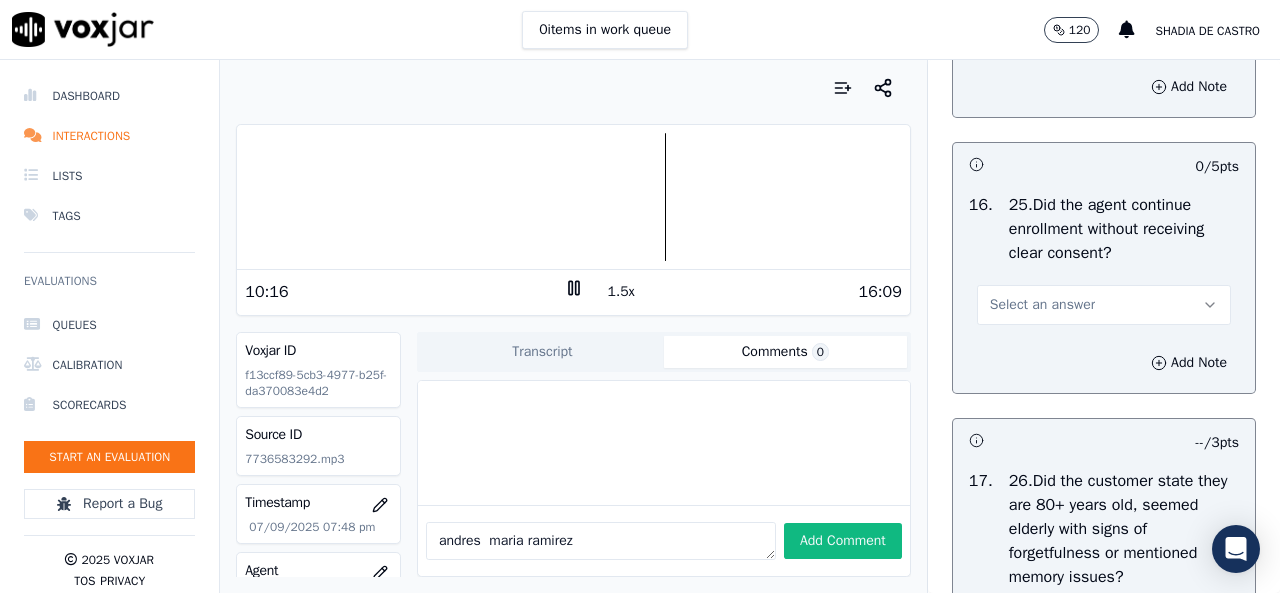 click on "Select an answer" at bounding box center [1104, 305] 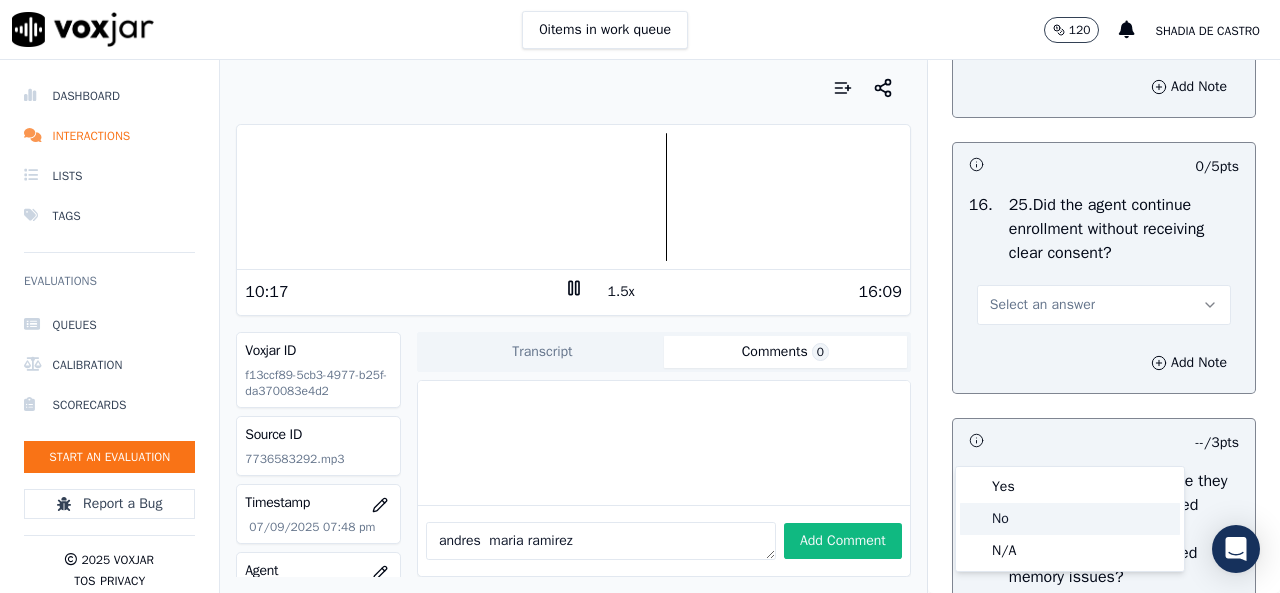 click on "No" 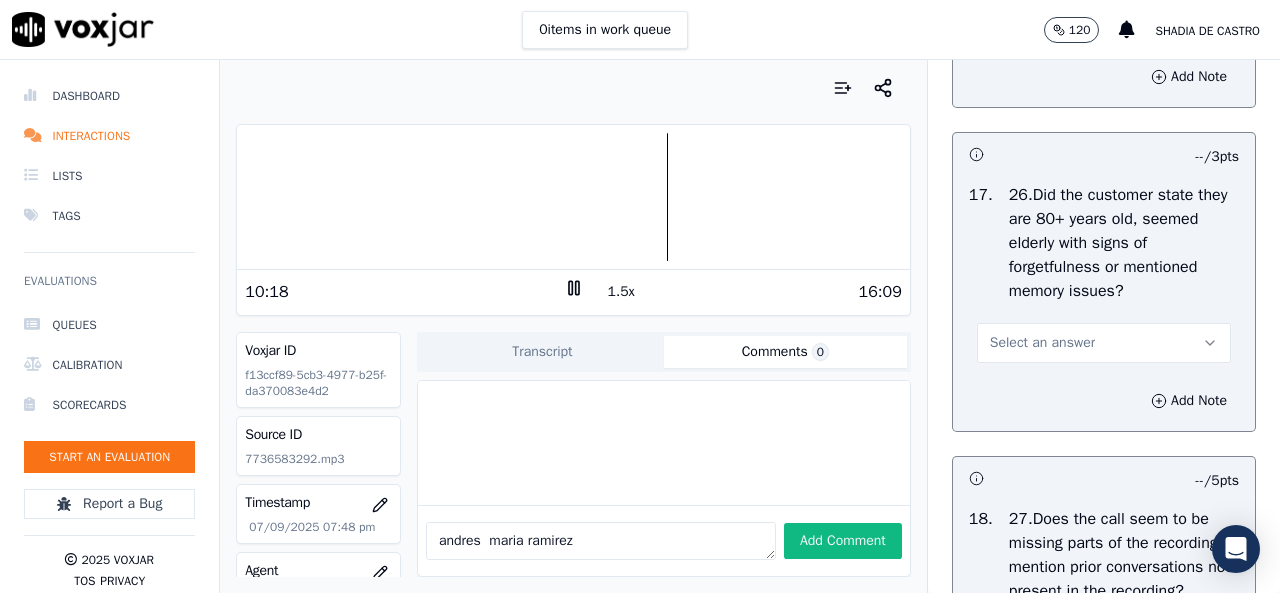 scroll, scrollTop: 7200, scrollLeft: 0, axis: vertical 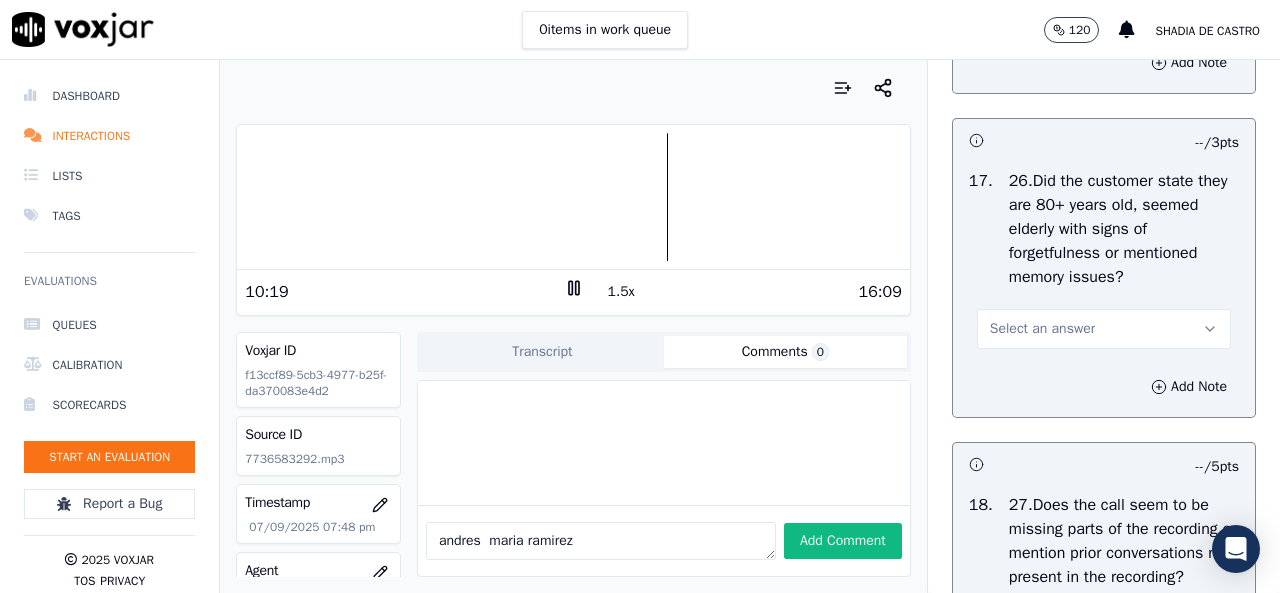 click on "Select an answer" at bounding box center [1104, 329] 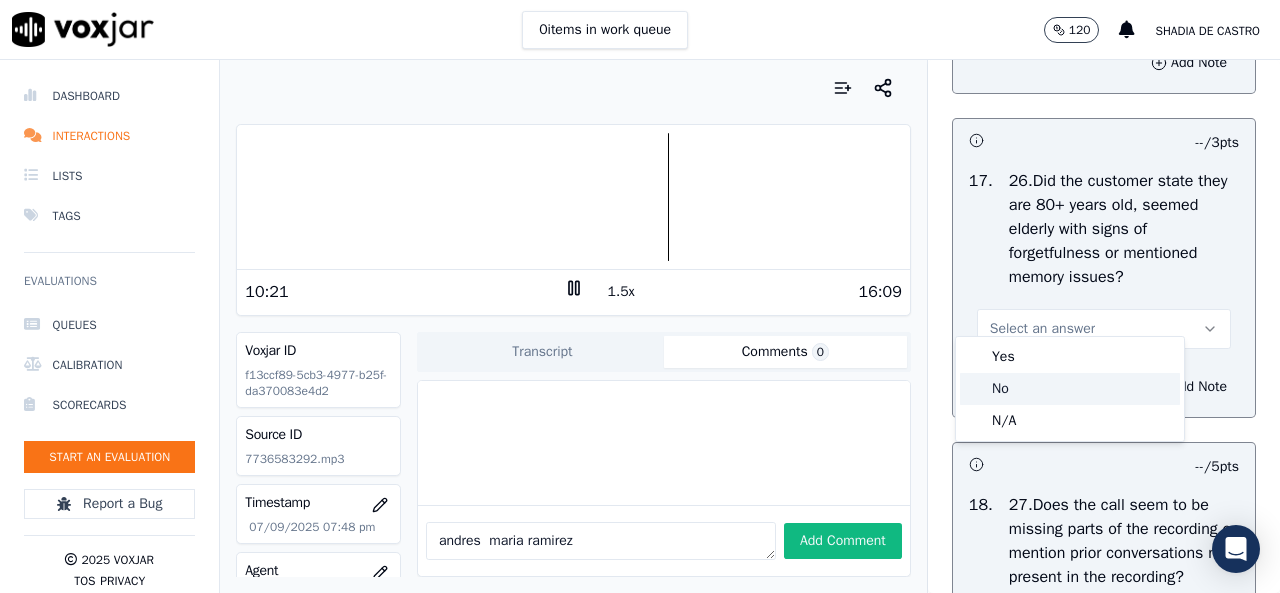 click on "No" 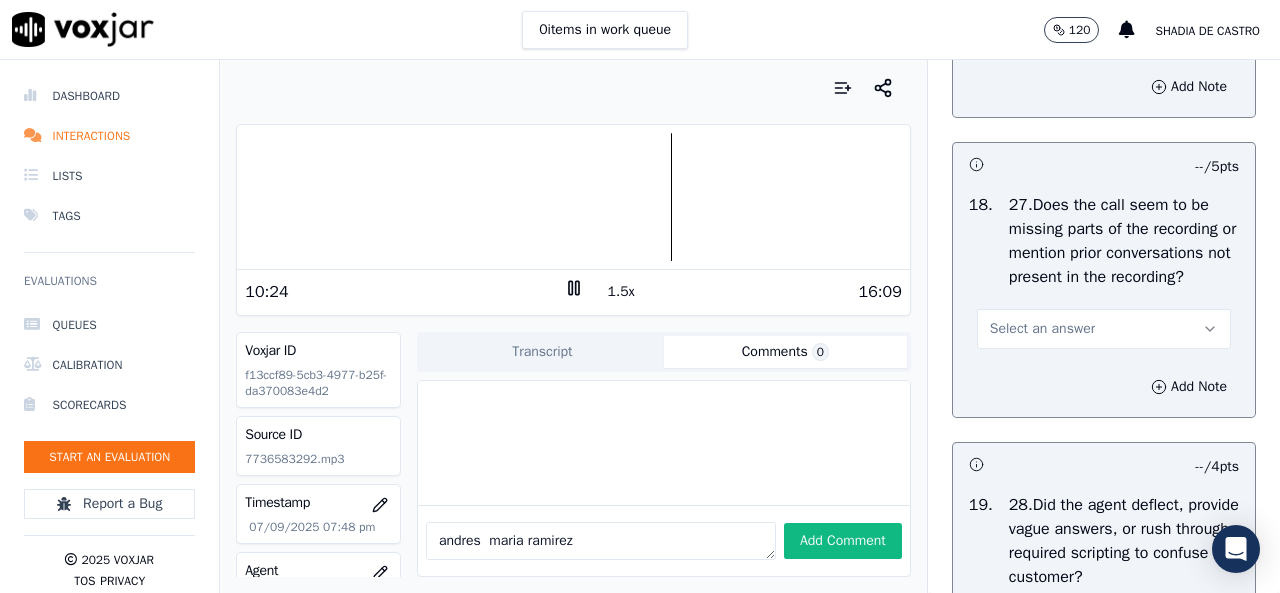 scroll, scrollTop: 7600, scrollLeft: 0, axis: vertical 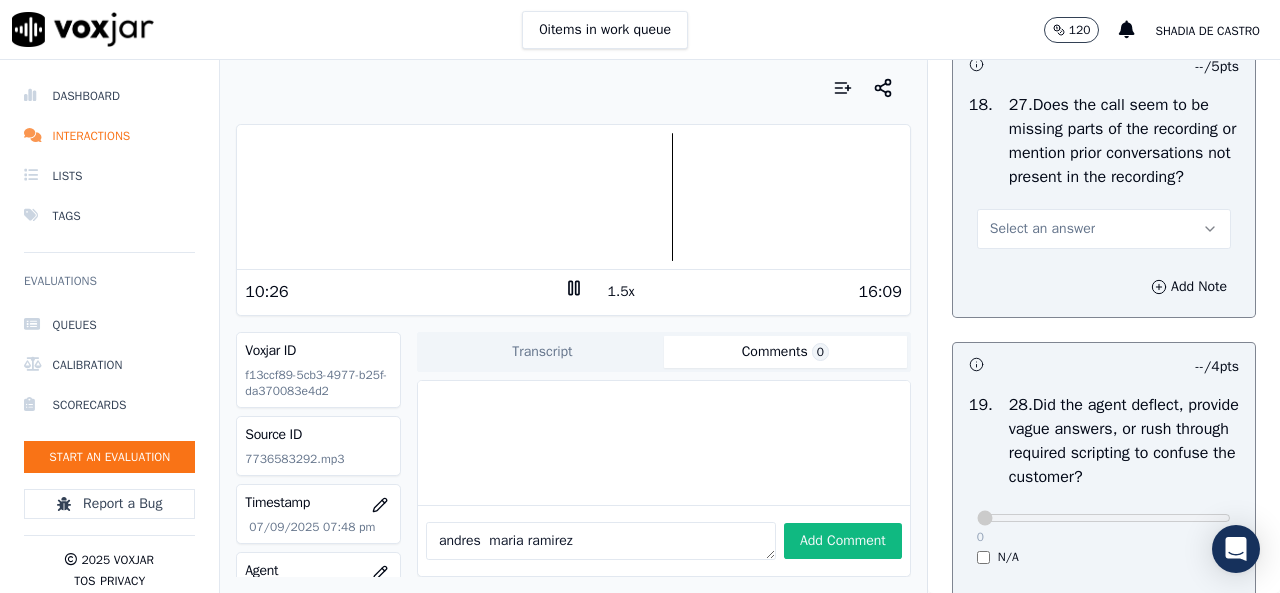 click on "Select an answer" at bounding box center (1104, 229) 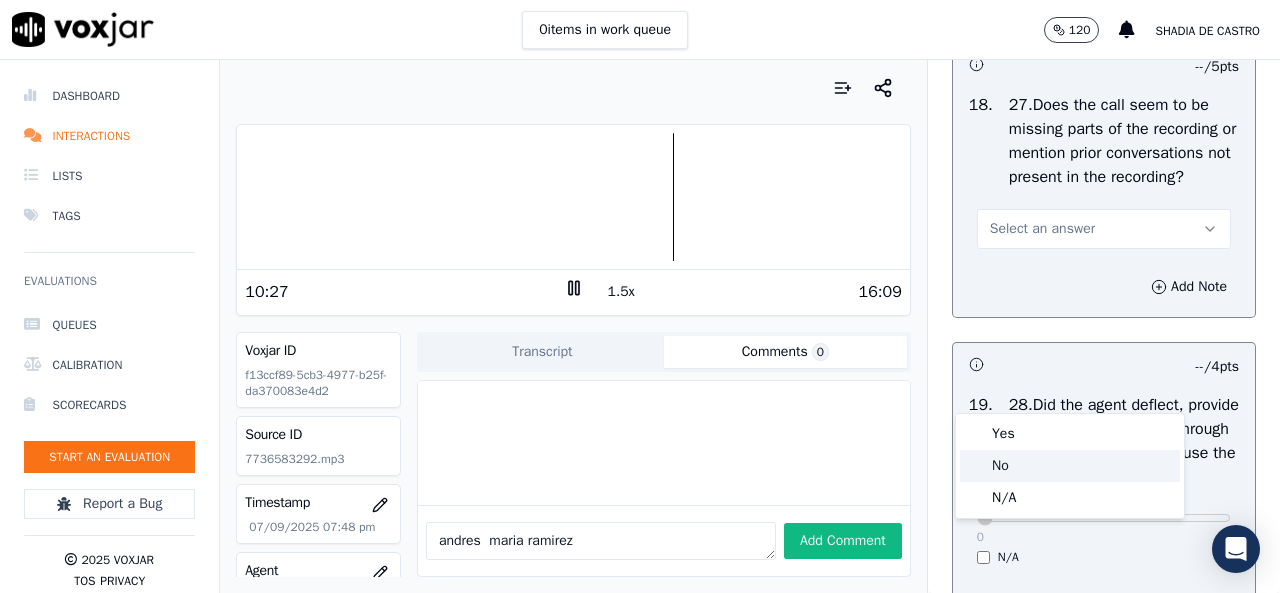 click on "No" 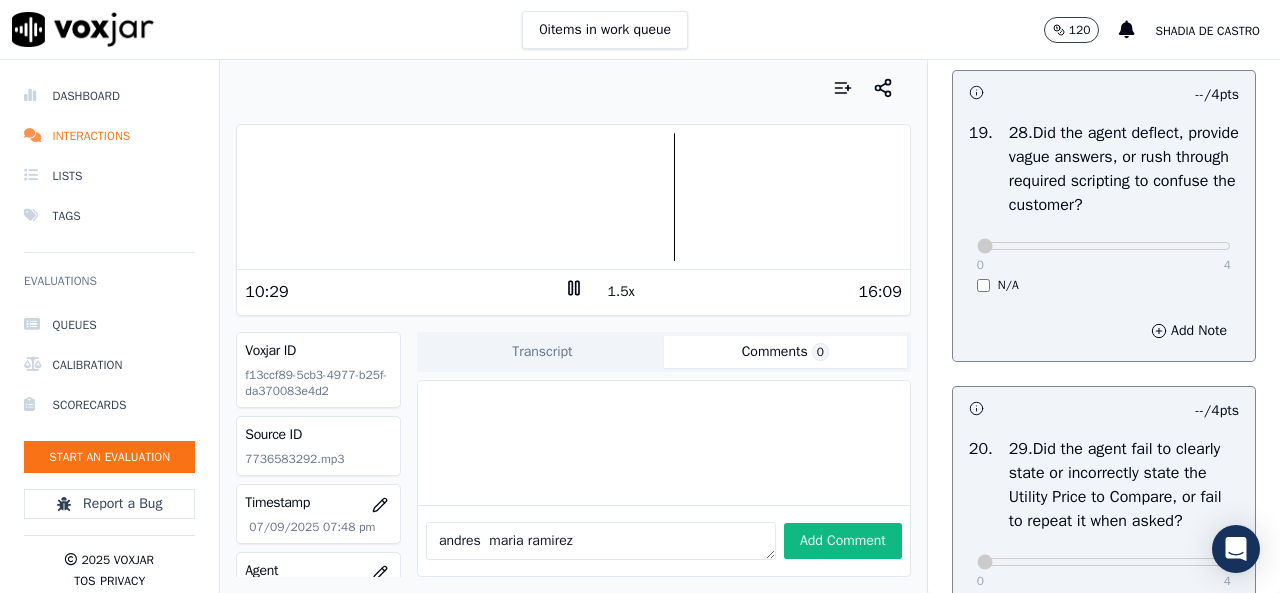 scroll, scrollTop: 7900, scrollLeft: 0, axis: vertical 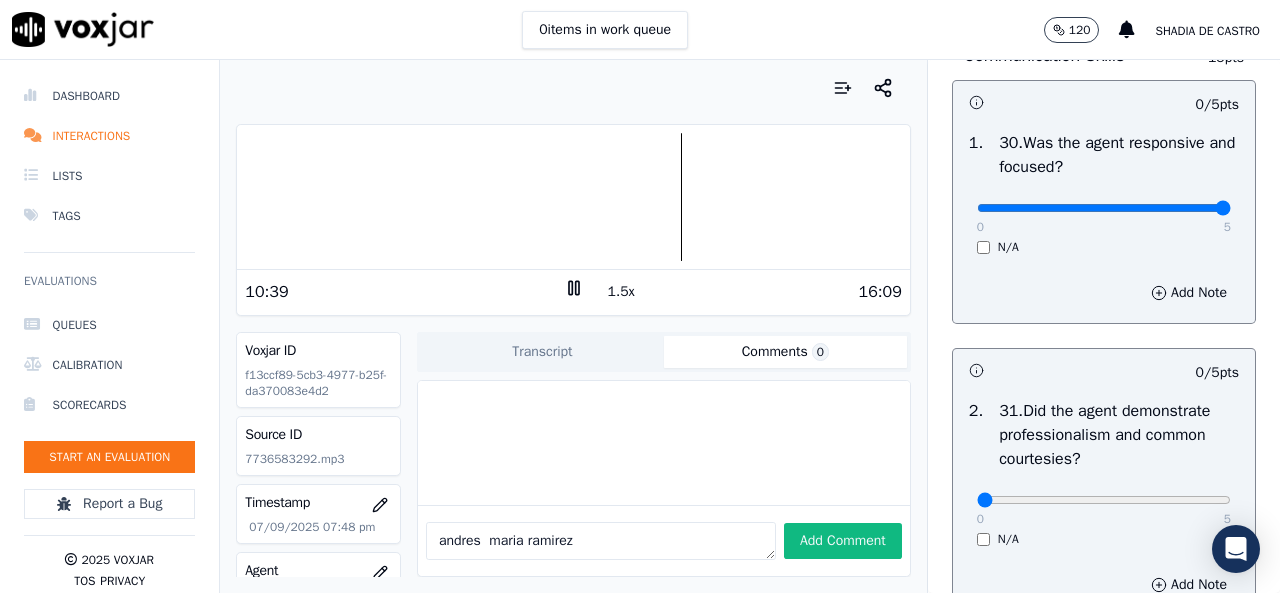 type on "5" 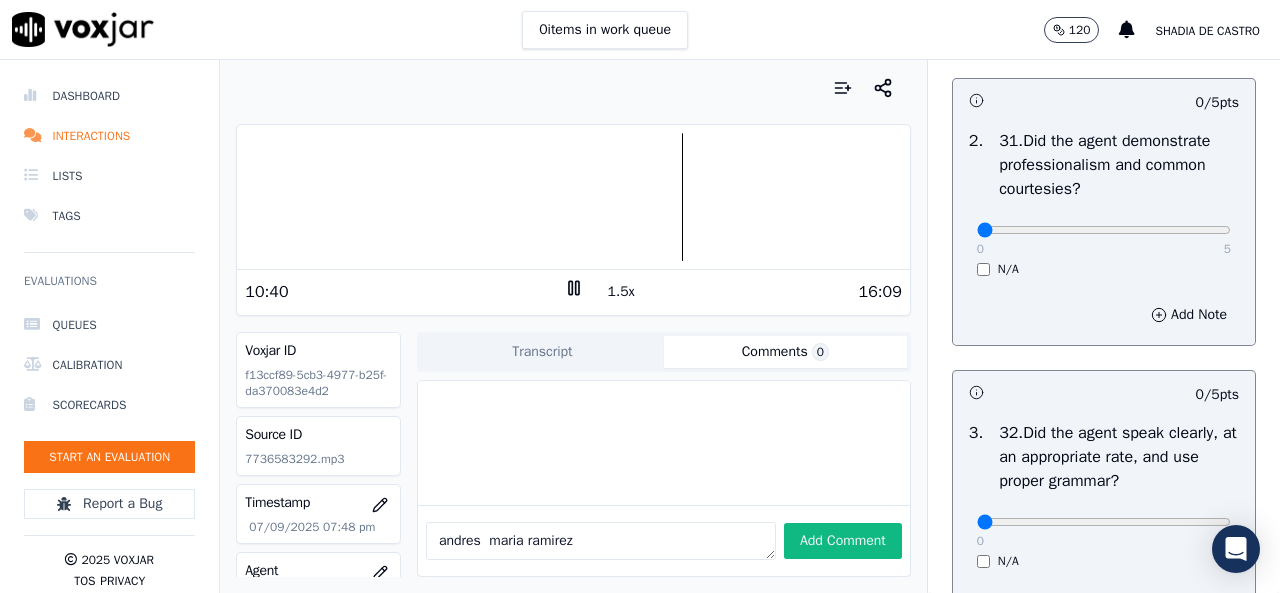 scroll, scrollTop: 8900, scrollLeft: 0, axis: vertical 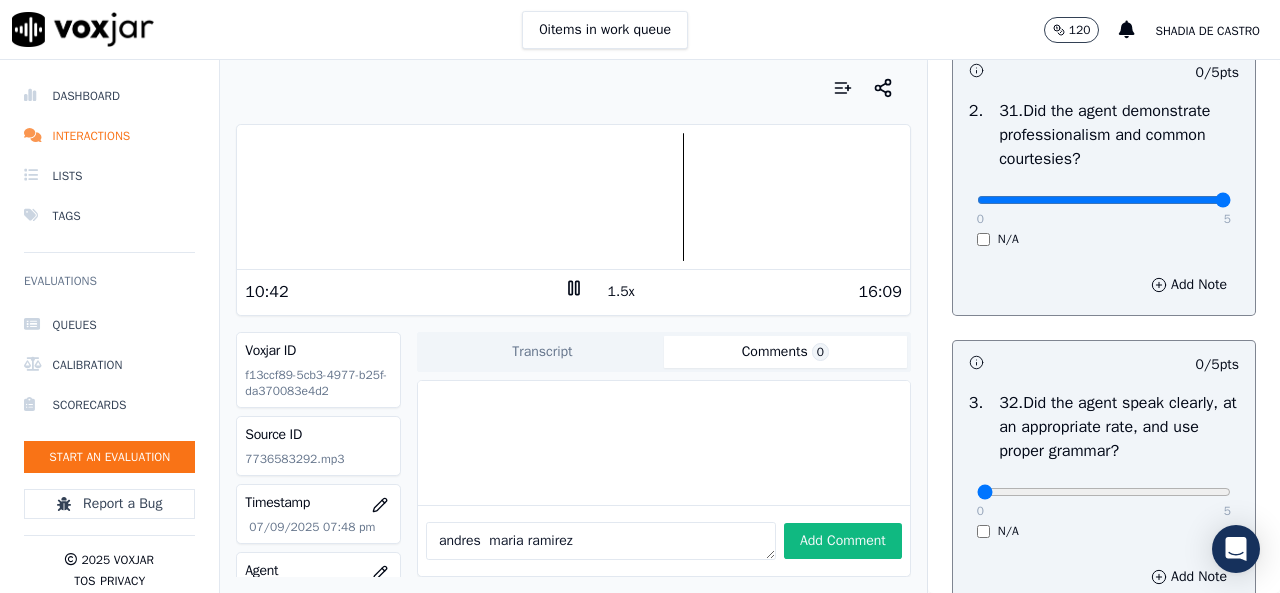 type on "5" 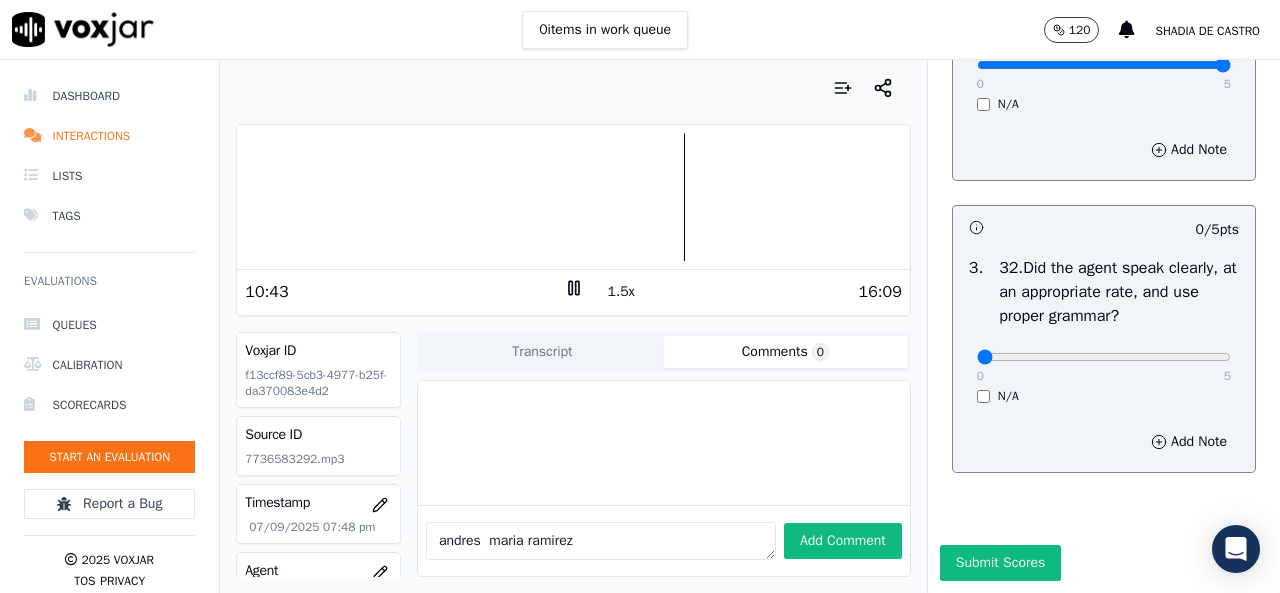 scroll, scrollTop: 9200, scrollLeft: 0, axis: vertical 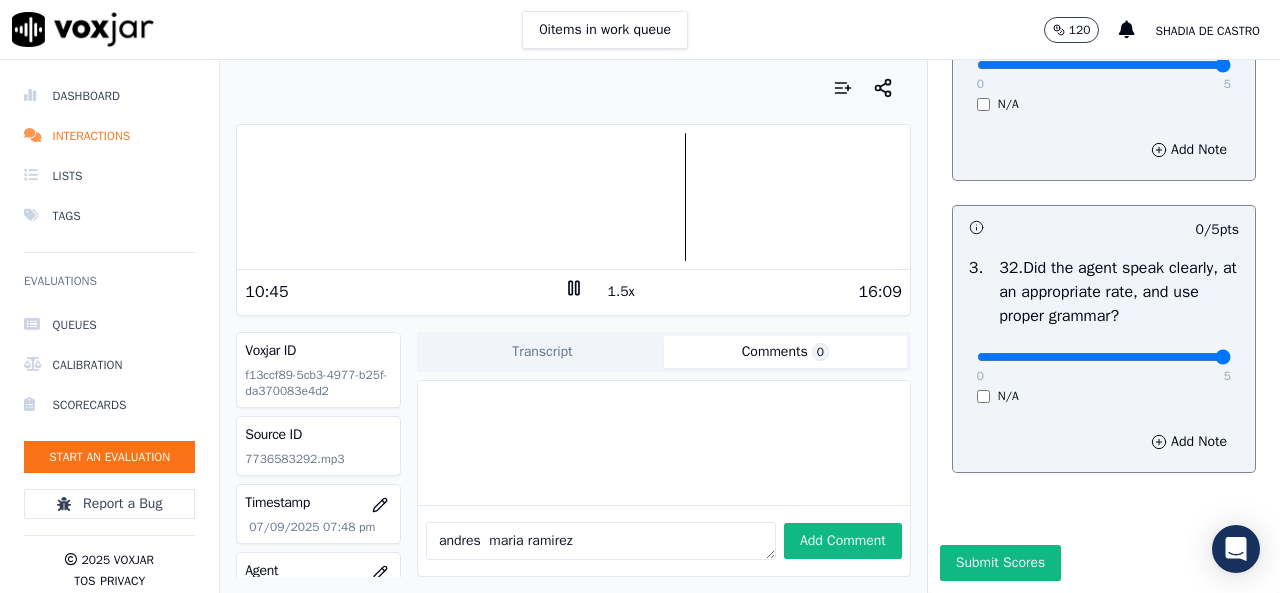type on "5" 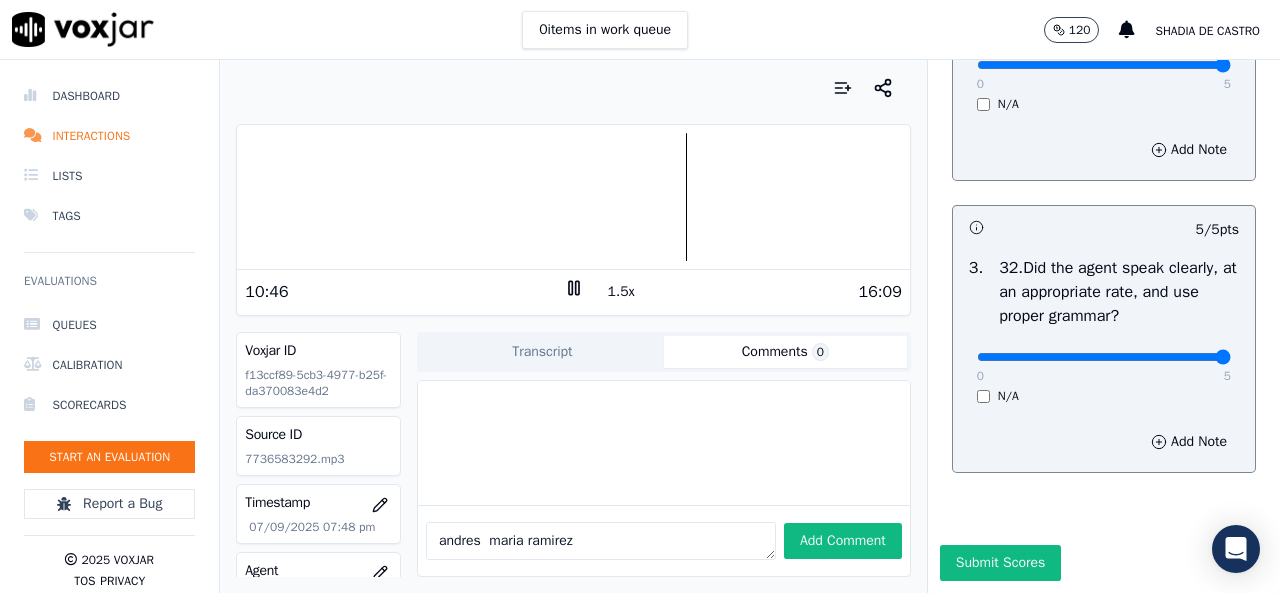 scroll, scrollTop: 9284, scrollLeft: 0, axis: vertical 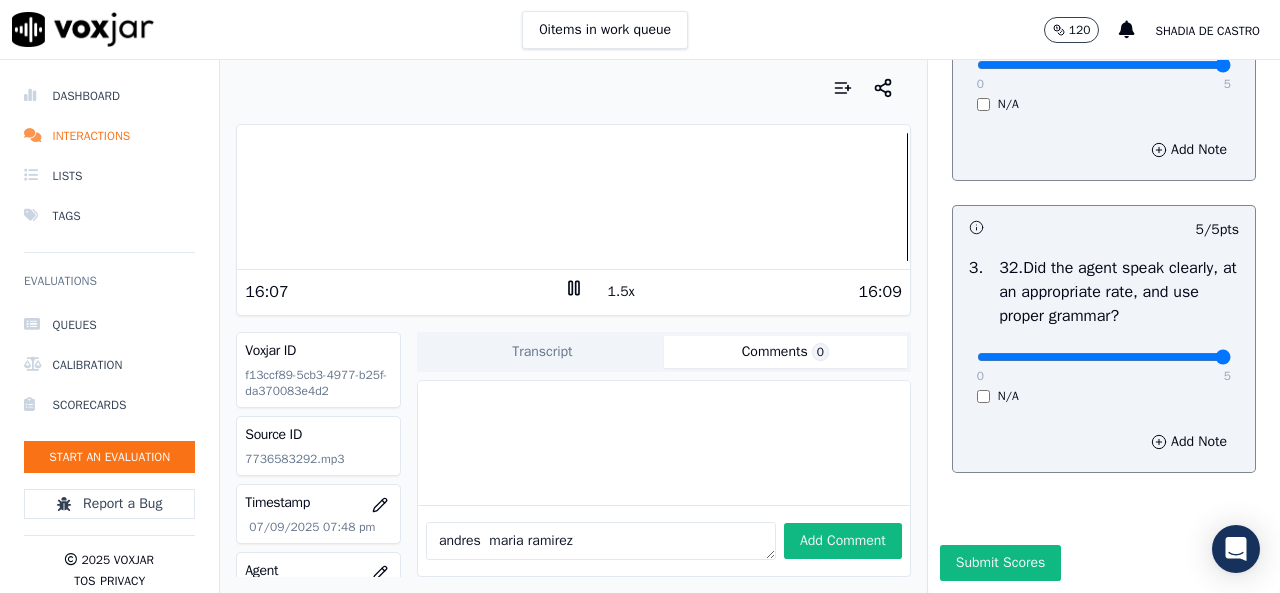 click 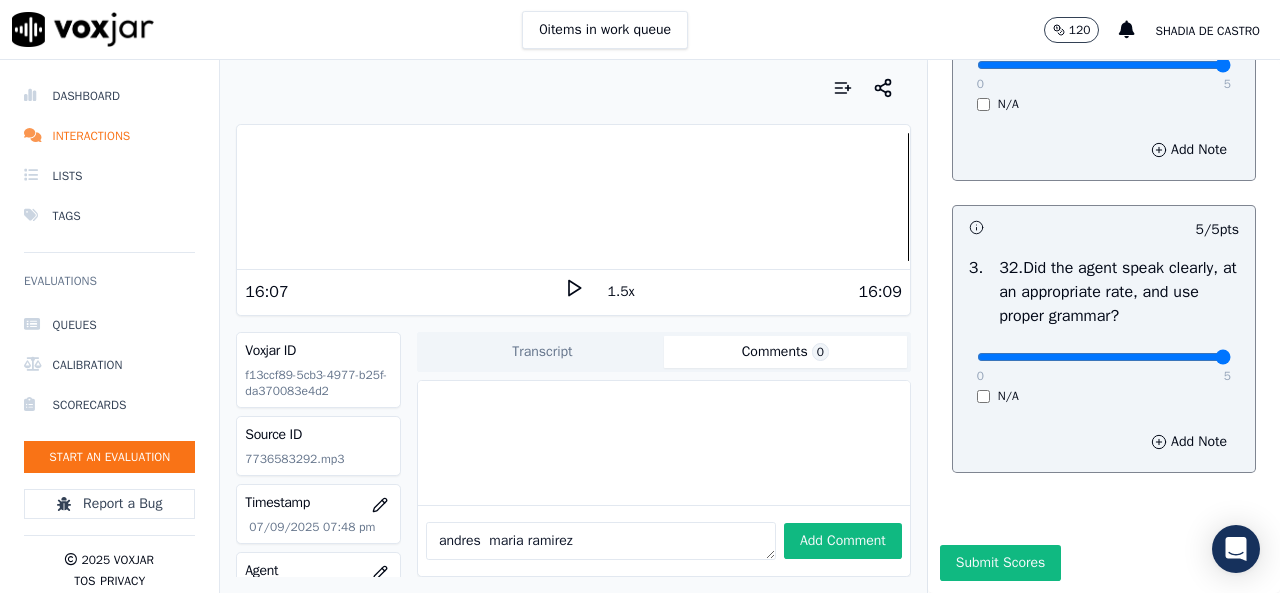 click 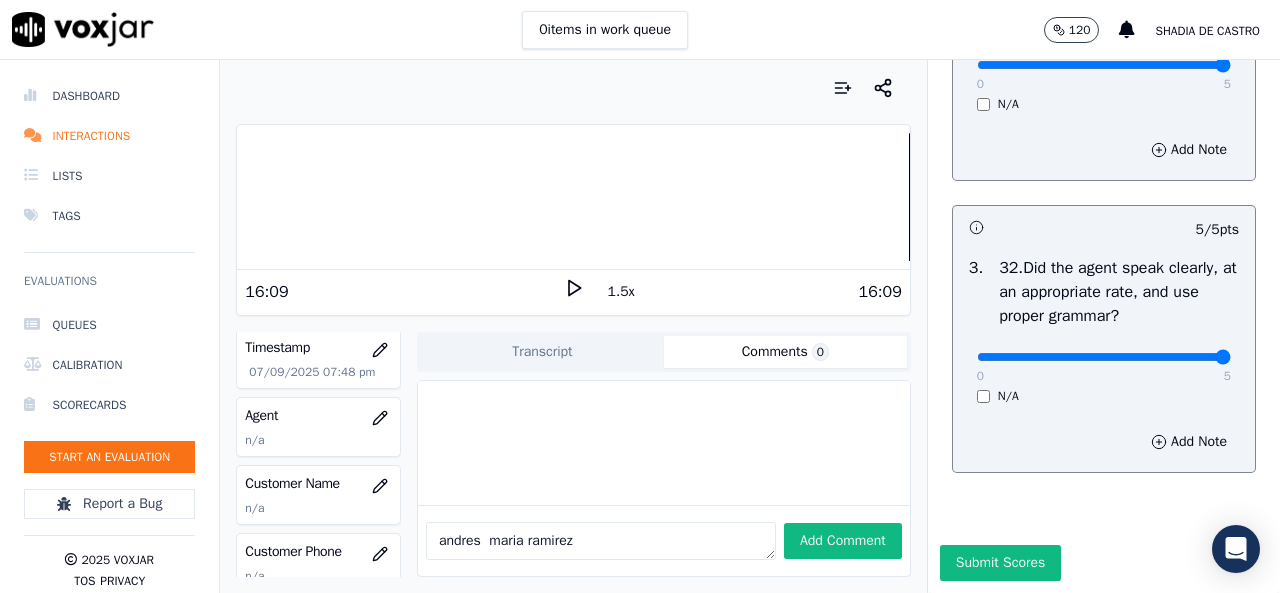 scroll, scrollTop: 200, scrollLeft: 0, axis: vertical 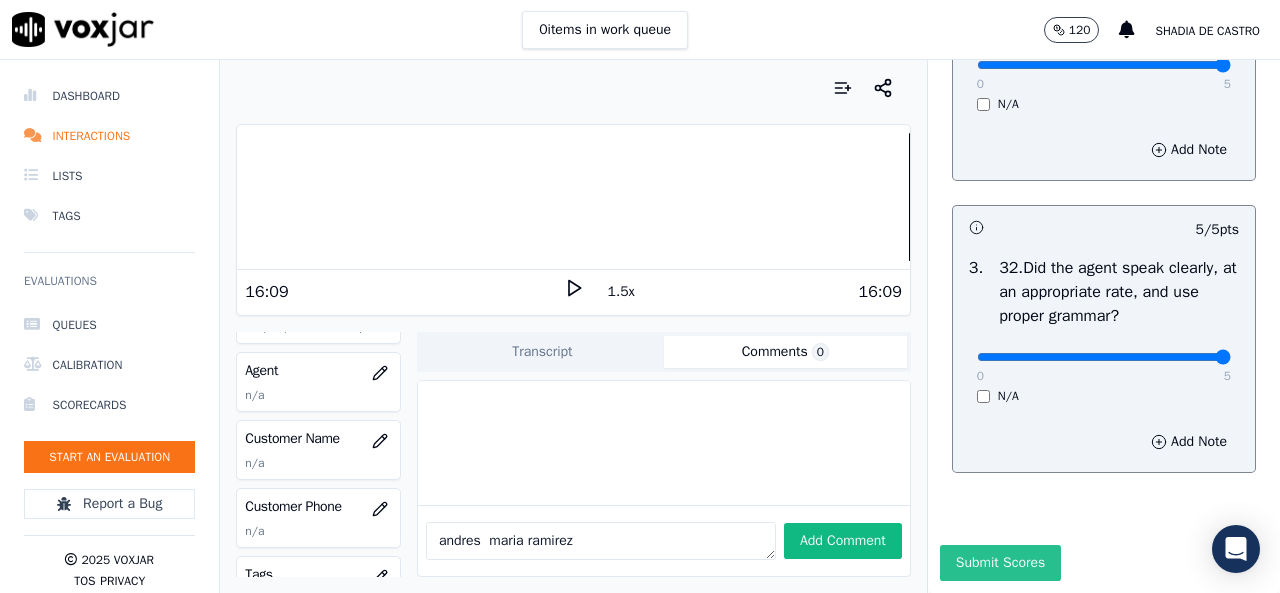 click on "Submit Scores" at bounding box center [1000, 563] 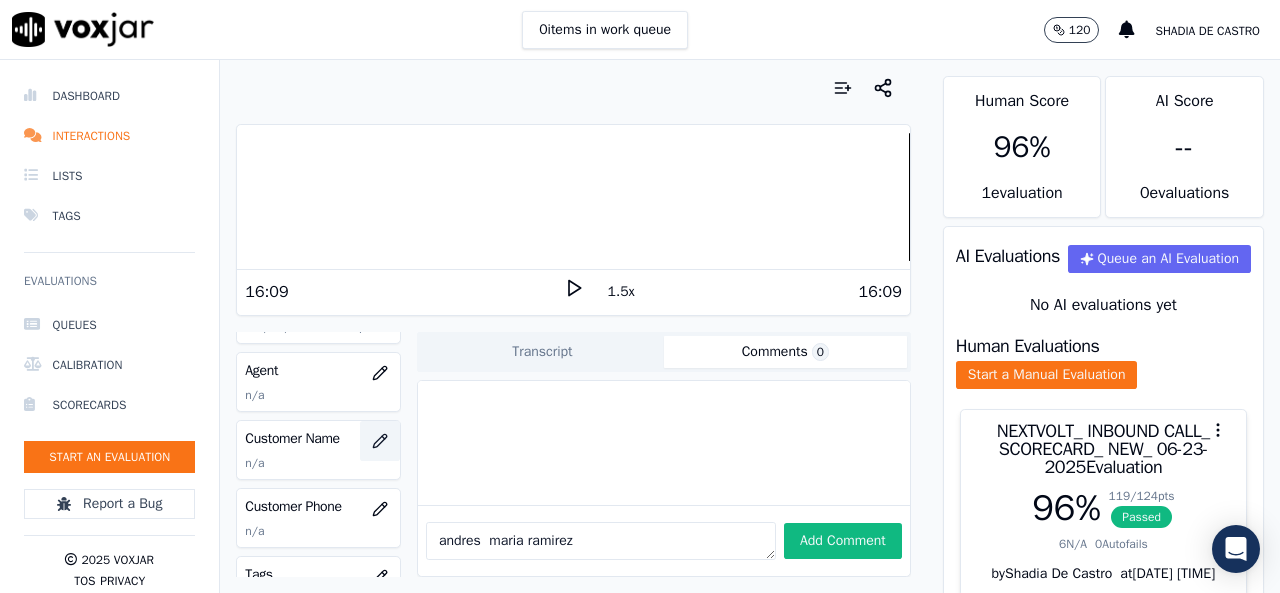 click 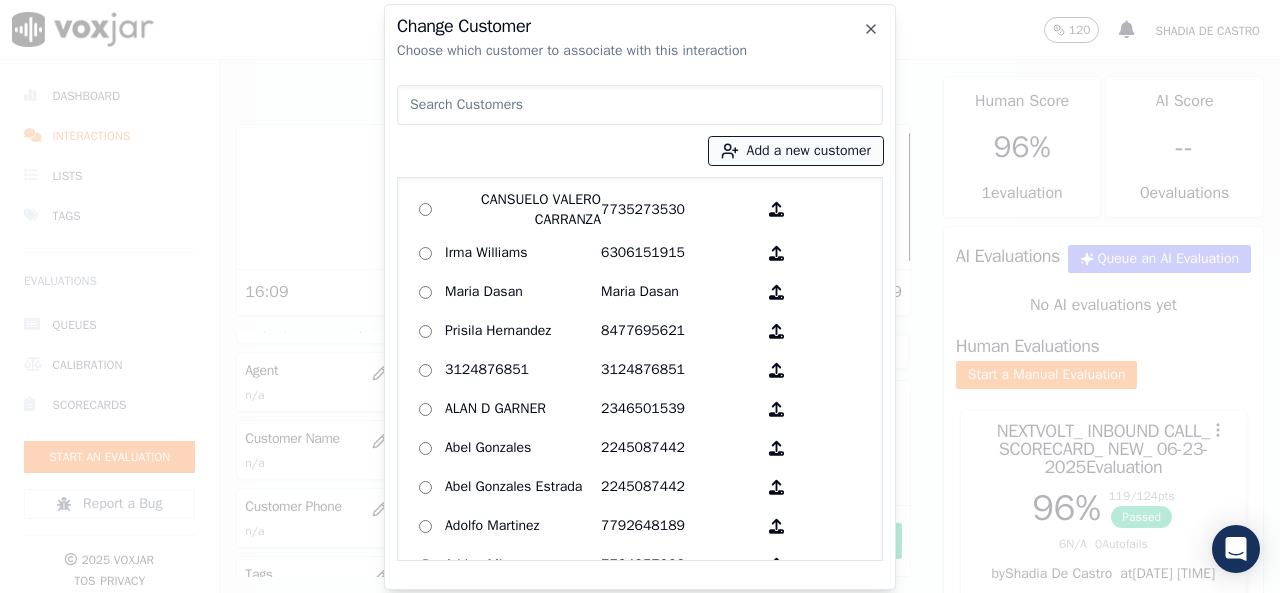click 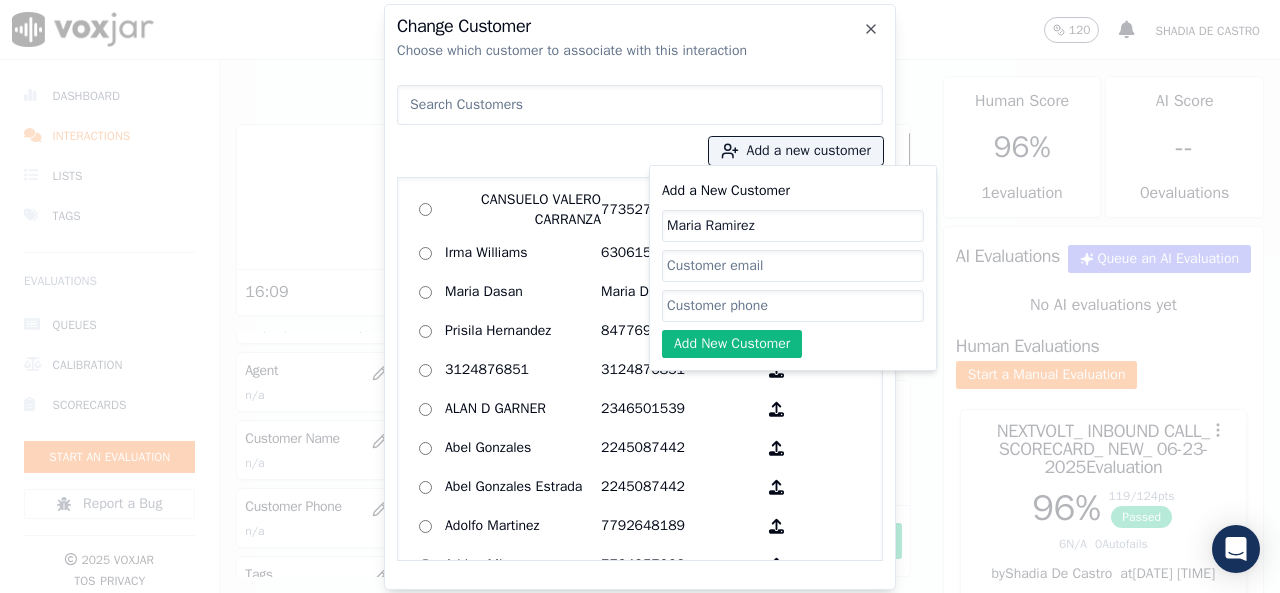 type on "Maria Ramirez" 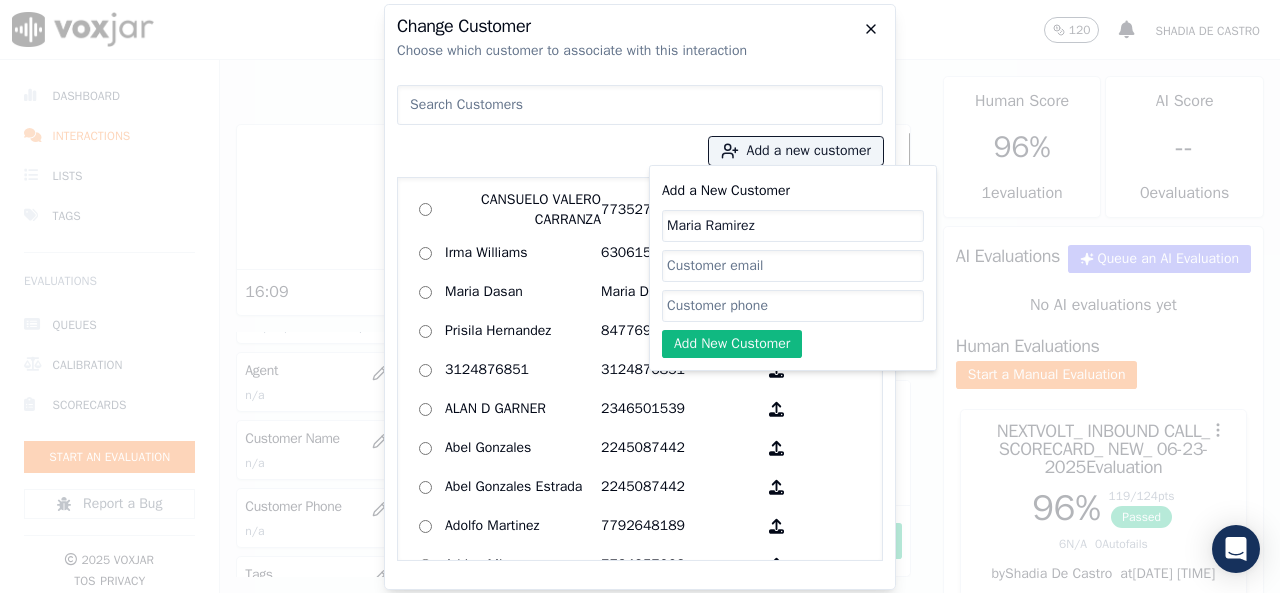 click 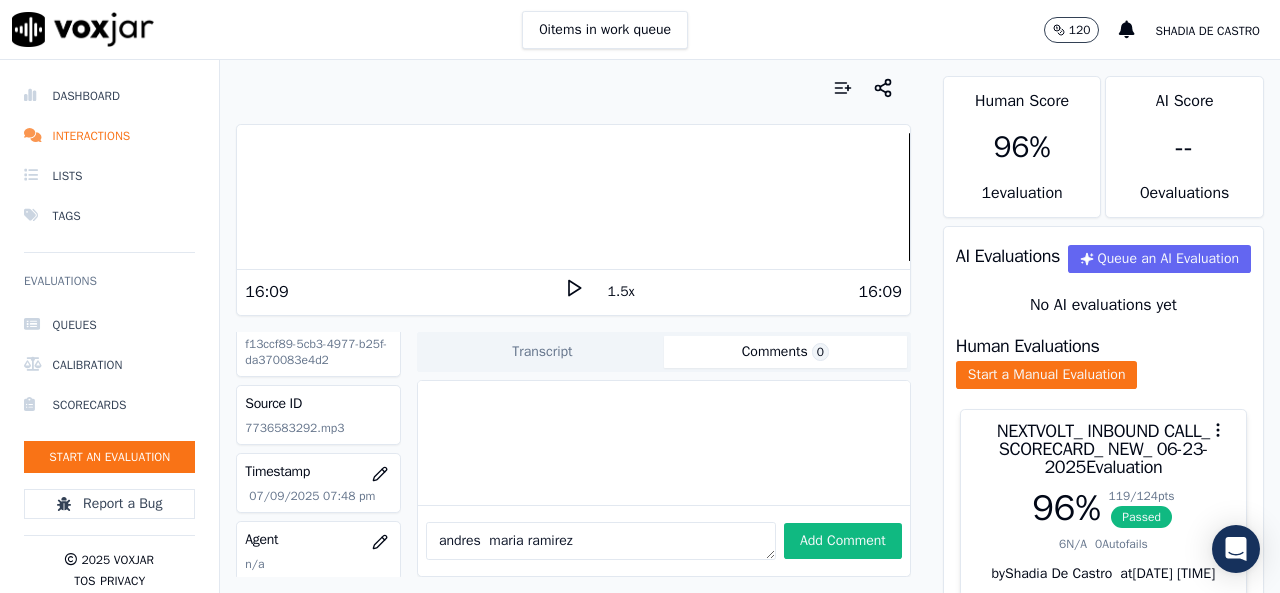 scroll, scrollTop: 0, scrollLeft: 0, axis: both 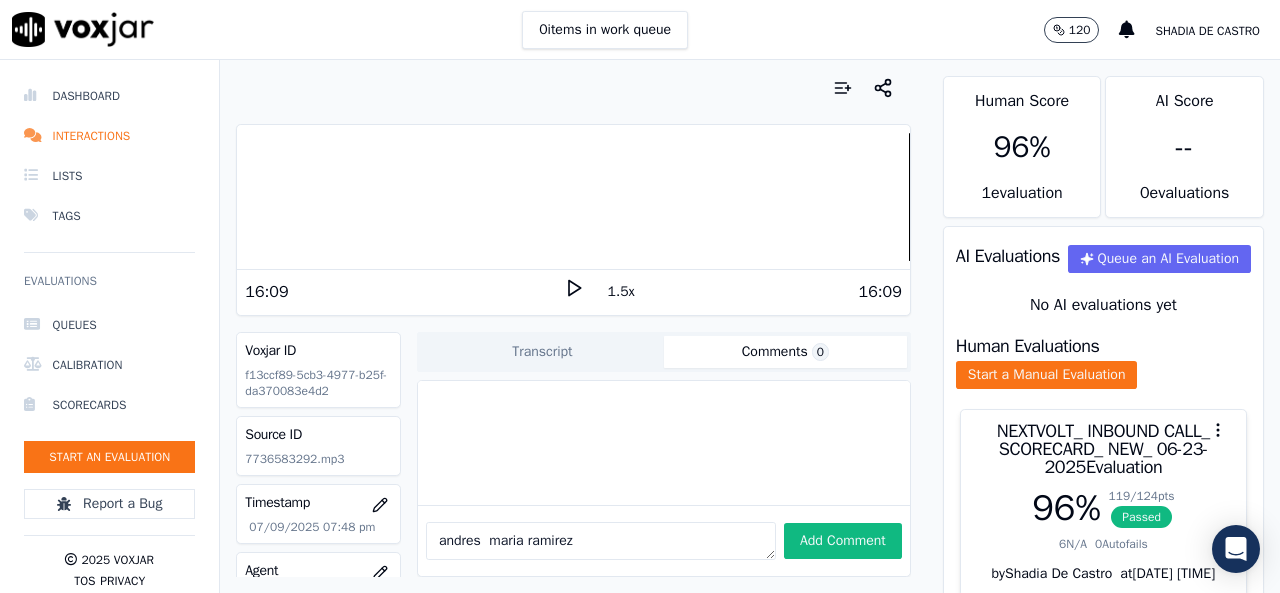 click on "7736583292.mp3" 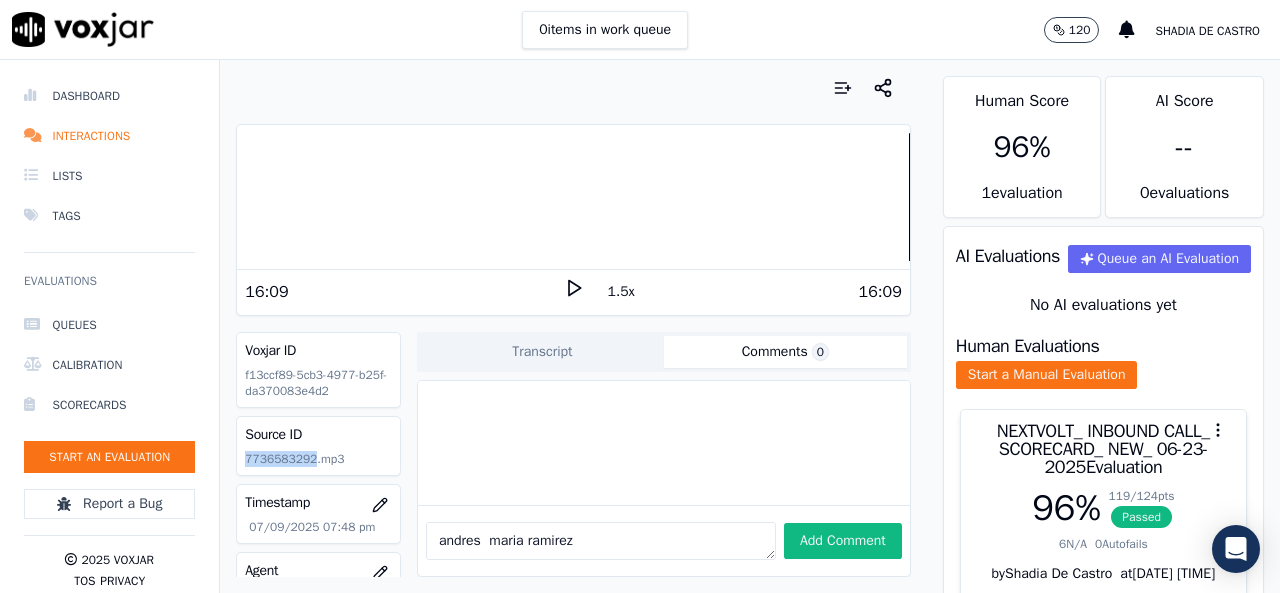 click on "7736583292.mp3" 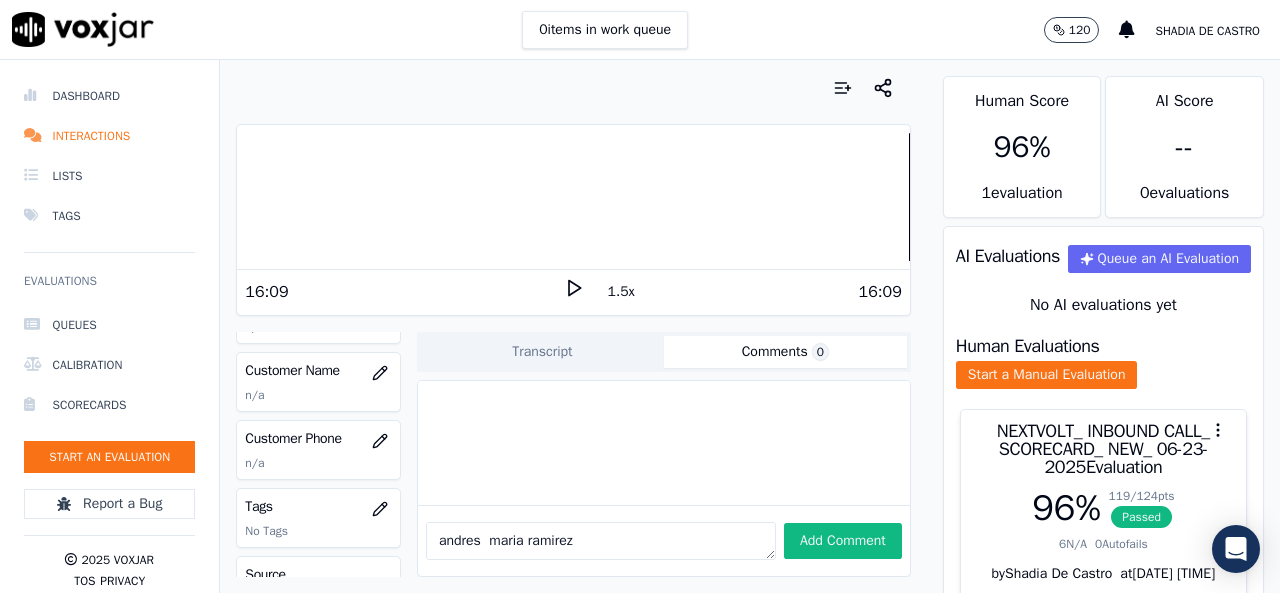 scroll, scrollTop: 300, scrollLeft: 0, axis: vertical 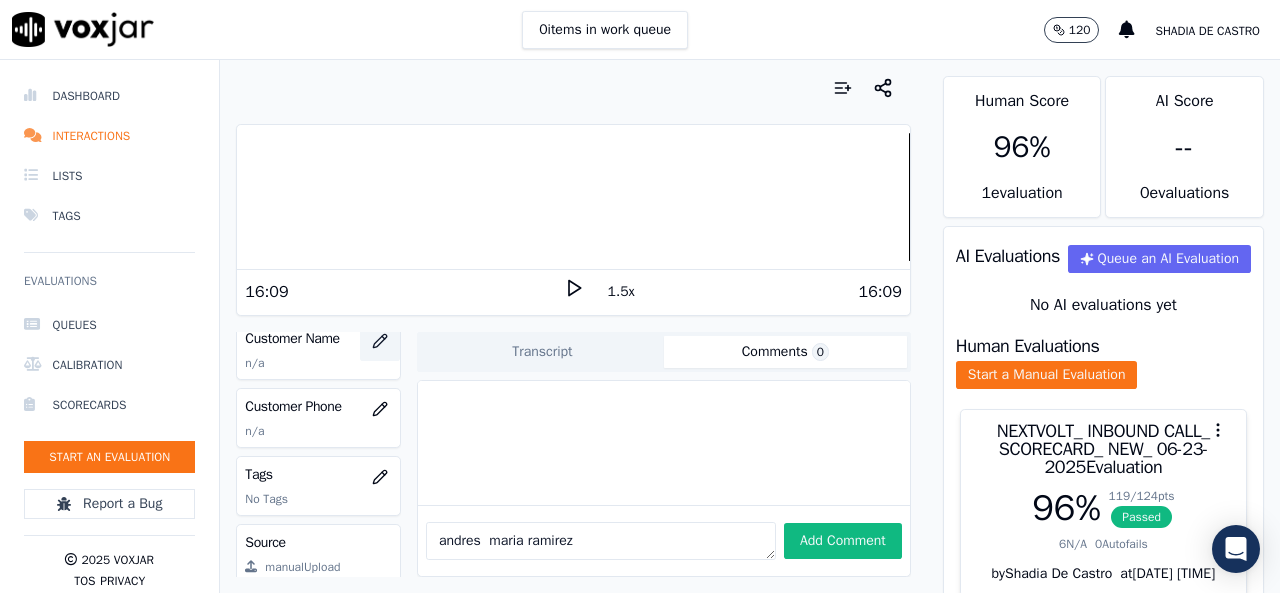 click 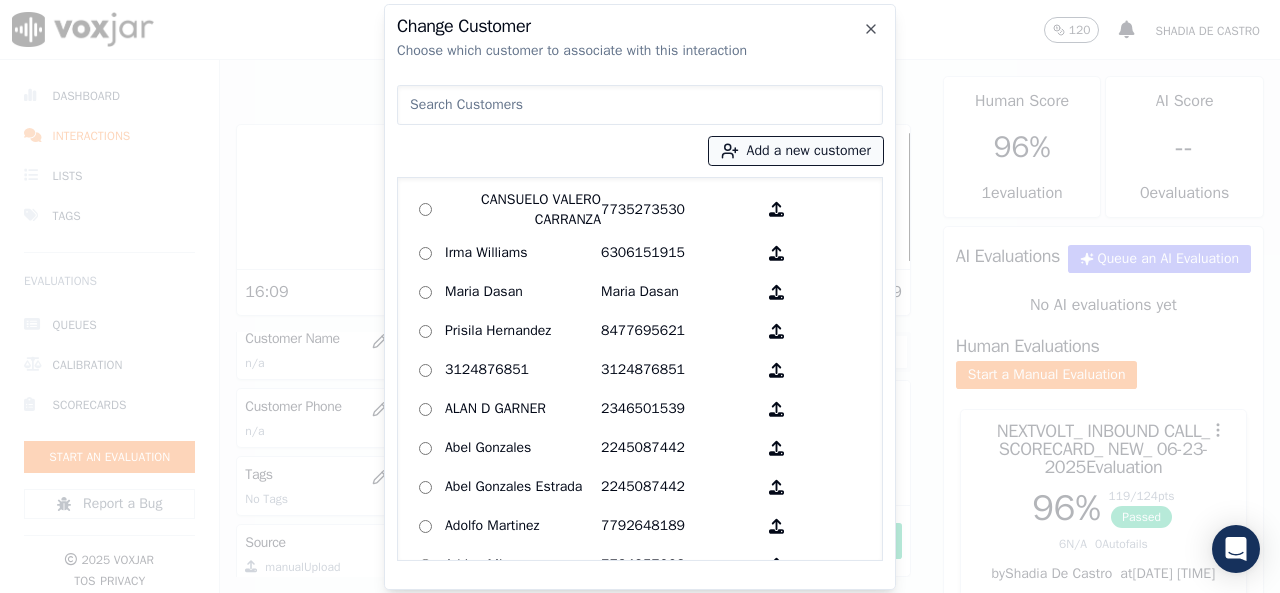 click on "Add a new customer" at bounding box center (796, 151) 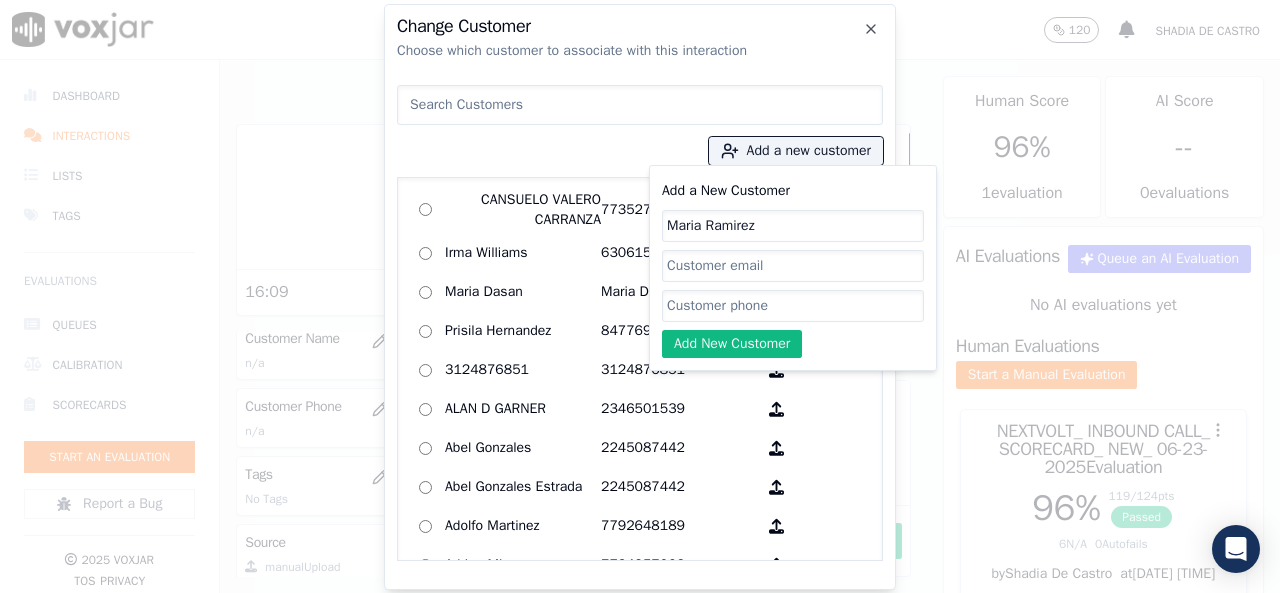 click on "Add a New Customer" 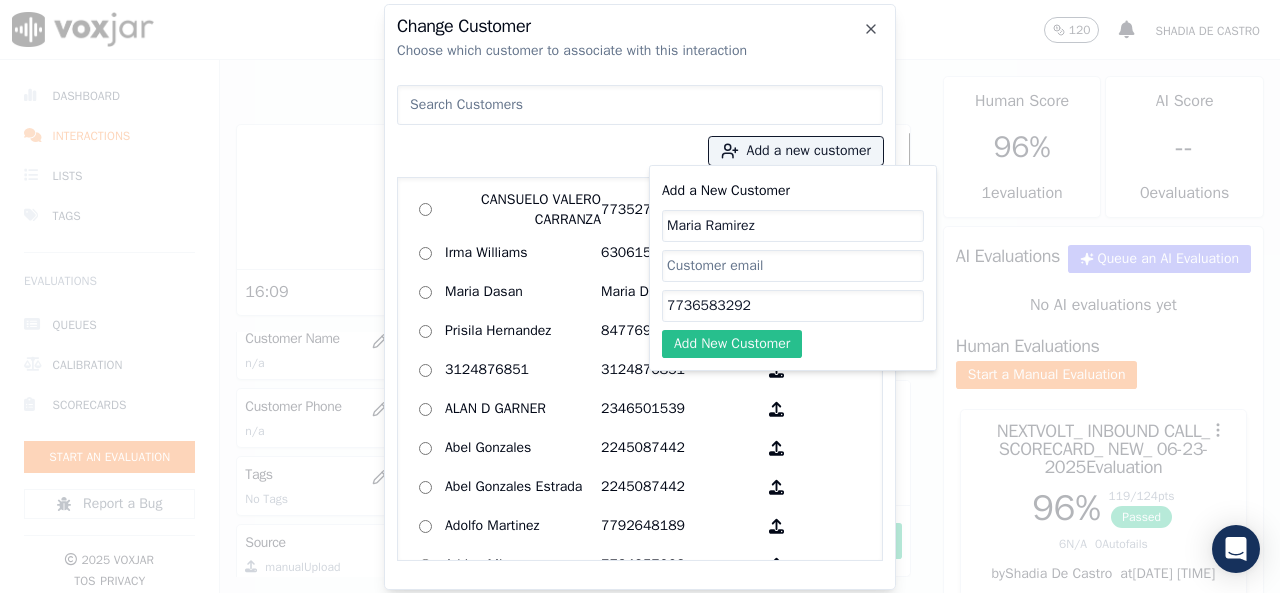 type on "7736583292" 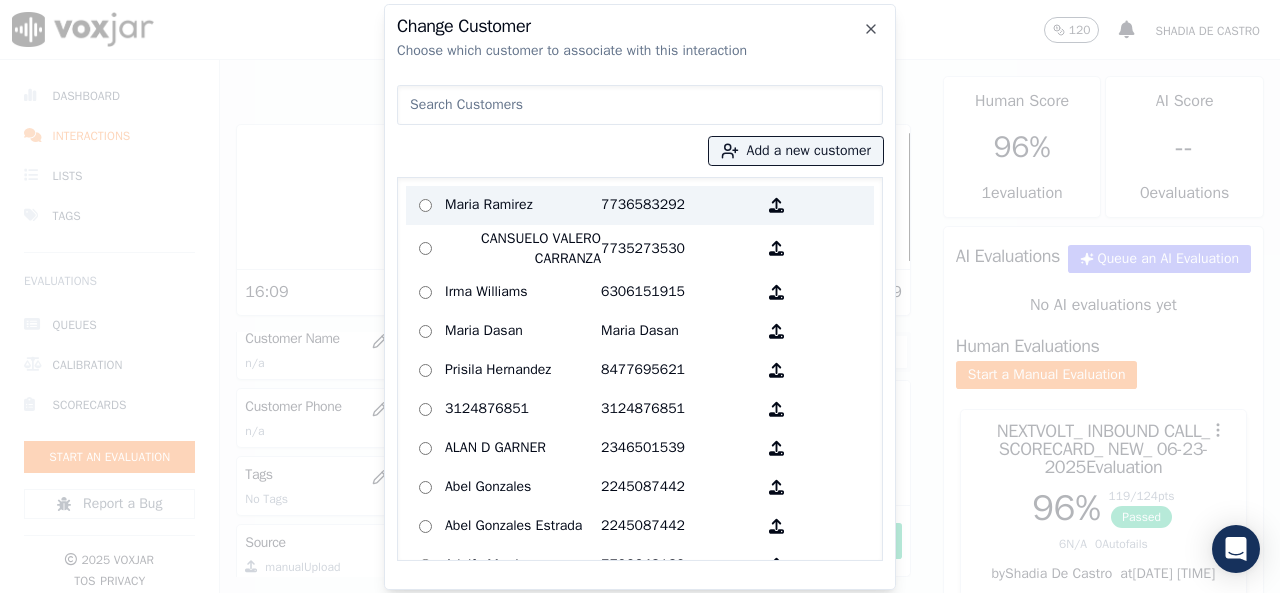 click on "Maria Ramirez" at bounding box center (523, 205) 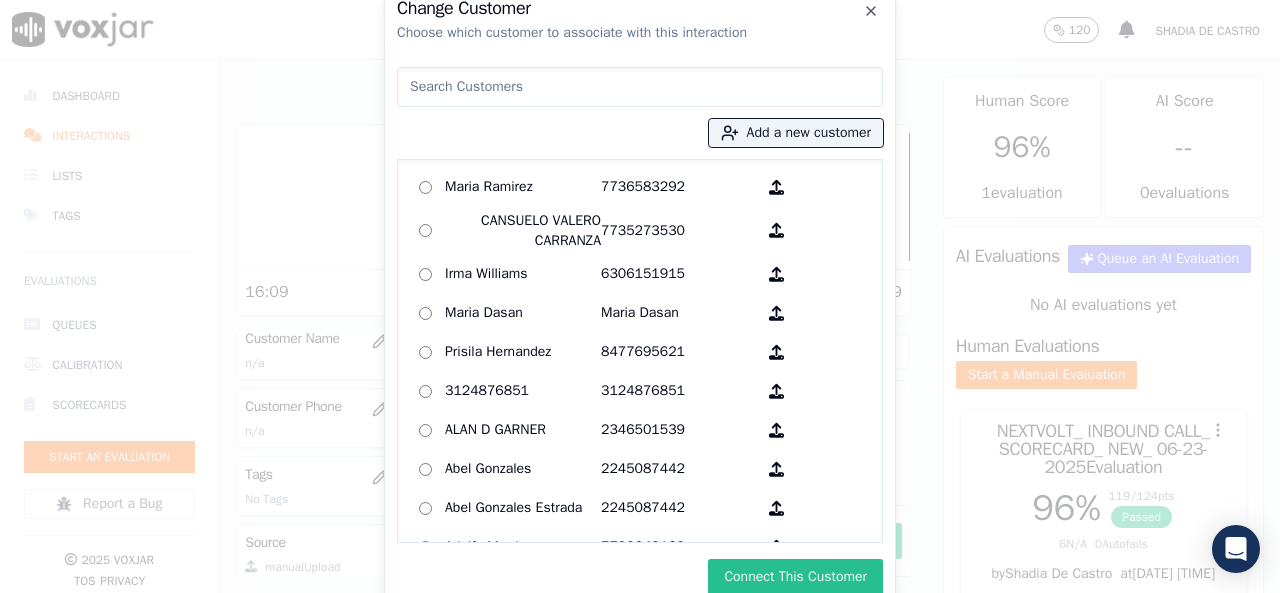 click on "Connect This Customer" at bounding box center [795, 577] 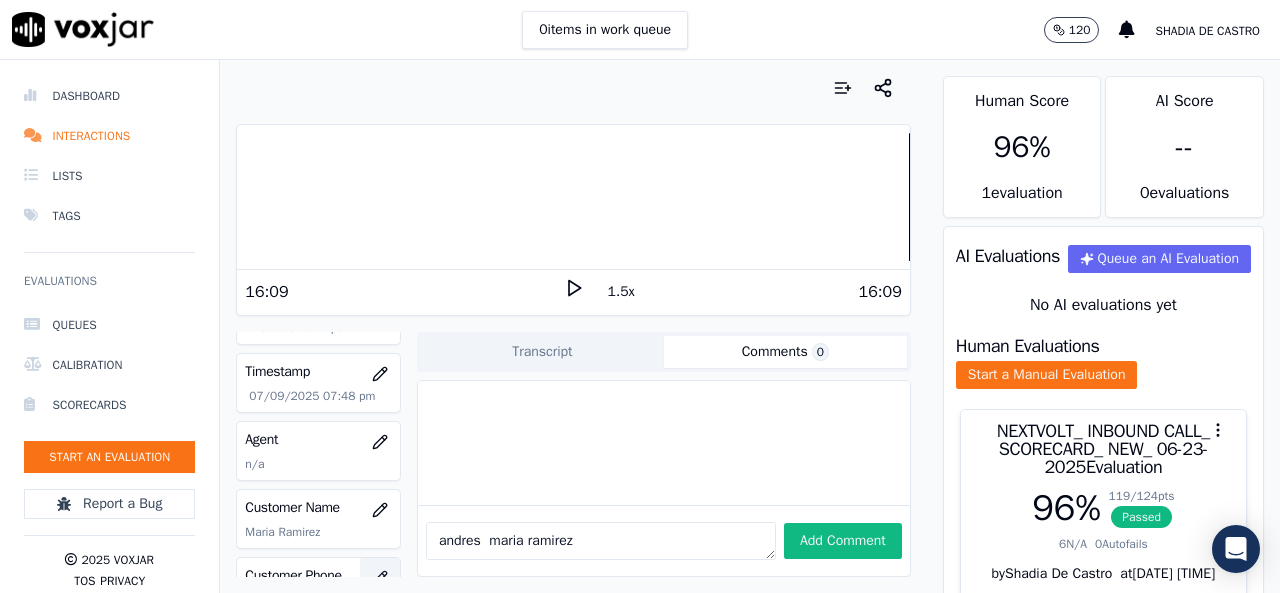 scroll, scrollTop: 100, scrollLeft: 0, axis: vertical 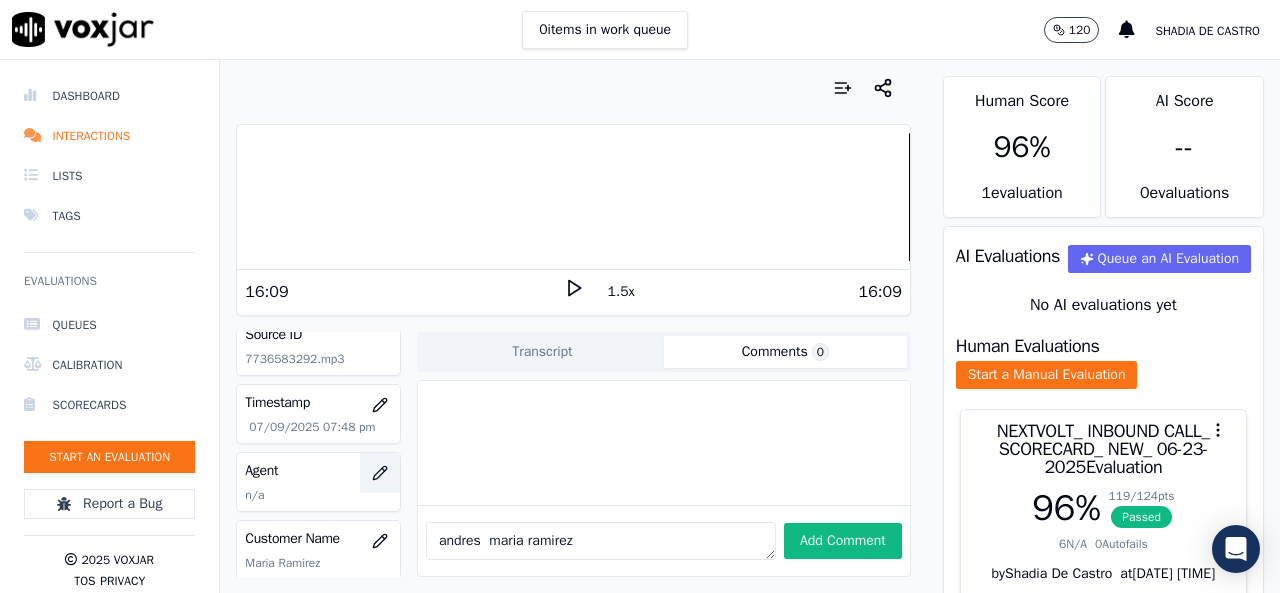 click 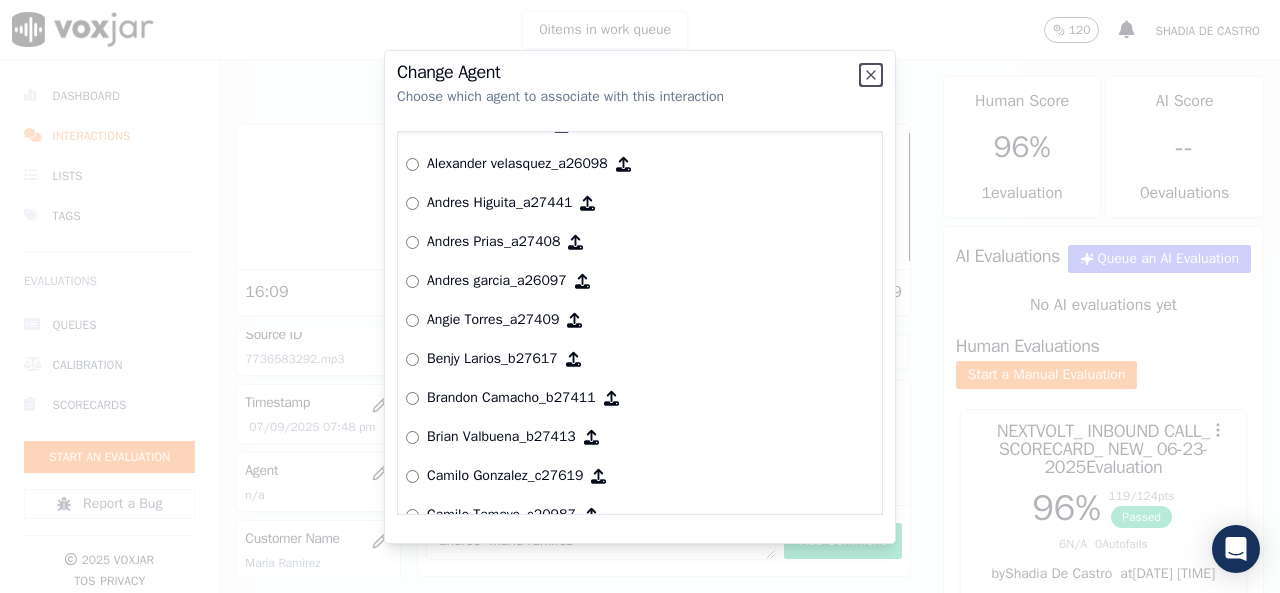scroll, scrollTop: 300, scrollLeft: 0, axis: vertical 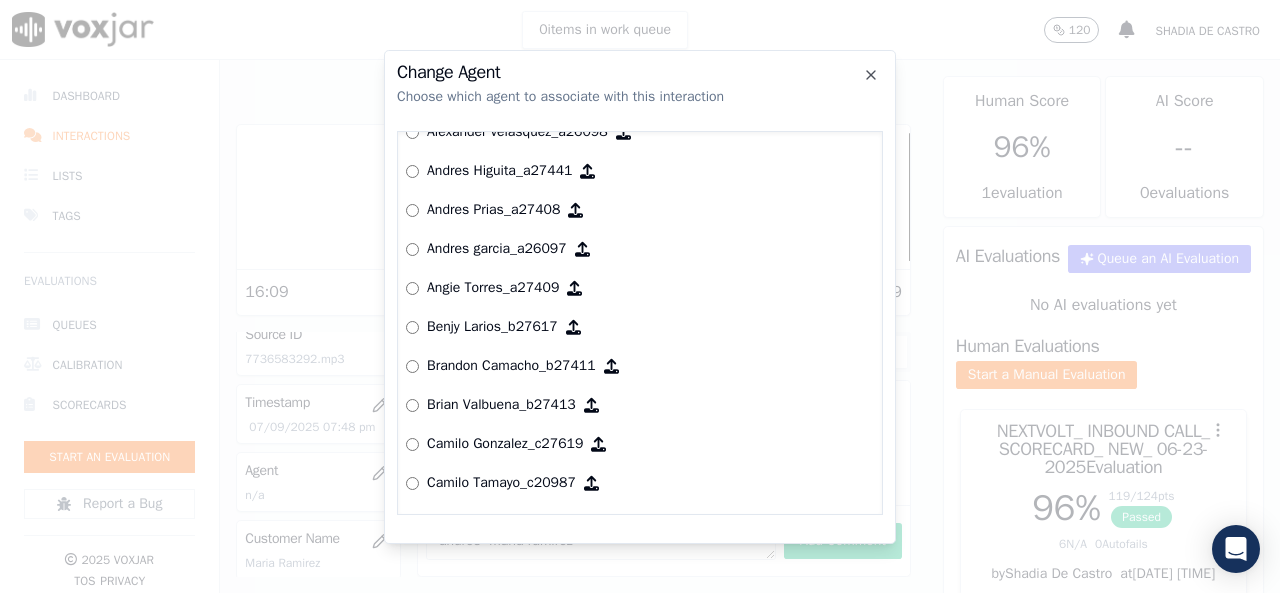 click on "Andres garcia_a26097" at bounding box center [640, 249] 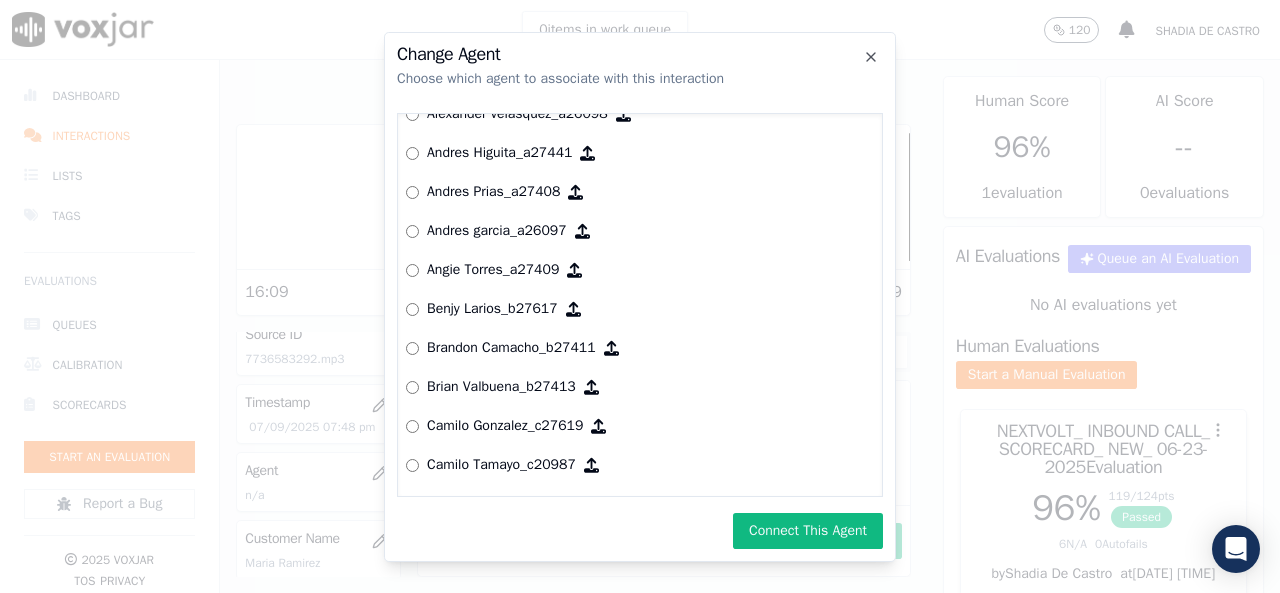 click on "Connect This Agent" at bounding box center [808, 531] 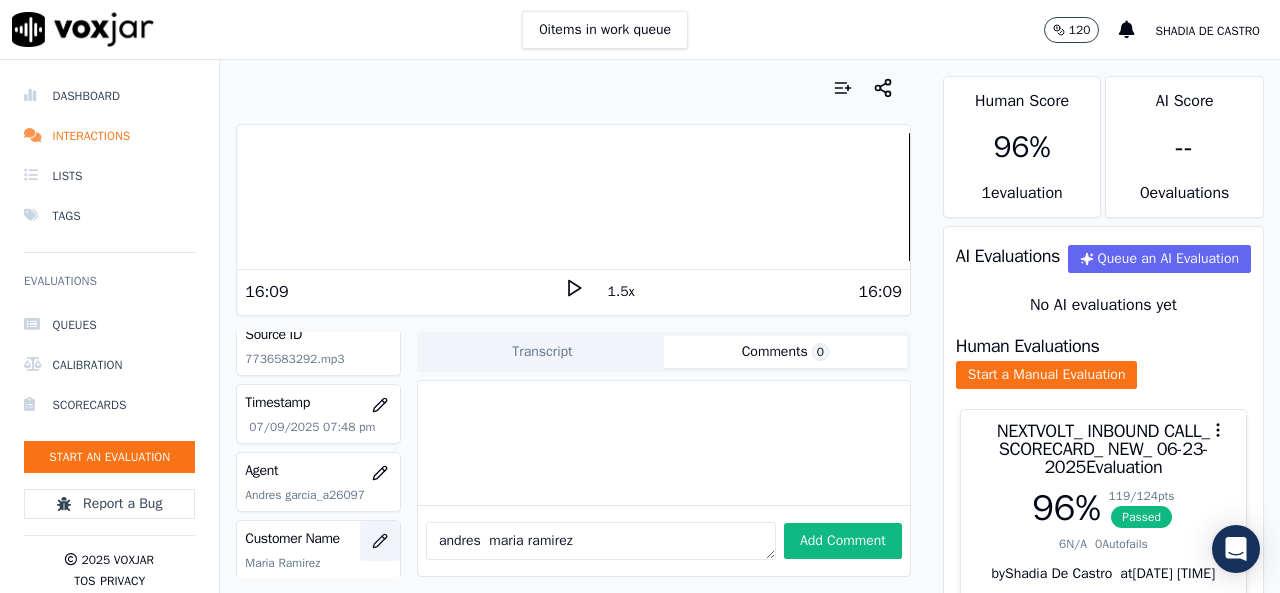 drag, startPoint x: 508, startPoint y: 523, endPoint x: 353, endPoint y: 526, distance: 155.02902 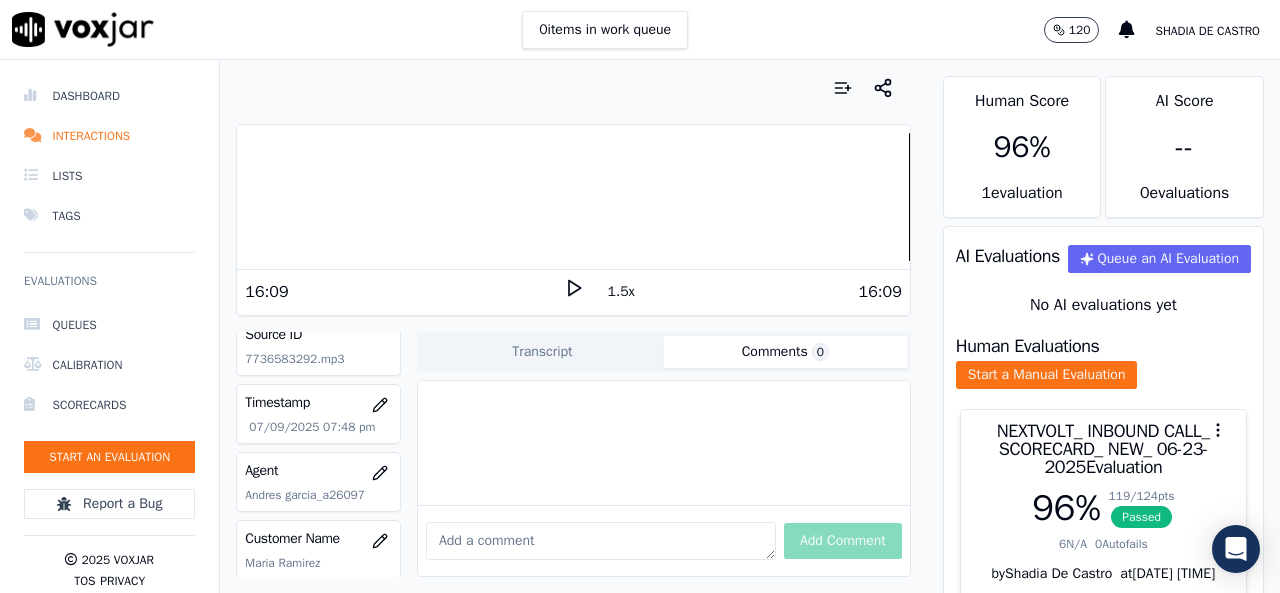 type on "T" 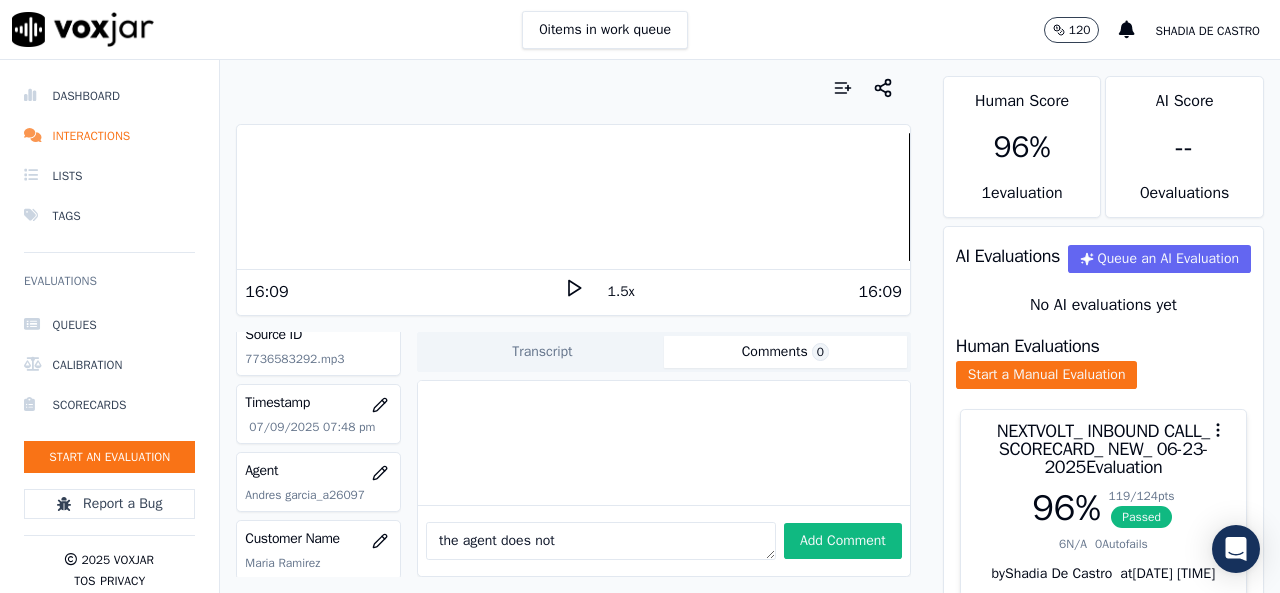 type on "the agent does not" 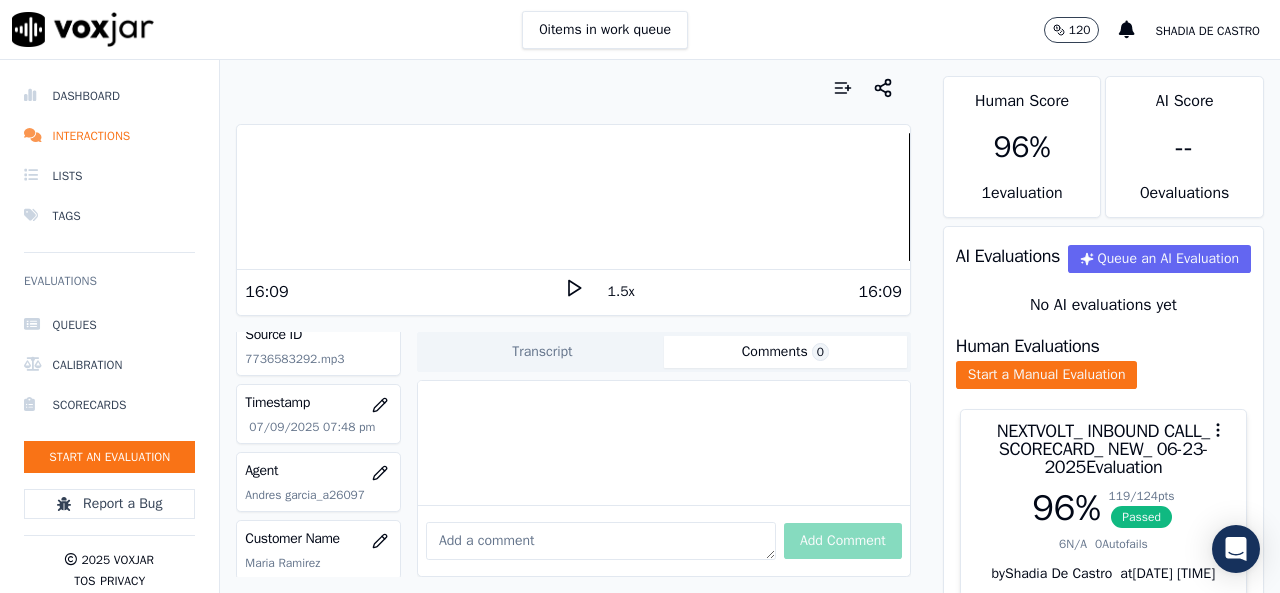 paste on "the agent said an id that does not belong to him, thus id belongs to another agent" 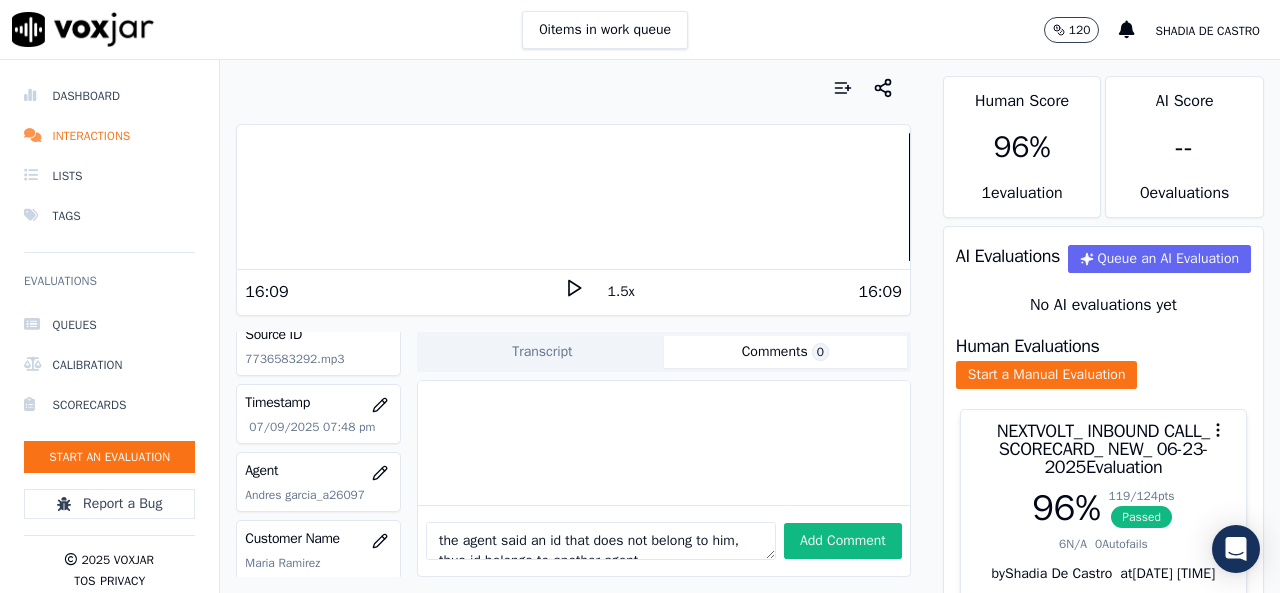 scroll, scrollTop: 11, scrollLeft: 0, axis: vertical 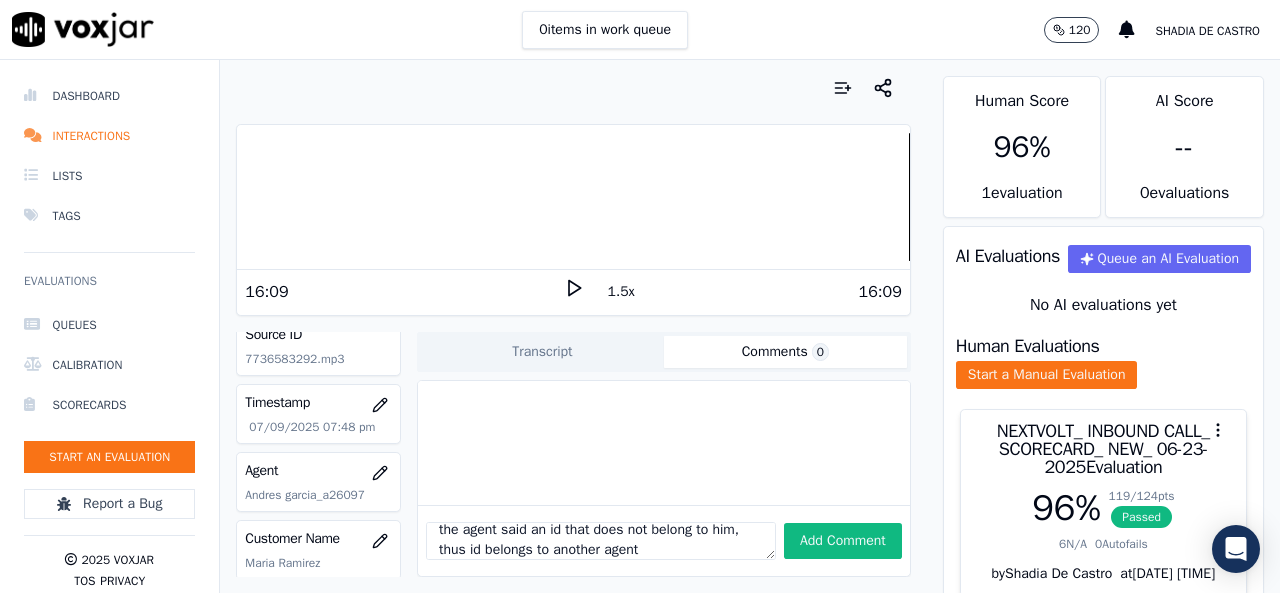 click on "the agent said an id that does not belong to him, thus id belongs to another agent" at bounding box center (601, 541) 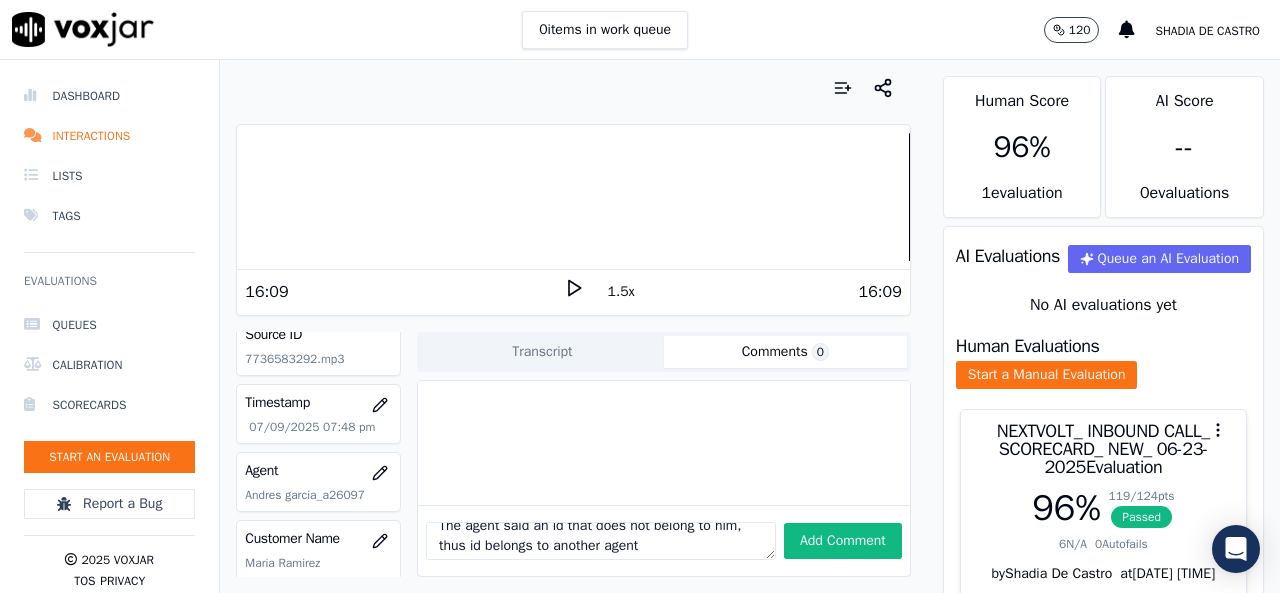 scroll, scrollTop: 20, scrollLeft: 0, axis: vertical 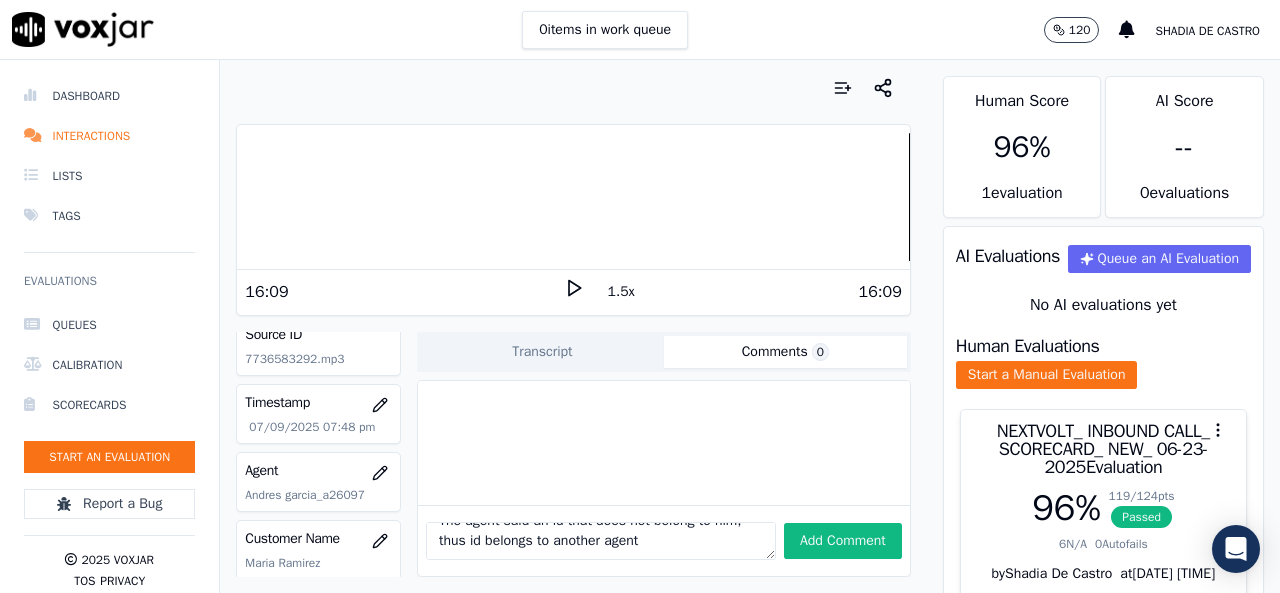 click on "The agent said an id that does not belong to him, thus id belongs to another agent" at bounding box center [601, 541] 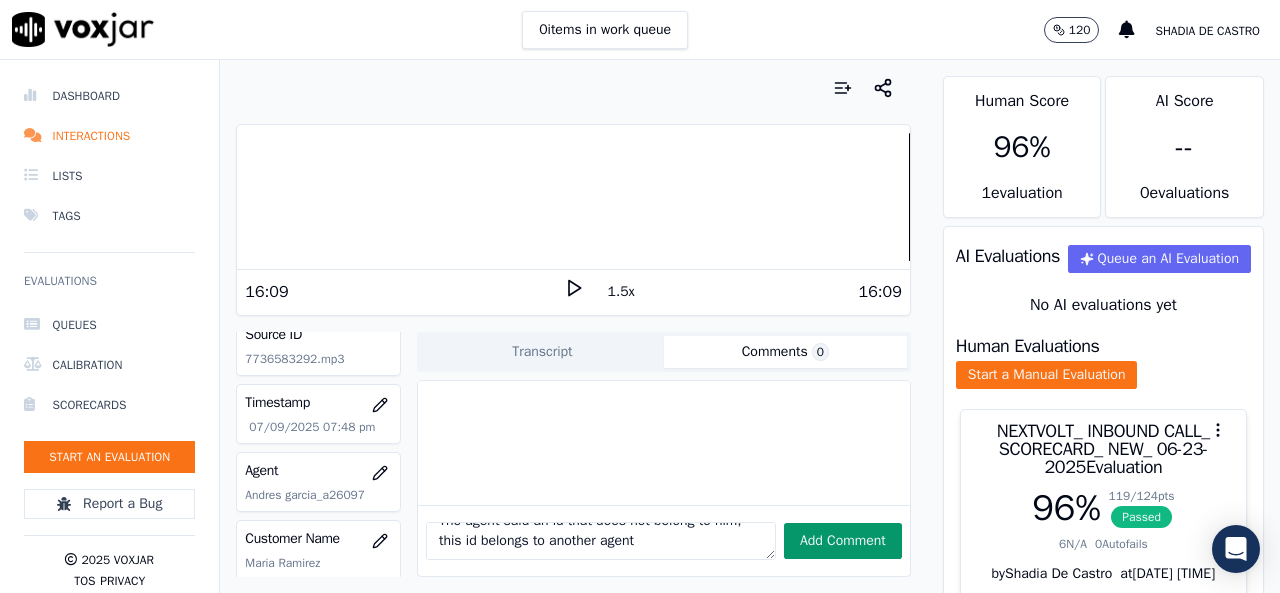 click on "Add Comment" at bounding box center (843, 541) 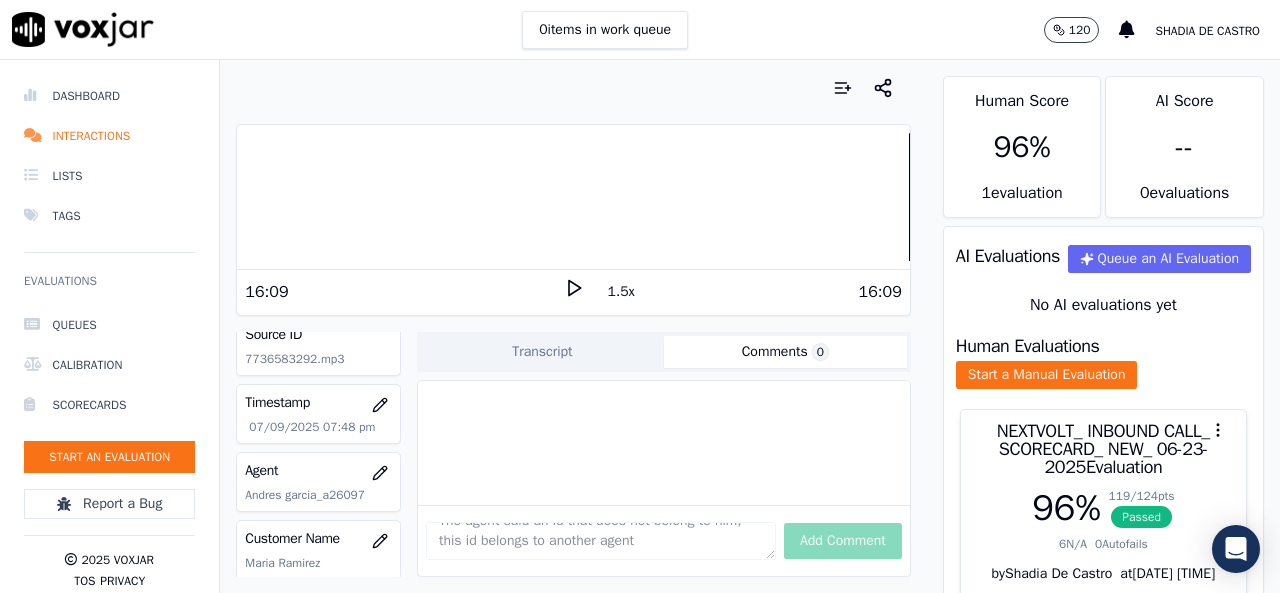 type 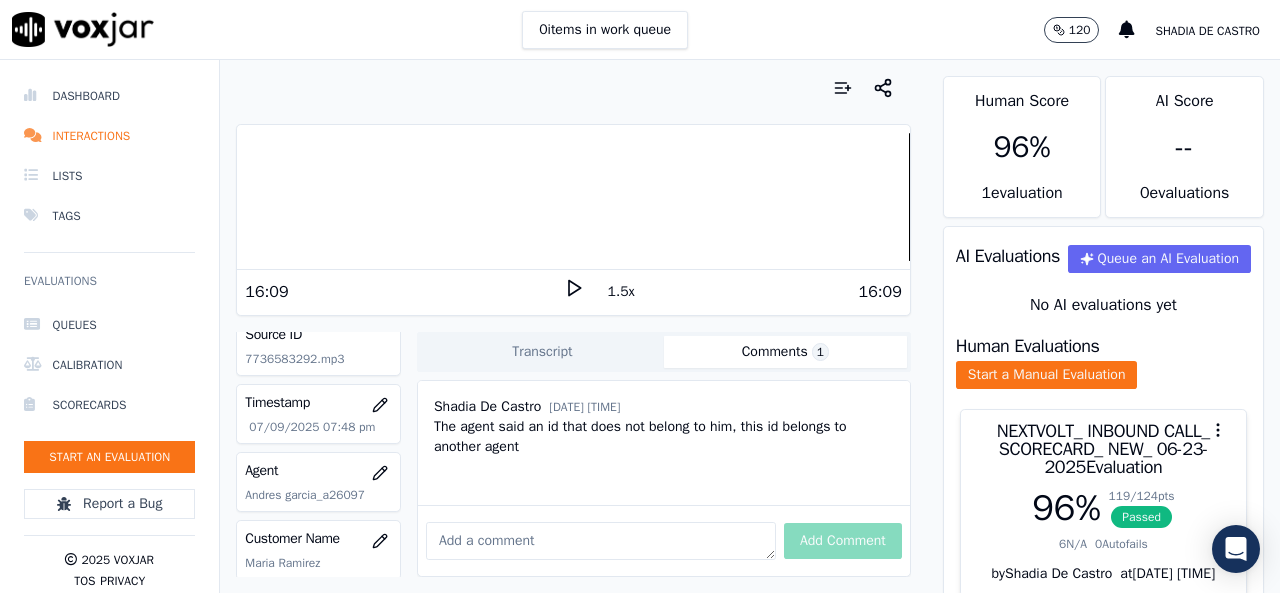 scroll, scrollTop: 0, scrollLeft: 0, axis: both 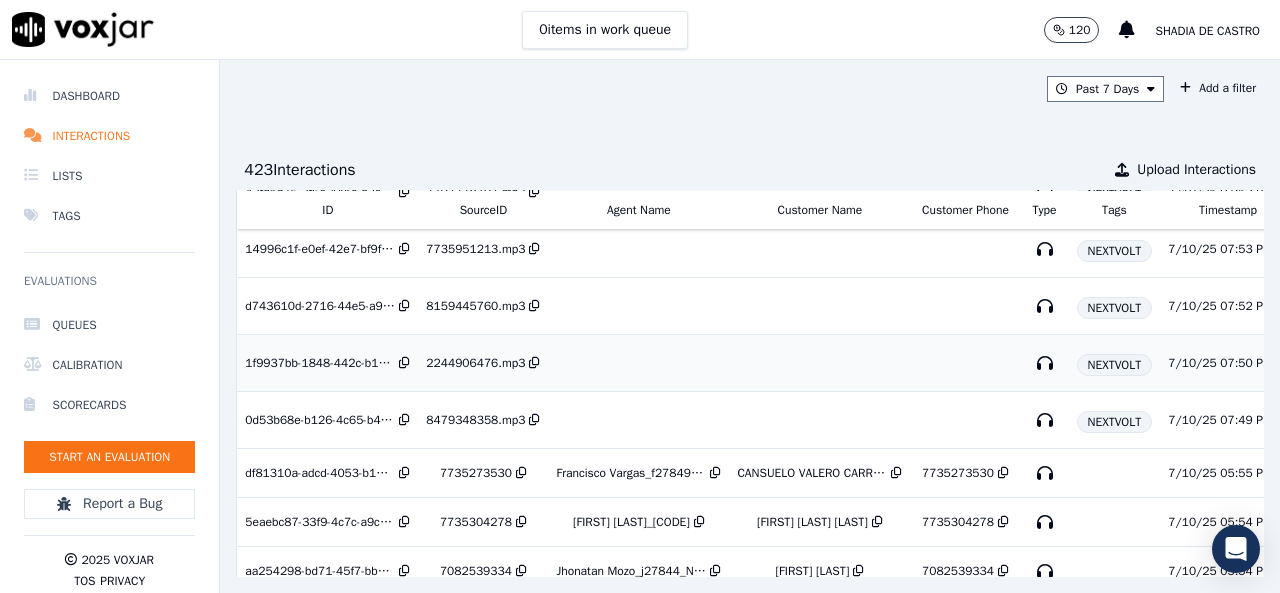 click on "2244906476.mp3" at bounding box center [475, 363] 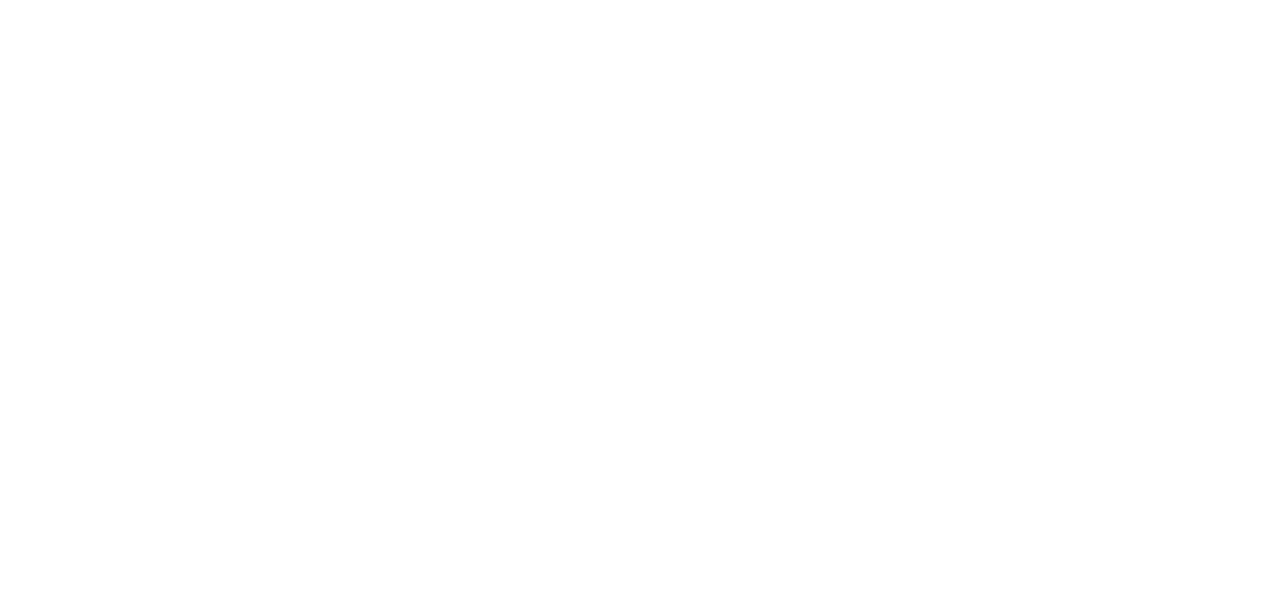 scroll, scrollTop: 0, scrollLeft: 0, axis: both 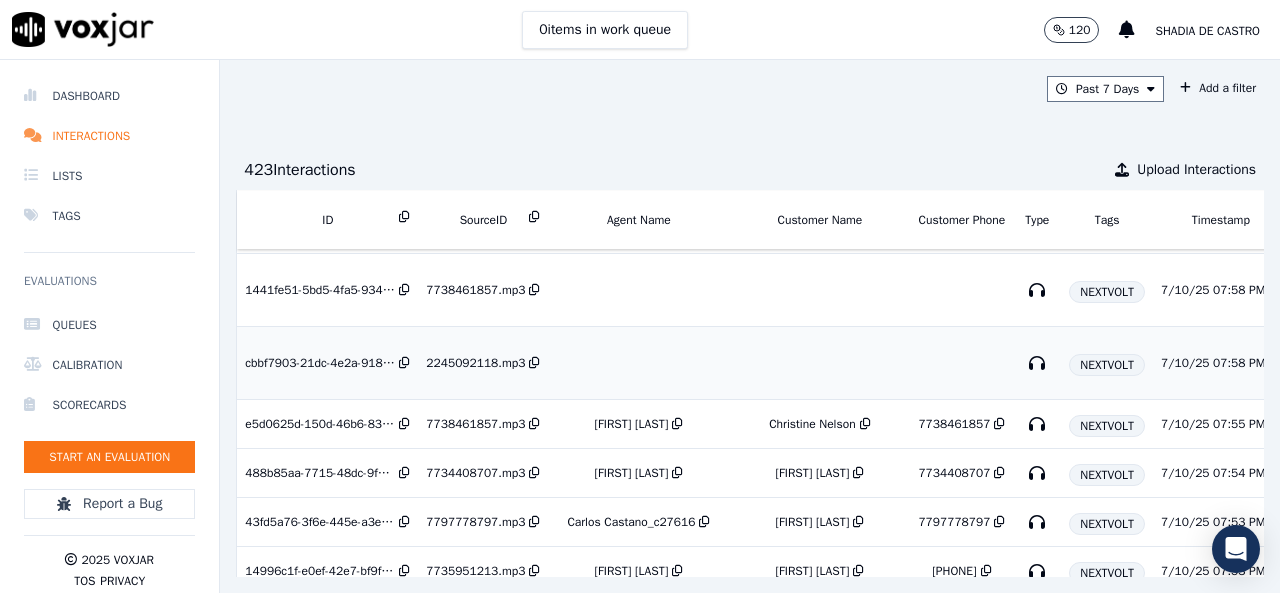 click on "2245092118.mp3" at bounding box center [475, 363] 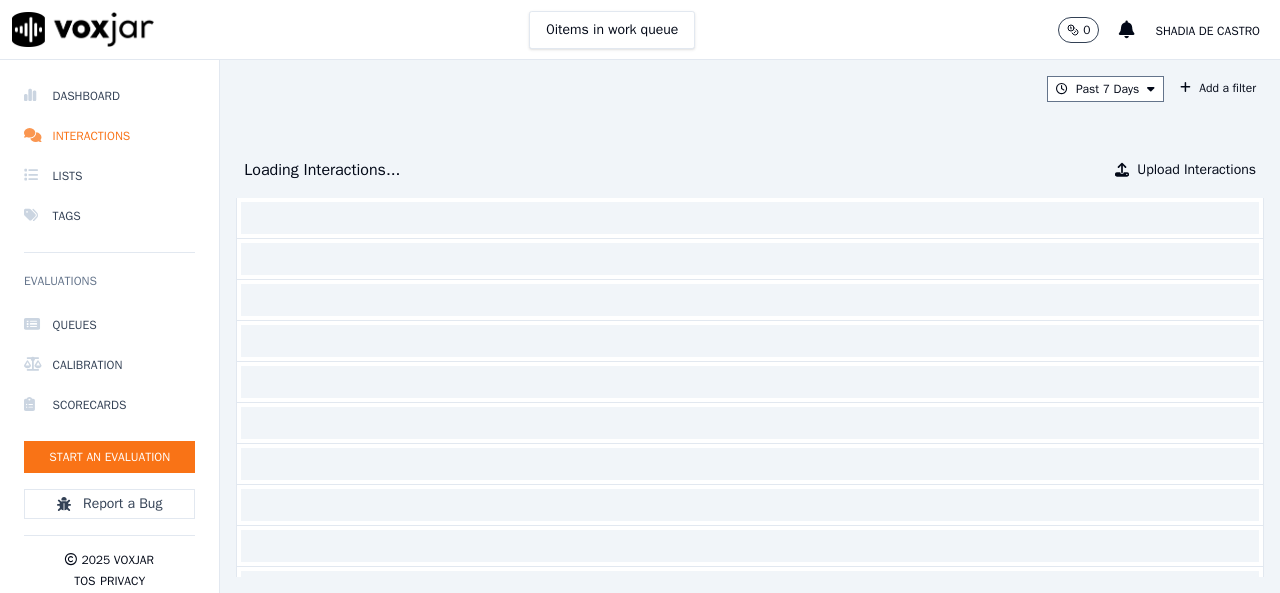 scroll, scrollTop: 0, scrollLeft: 0, axis: both 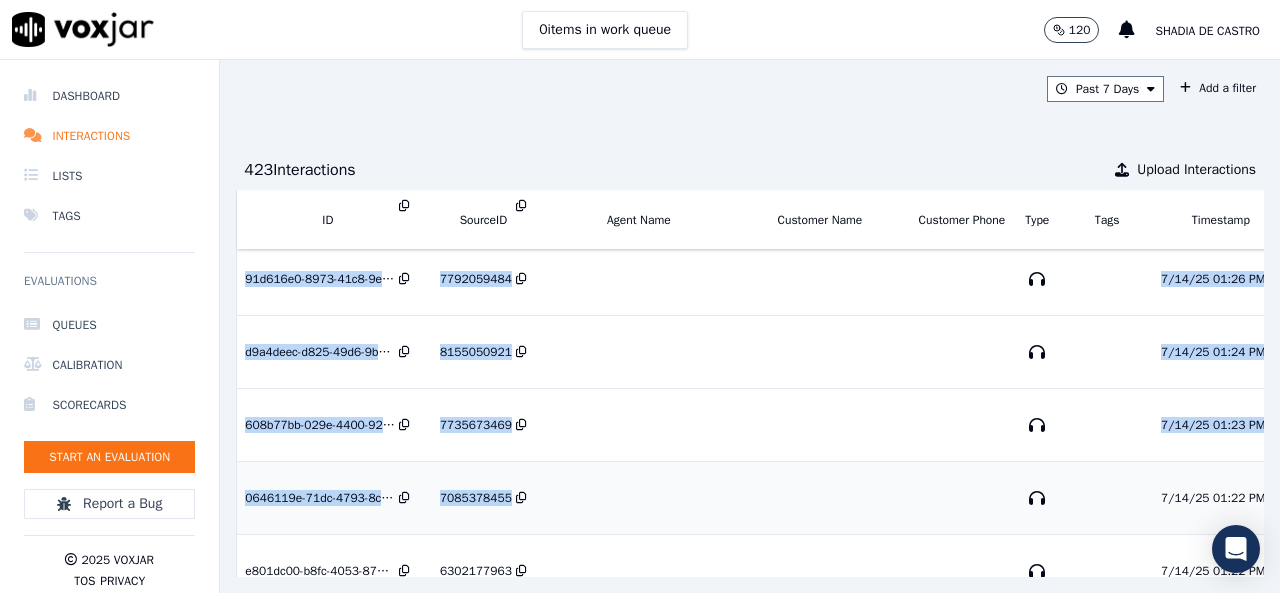 drag, startPoint x: 706, startPoint y: 527, endPoint x: 712, endPoint y: 503, distance: 24.738634 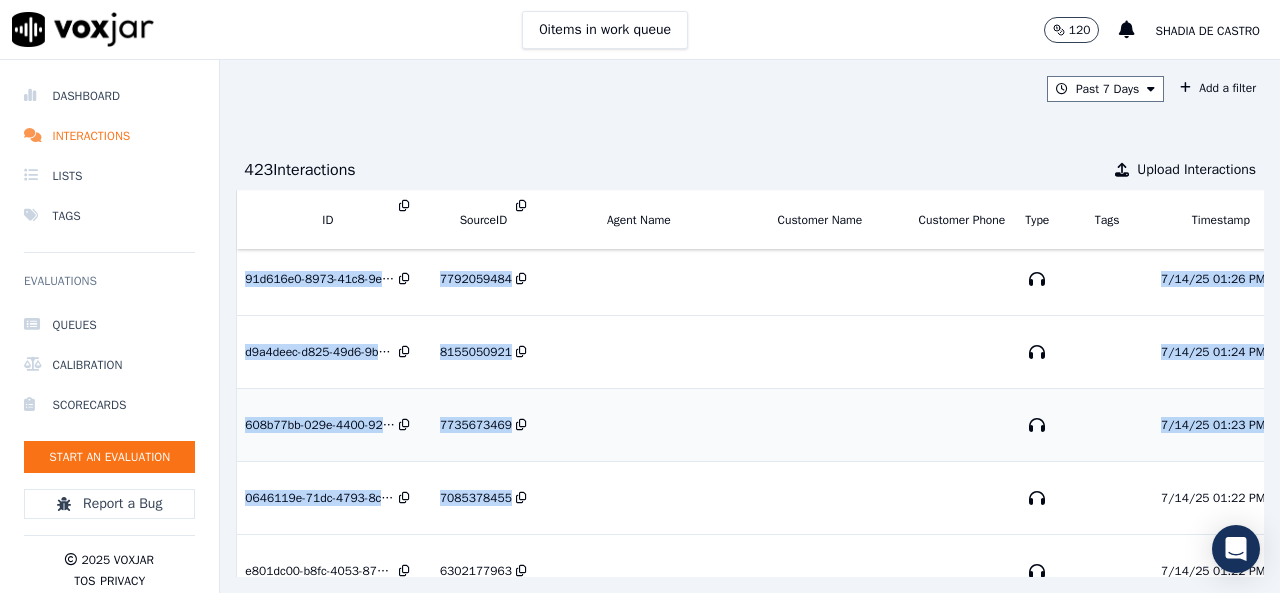 click at bounding box center (819, 425) 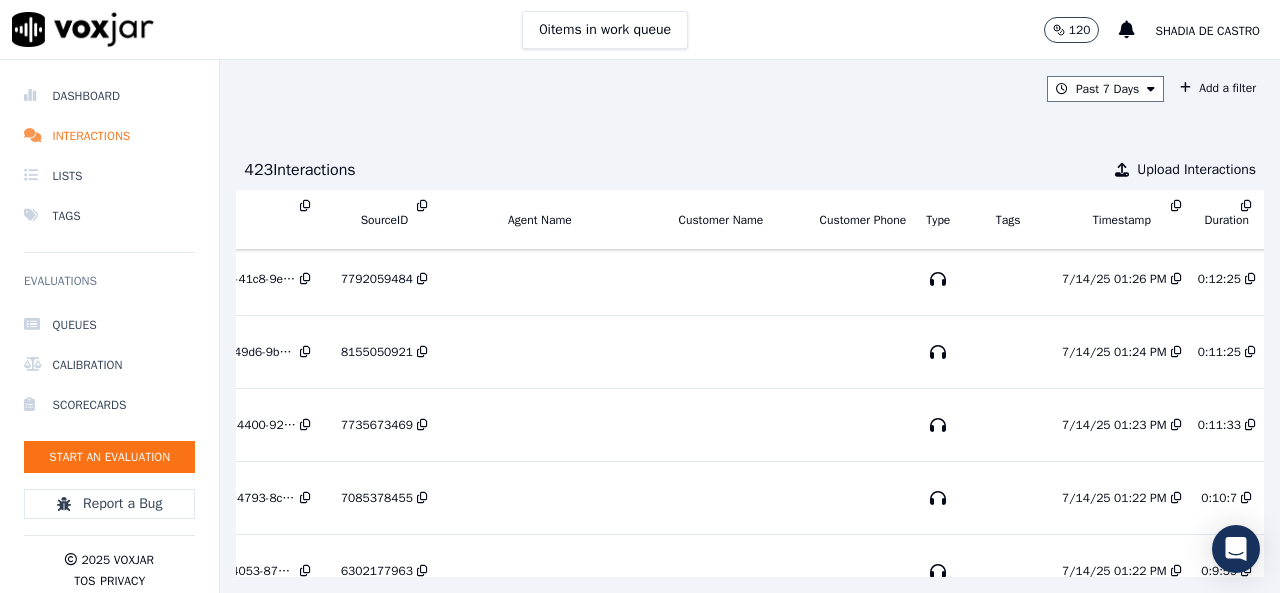 scroll, scrollTop: 518, scrollLeft: 0, axis: vertical 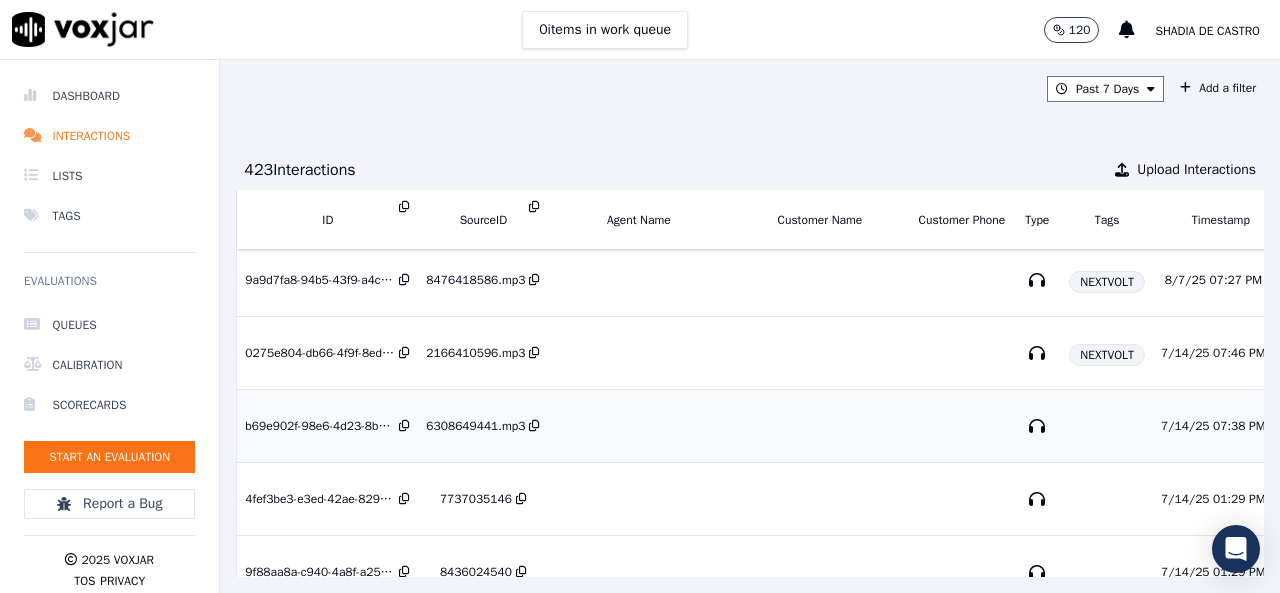 click on "6308649441.mp3" at bounding box center [475, 426] 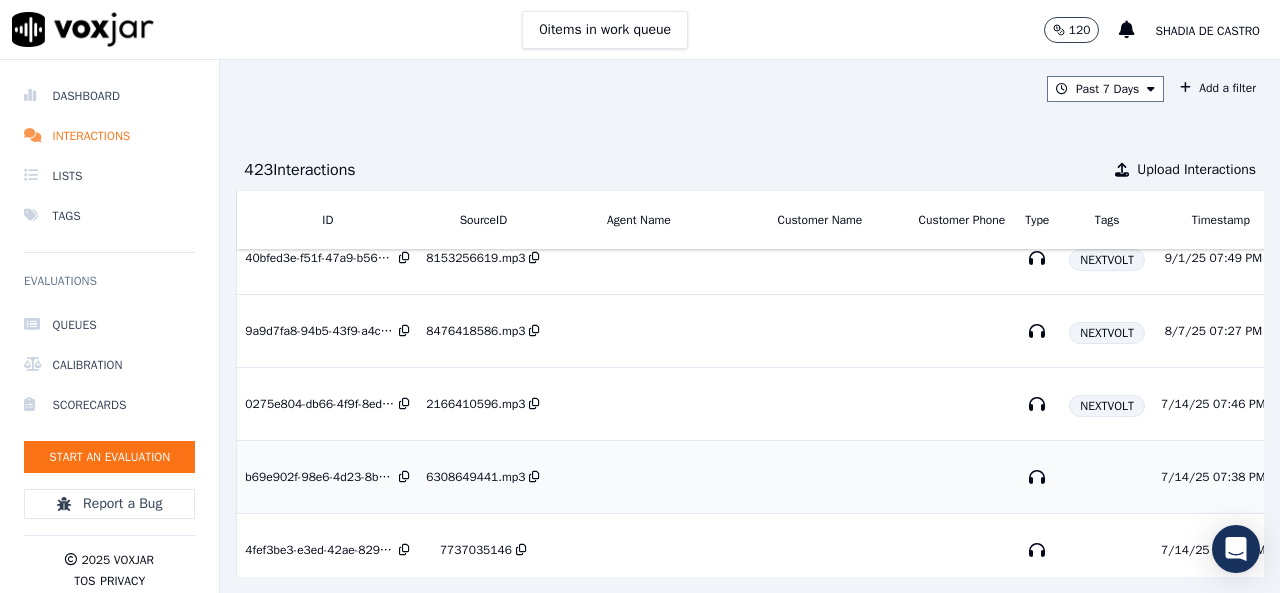 scroll, scrollTop: 0, scrollLeft: 0, axis: both 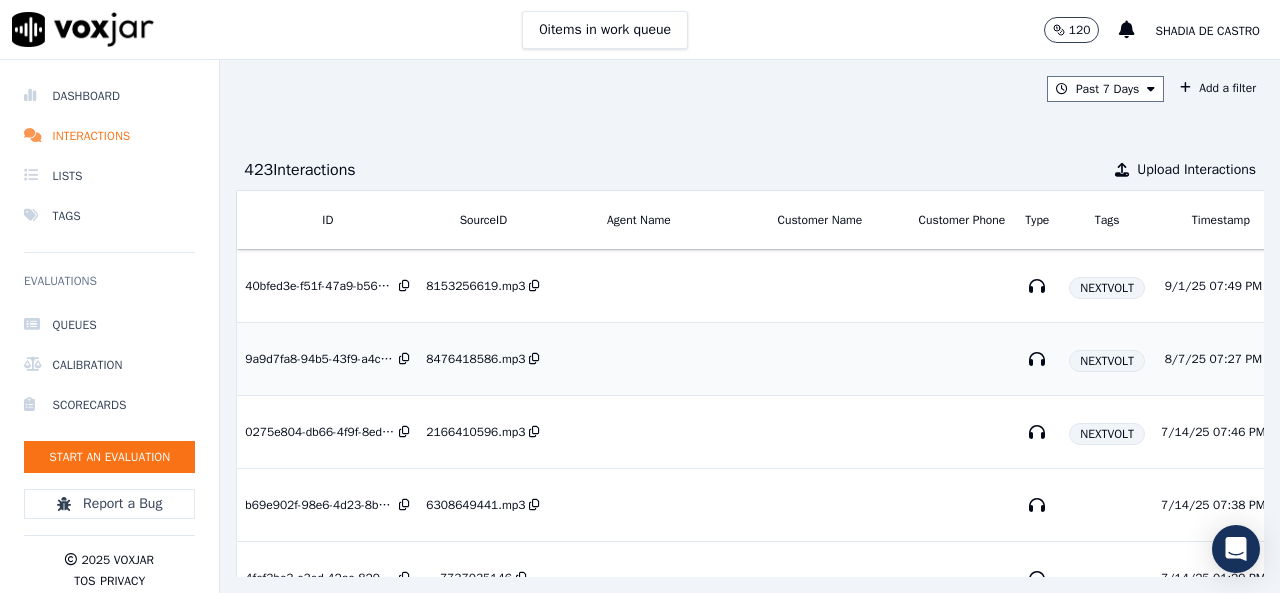 click on "8476418586.mp3" at bounding box center [475, 359] 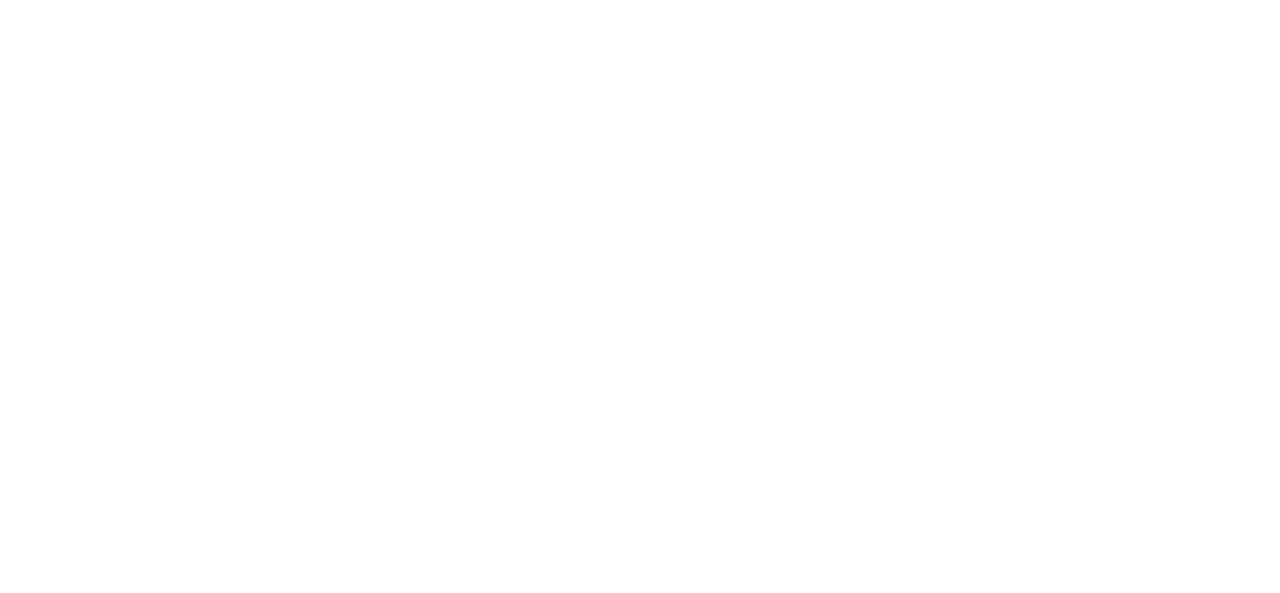 scroll, scrollTop: 0, scrollLeft: 0, axis: both 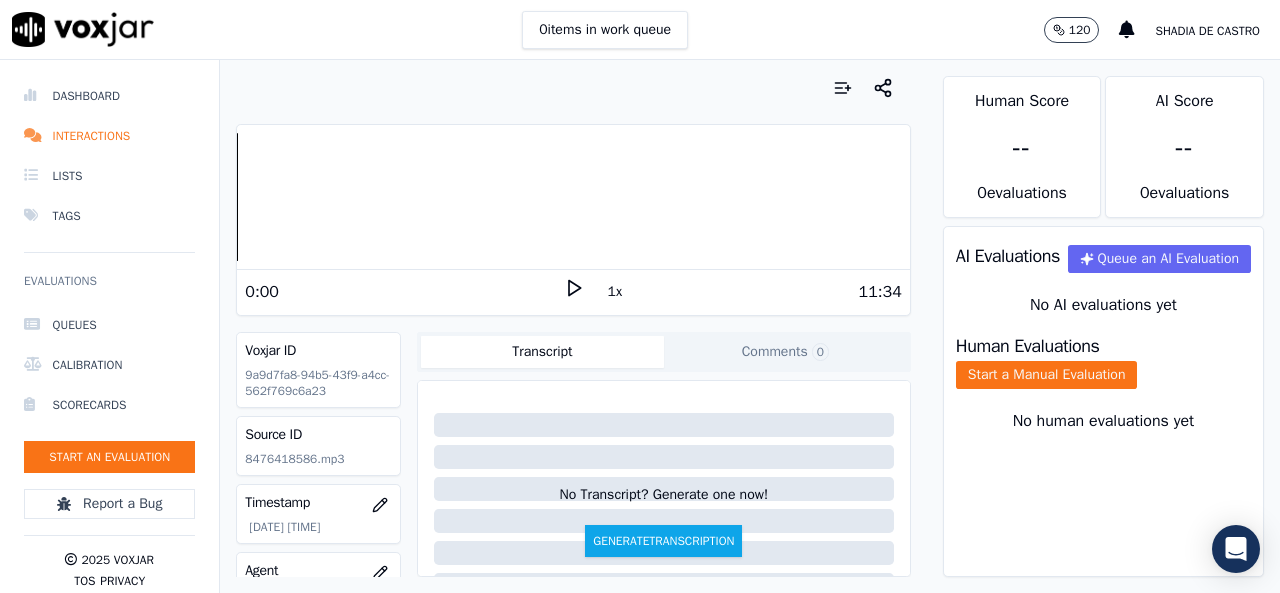 click 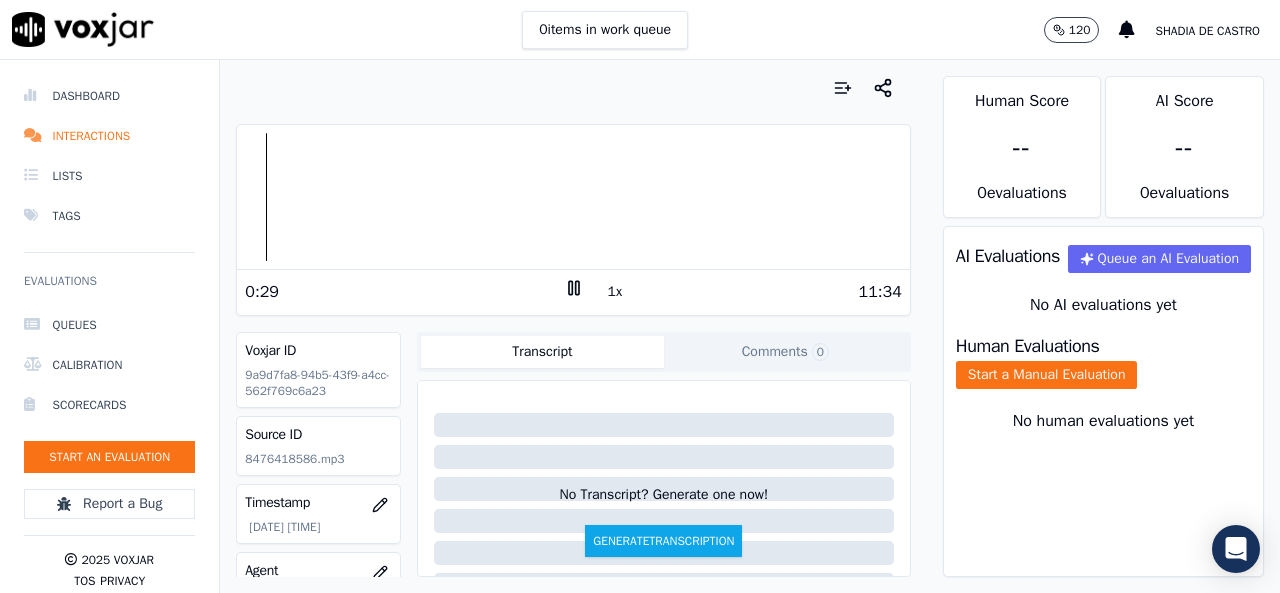 click 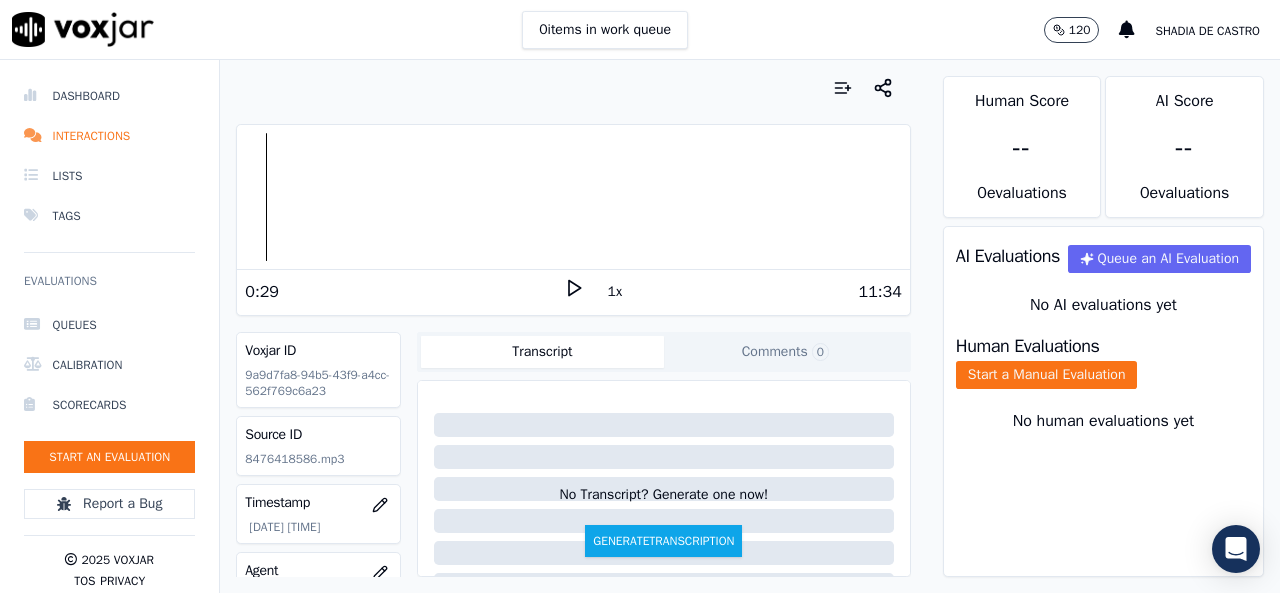 click 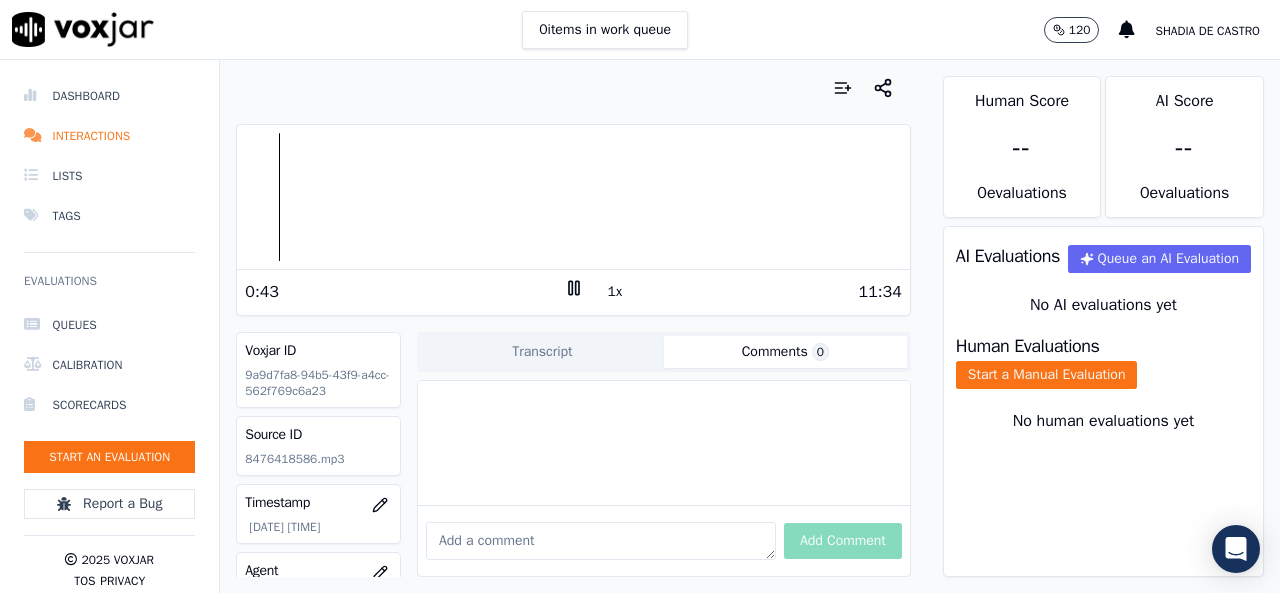 click on "Comments  0" 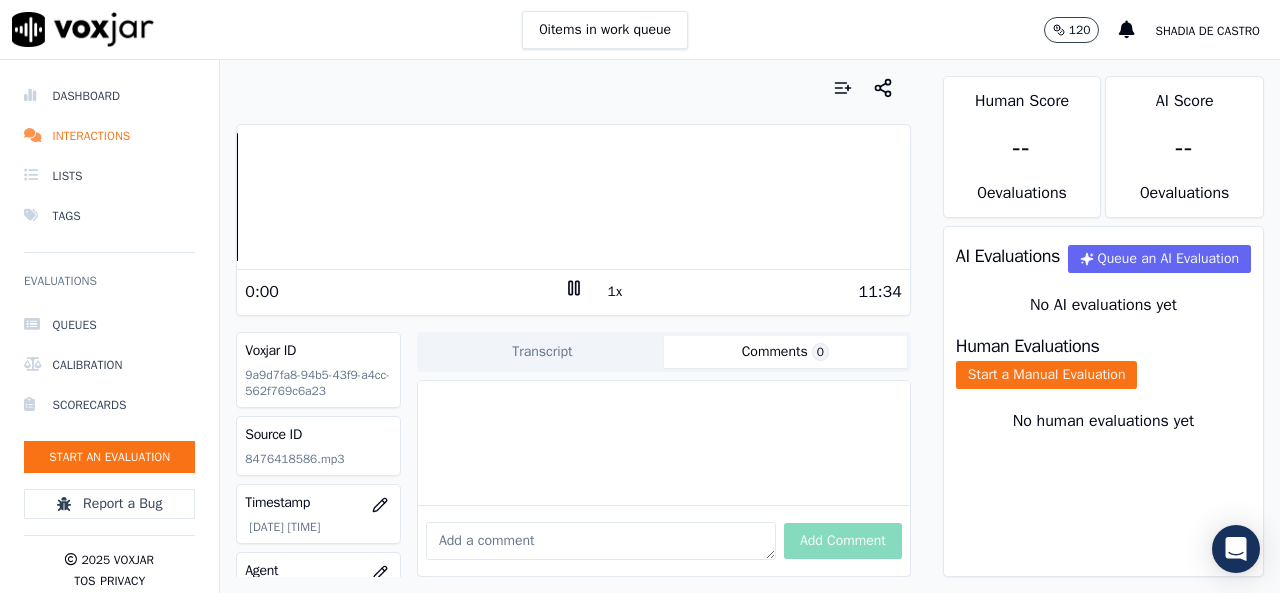 click on "Your browser does not support the audio element.   0:00     1x   11:34   Voxjar ID   9a9d7fa8-94b5-43f9-a4cc-562f769c6a23   Source ID   8476418586.mp3   Timestamp
08/07/2025 07:27 pm     Agent
n/a     Customer Name     n/a     Customer Phone     n/a     Tags
NEXTVOLT     Source     manualUpload   Type     AUDIO       Transcript   Comments  0   No Transcript? Generate one now!   Generate  Transcription         Add Comment" at bounding box center (573, 326) 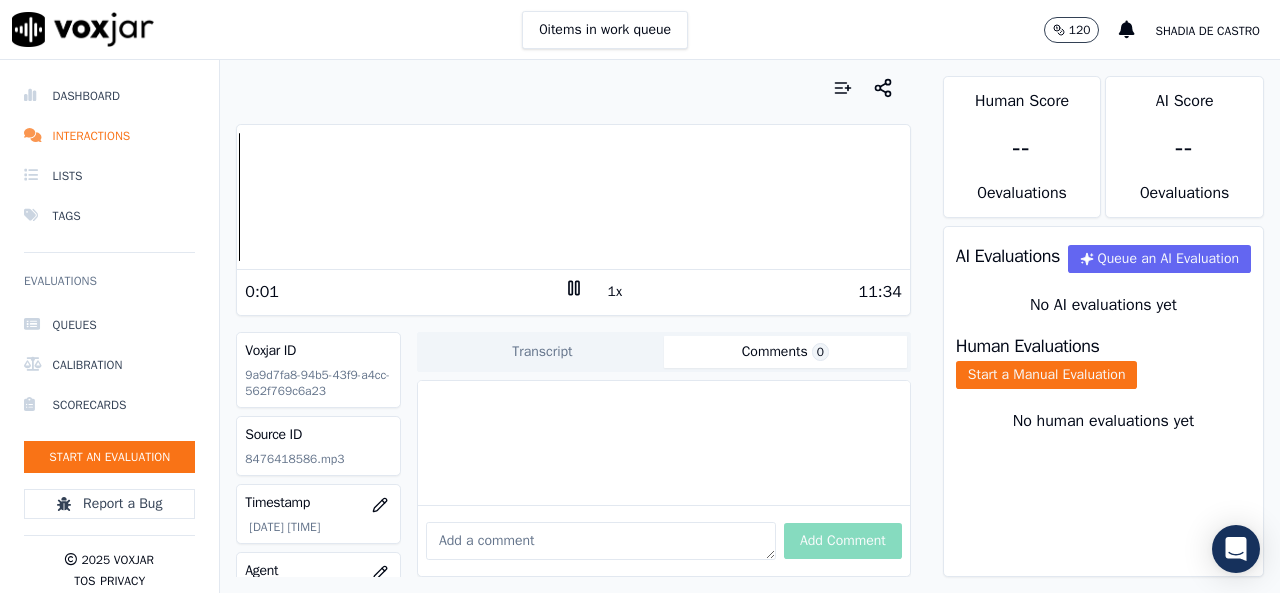 drag, startPoint x: 604, startPoint y: 511, endPoint x: 618, endPoint y: 493, distance: 22.803509 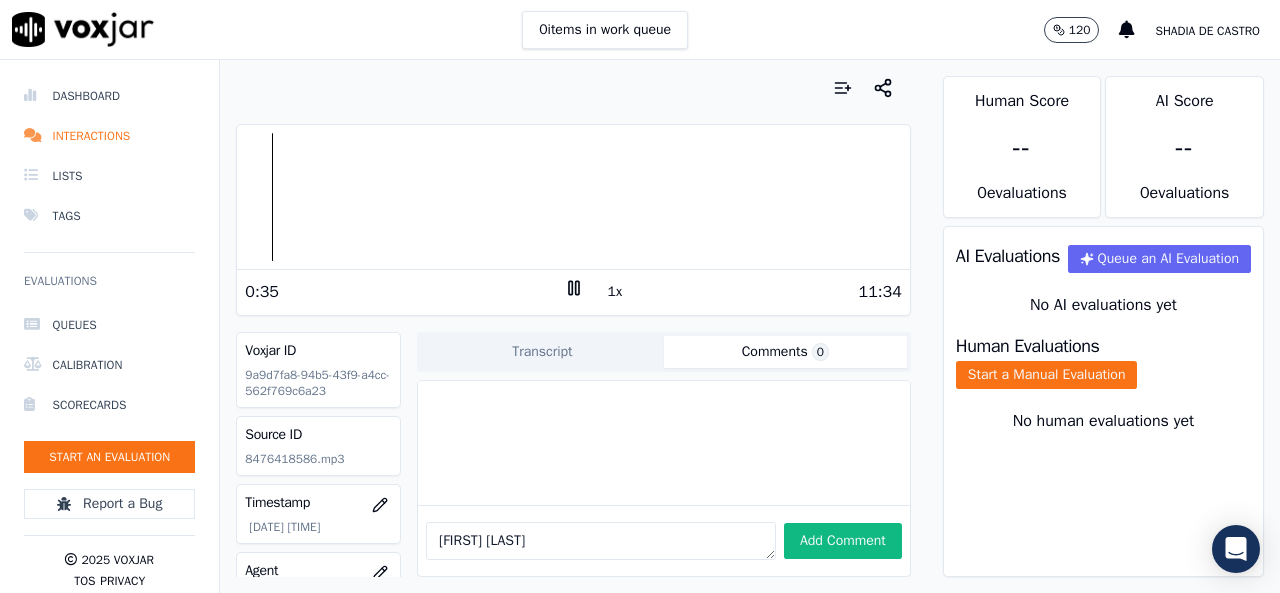click at bounding box center [573, 197] 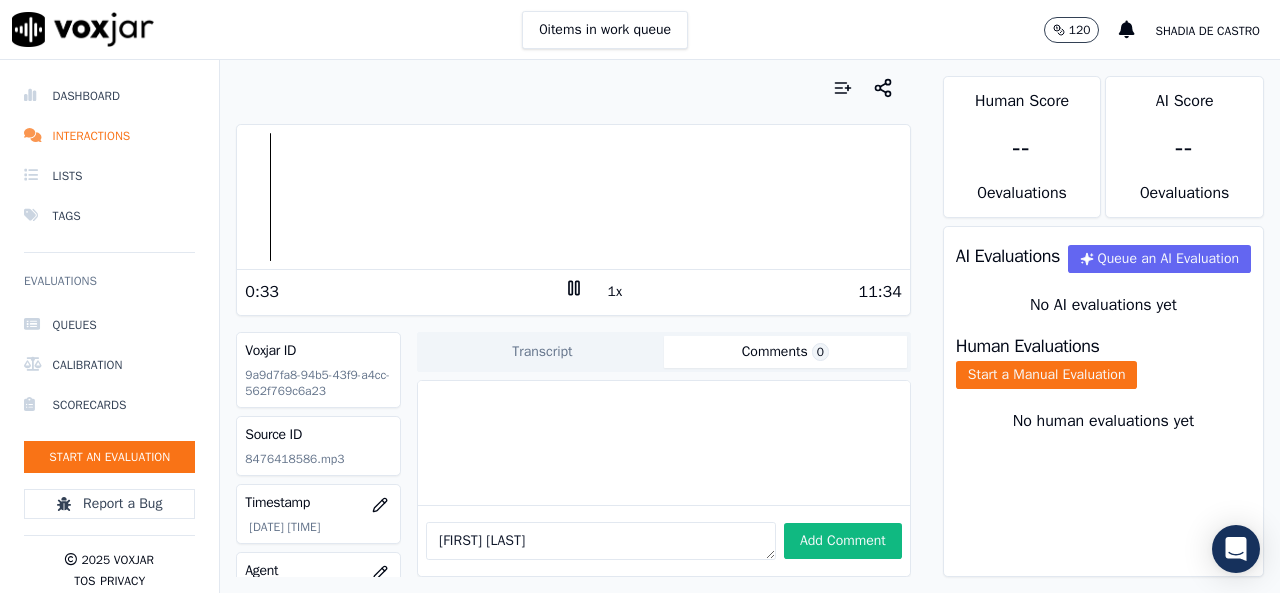 click at bounding box center [573, 197] 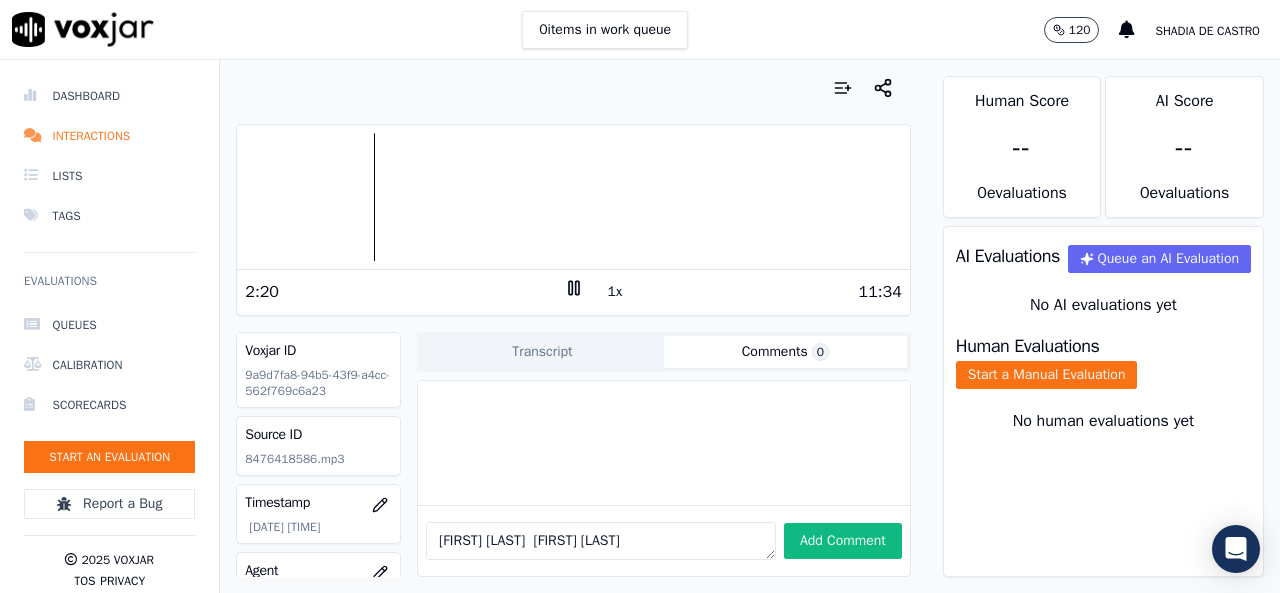 click on "jose navarro  jazmin martinez" at bounding box center [601, 541] 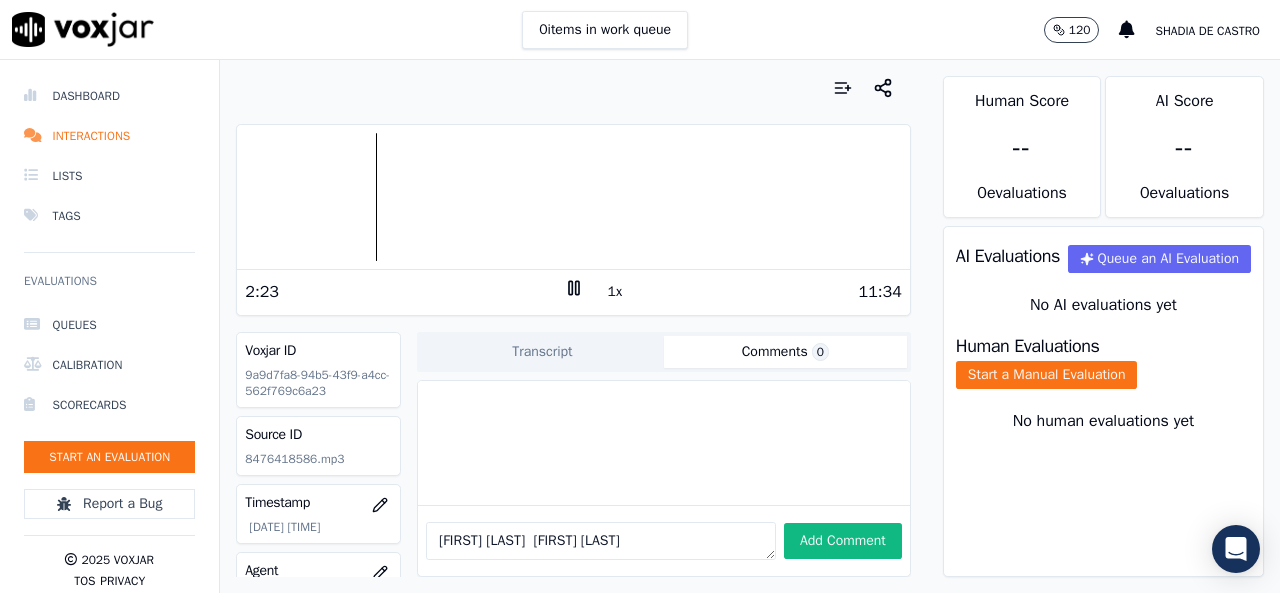 click on "jose navarro  jasmin martinez" at bounding box center (601, 541) 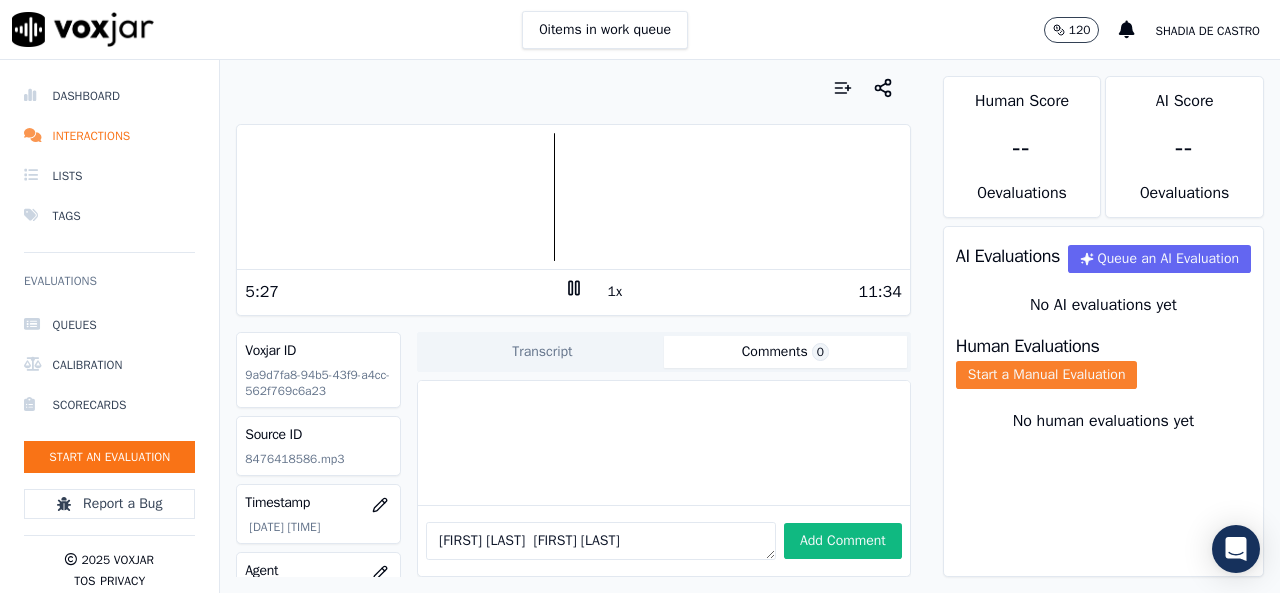 type on "jose navarro  jasmin martinez" 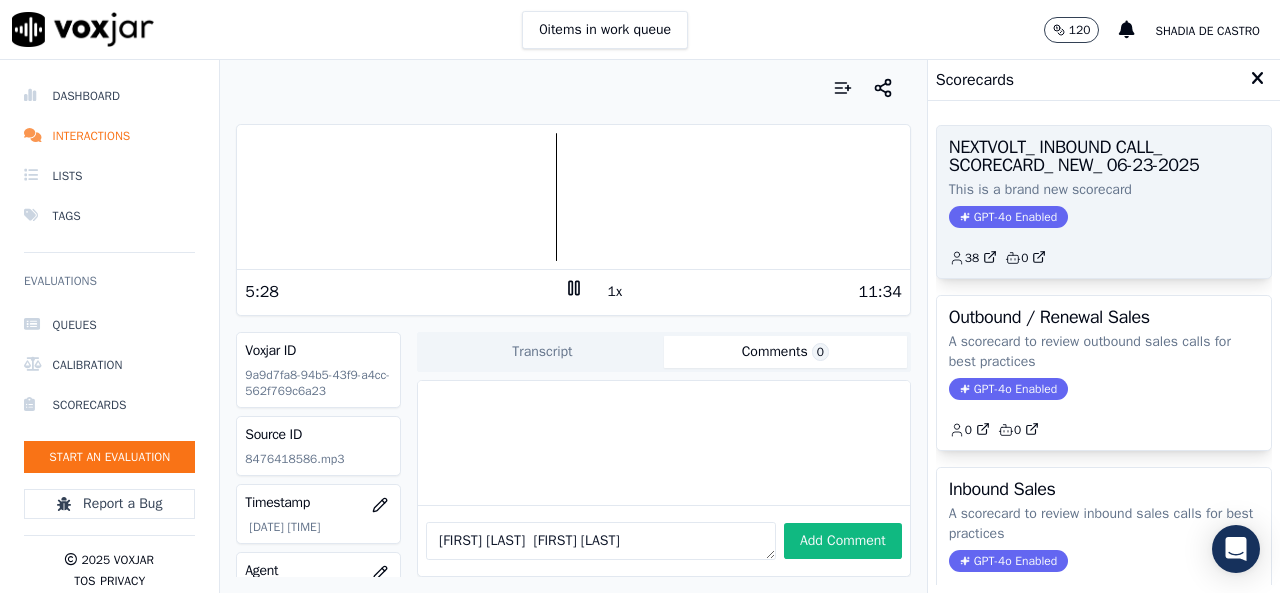click on "NEXTVOLT_ INBOUND CALL_ SCORECARD_ NEW_ 06-23-2025" at bounding box center [1104, 156] 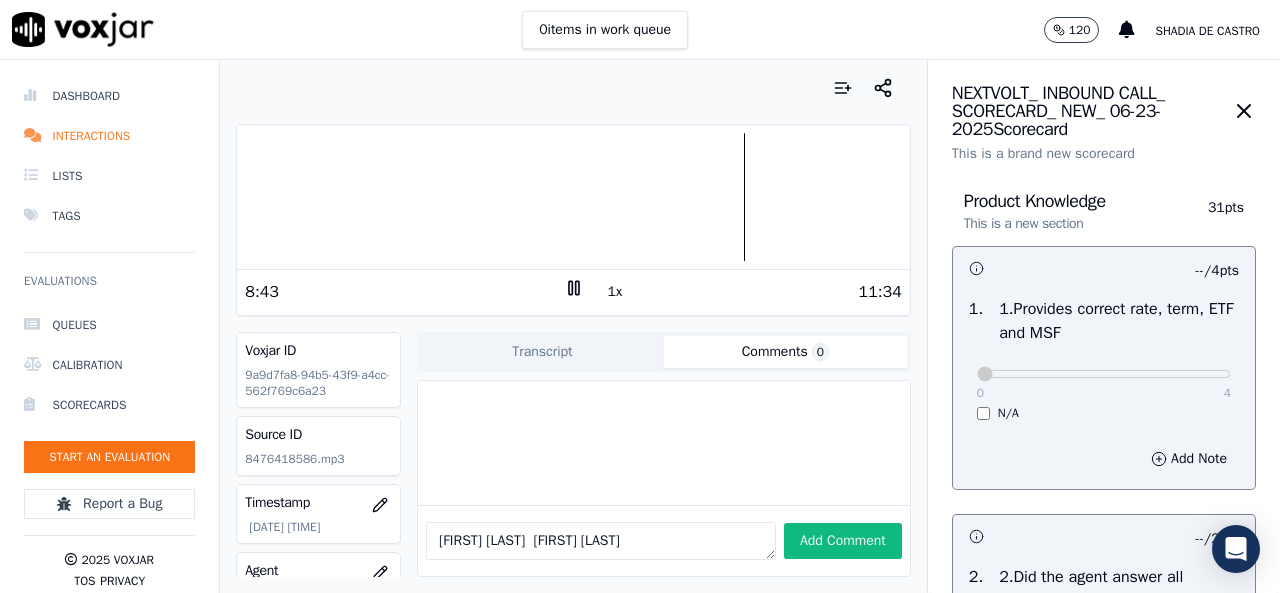 click at bounding box center [573, 197] 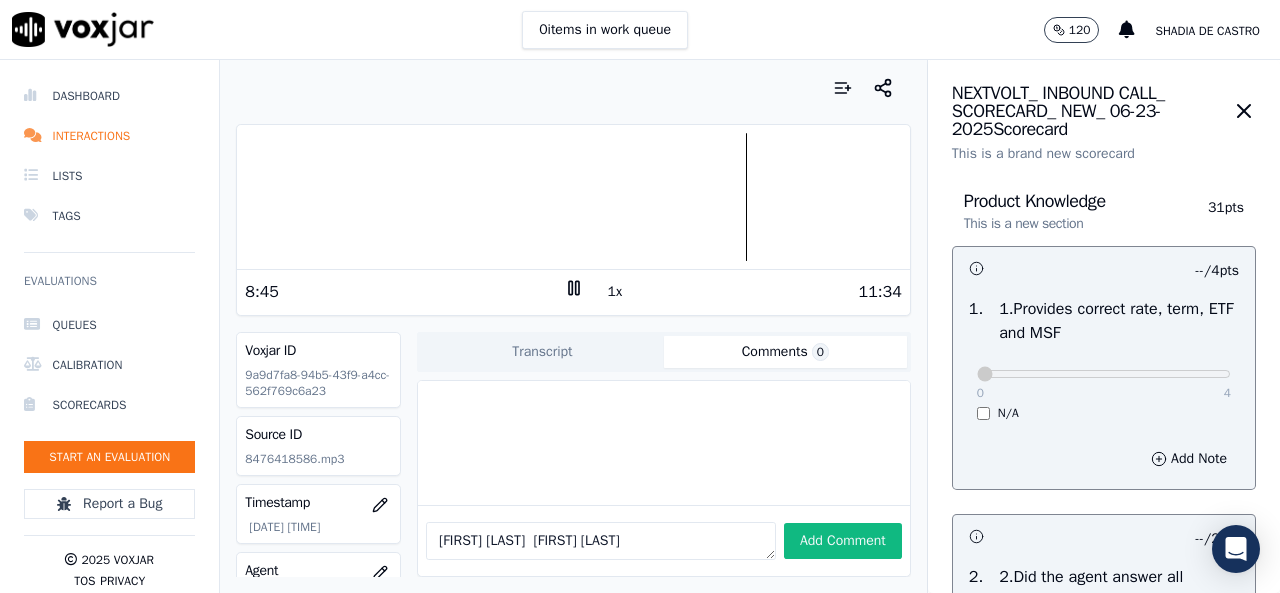 click at bounding box center [573, 197] 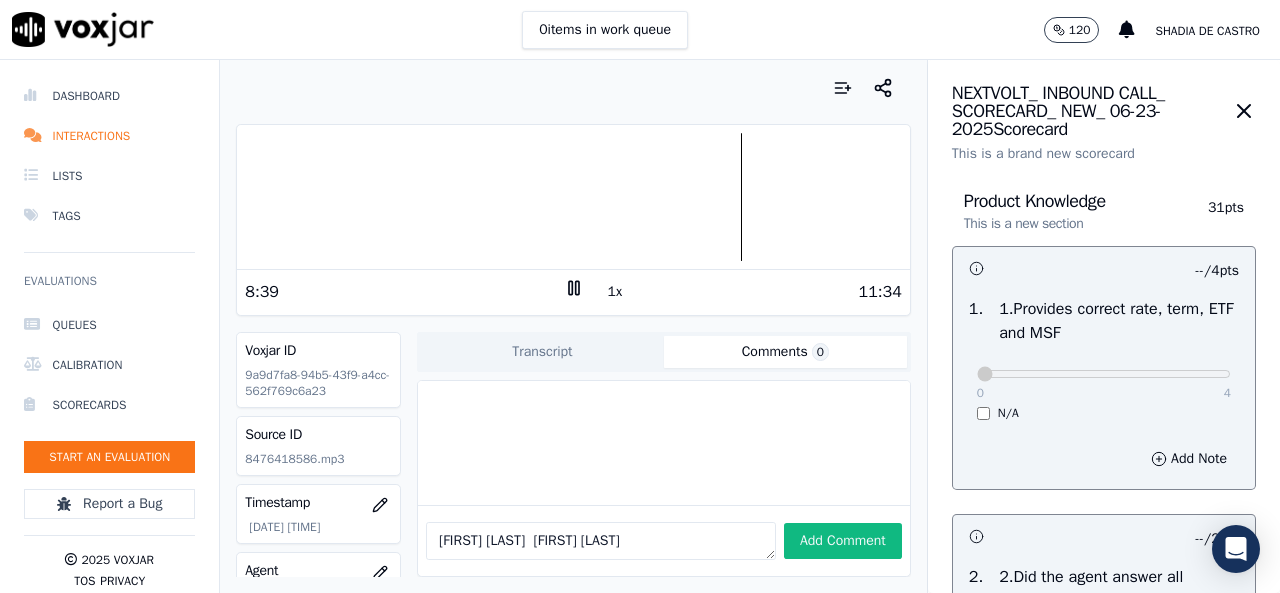 click 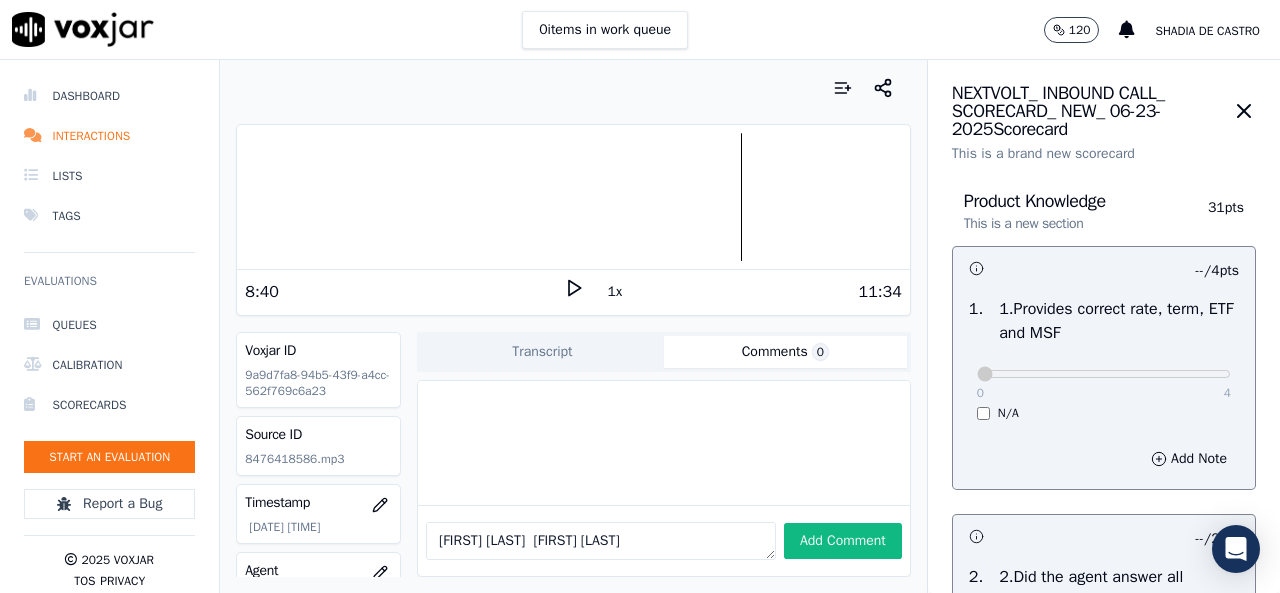 click 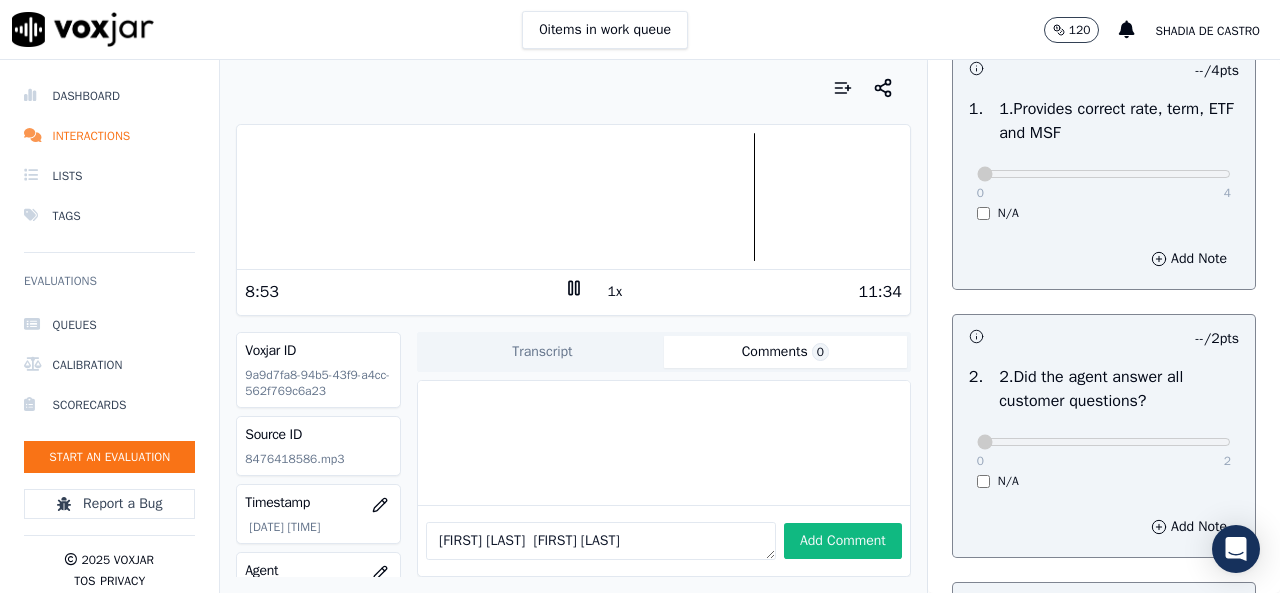 scroll, scrollTop: 300, scrollLeft: 0, axis: vertical 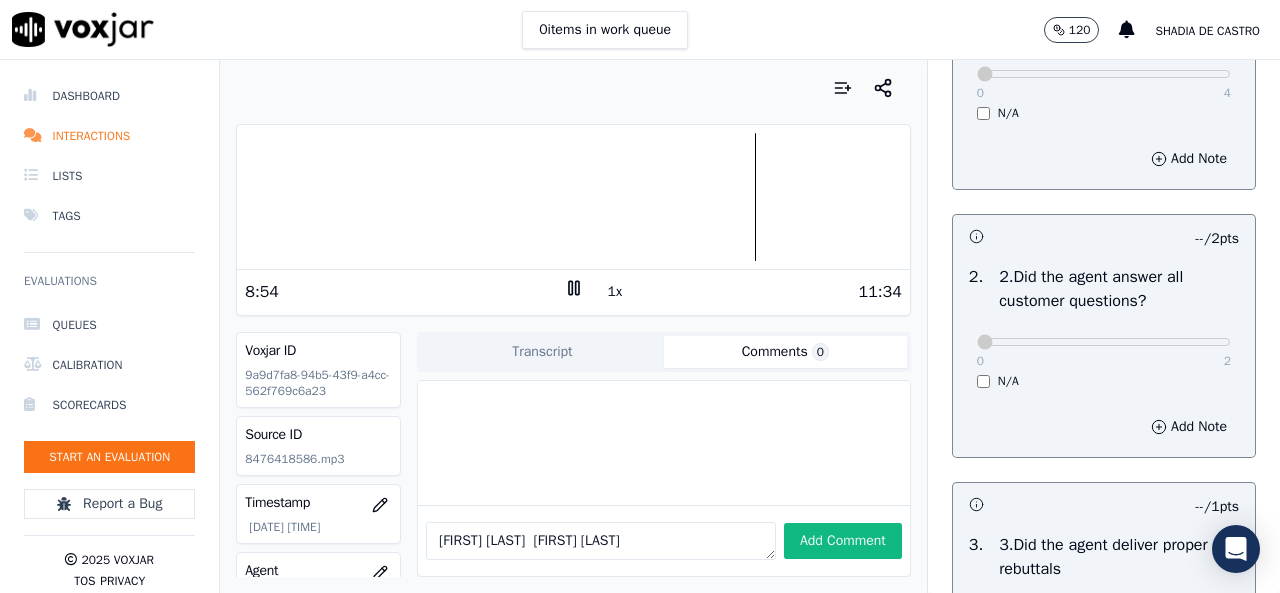 click on "0   2     N/A" at bounding box center [1104, 351] 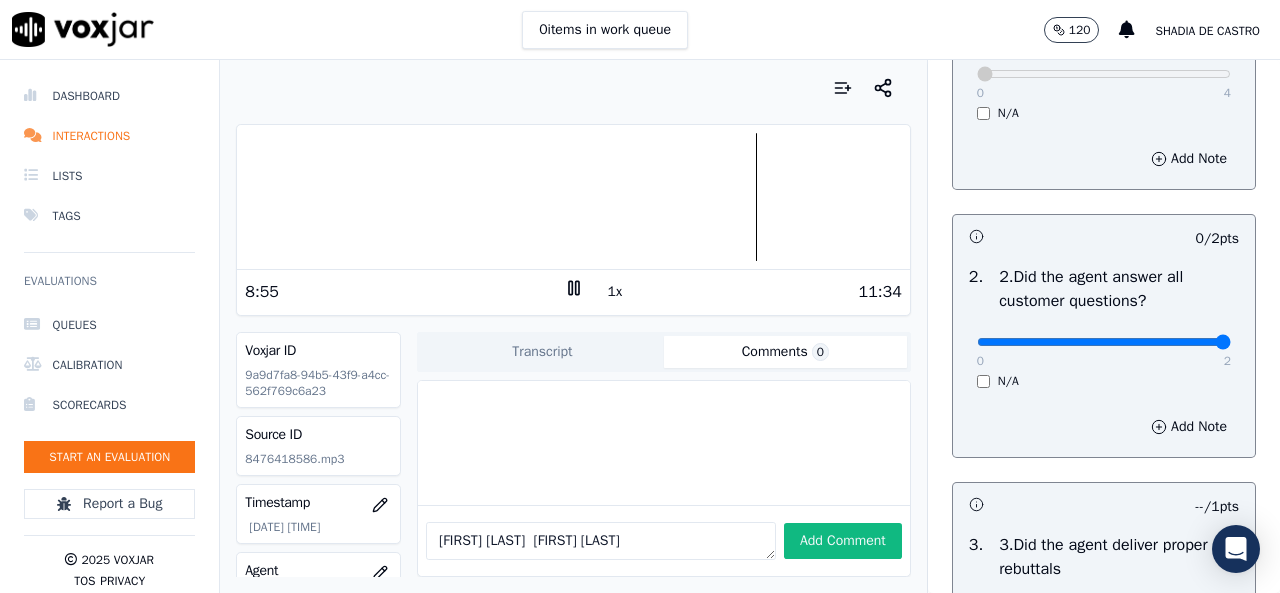 type on "2" 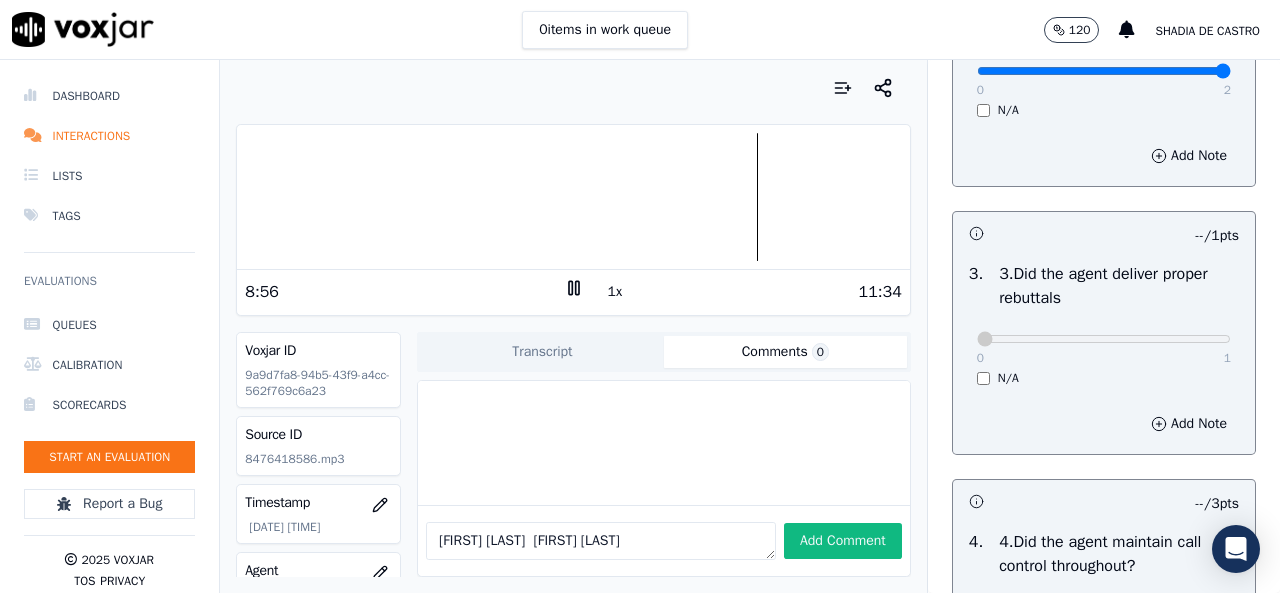 scroll, scrollTop: 600, scrollLeft: 0, axis: vertical 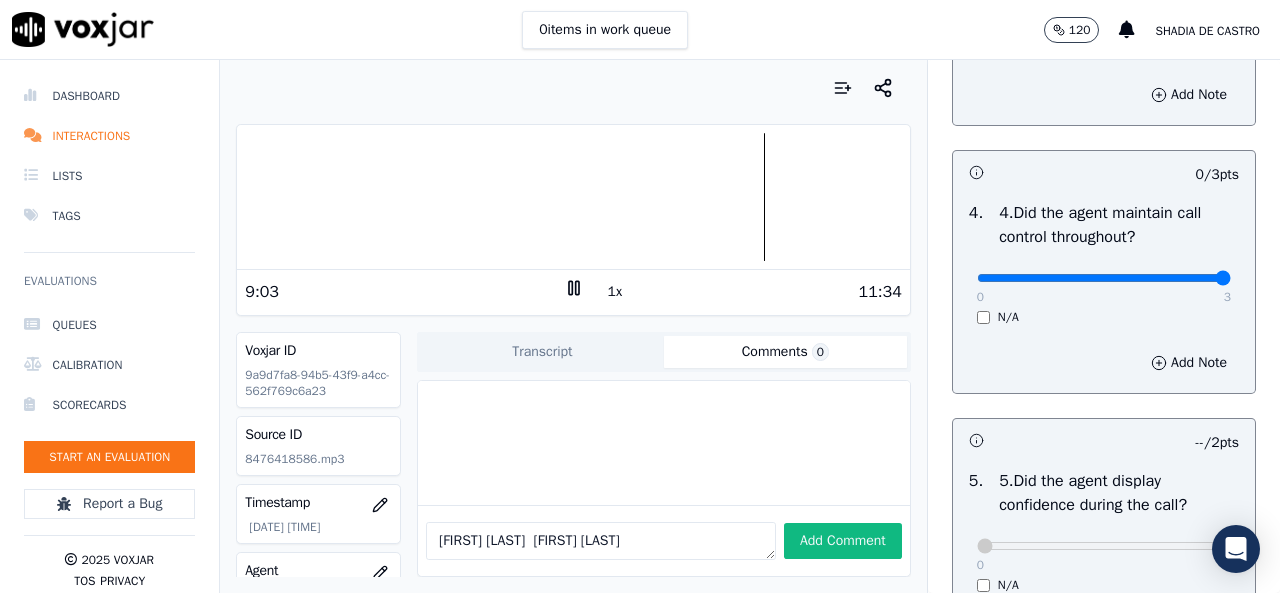type on "3" 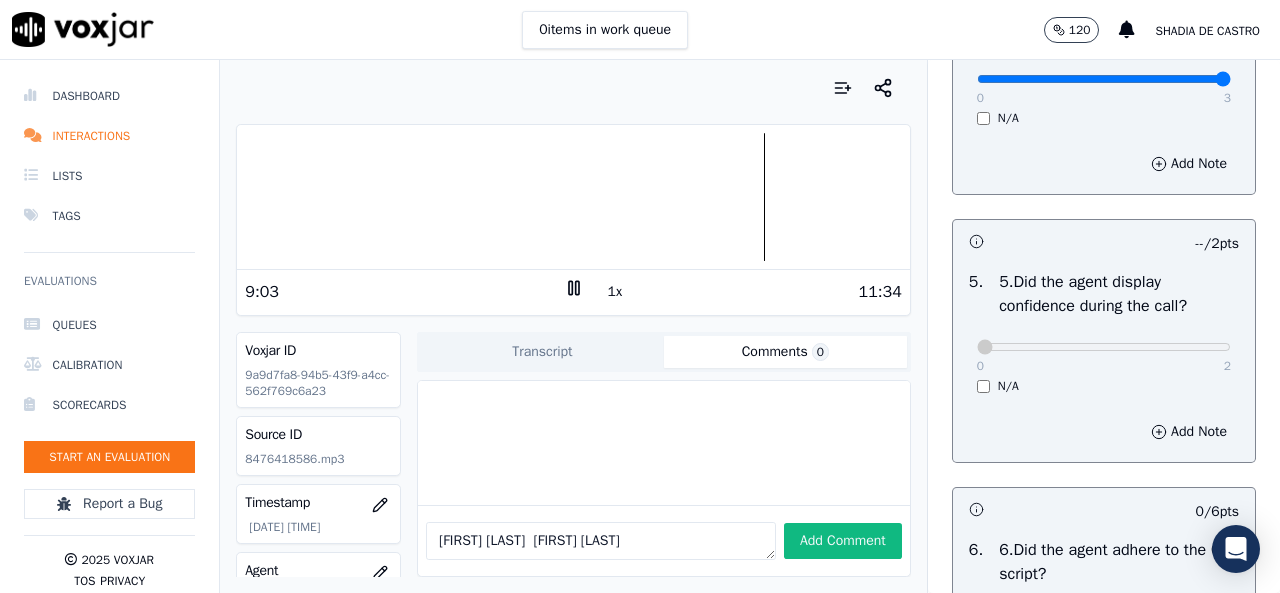 scroll, scrollTop: 1100, scrollLeft: 0, axis: vertical 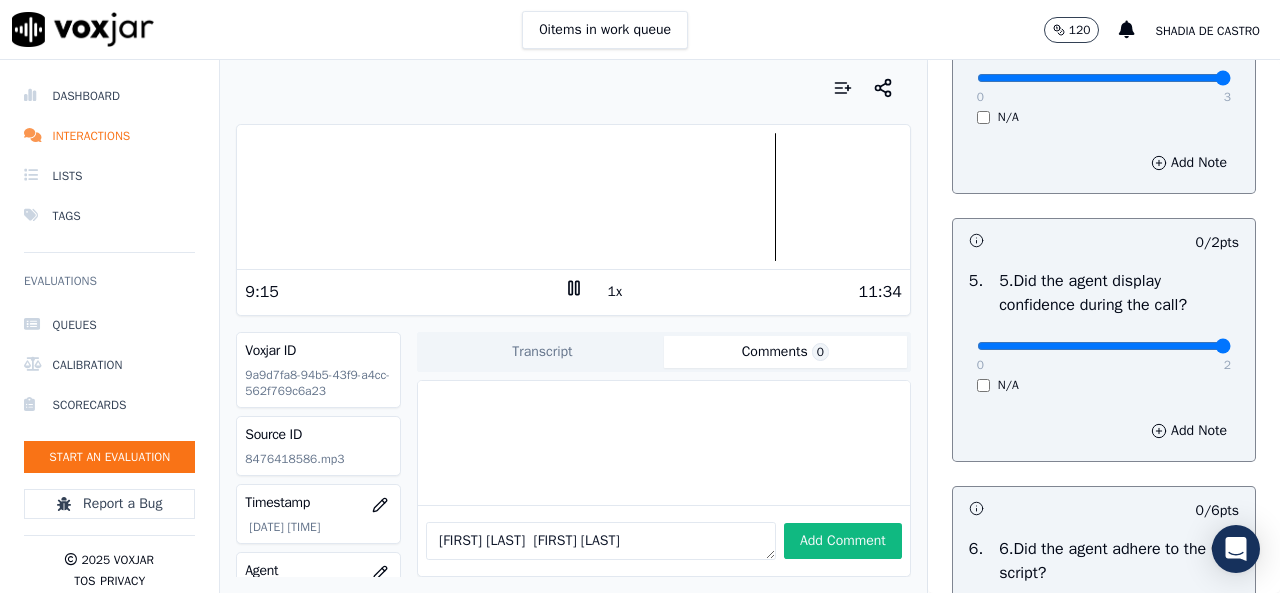 type on "2" 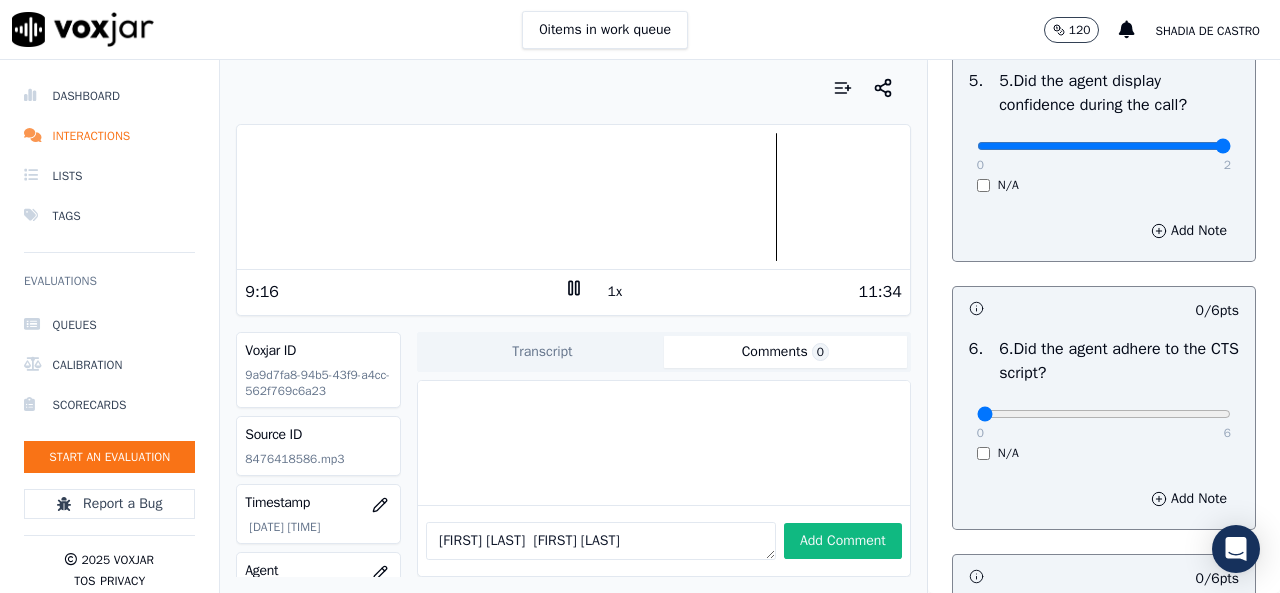 scroll, scrollTop: 1400, scrollLeft: 0, axis: vertical 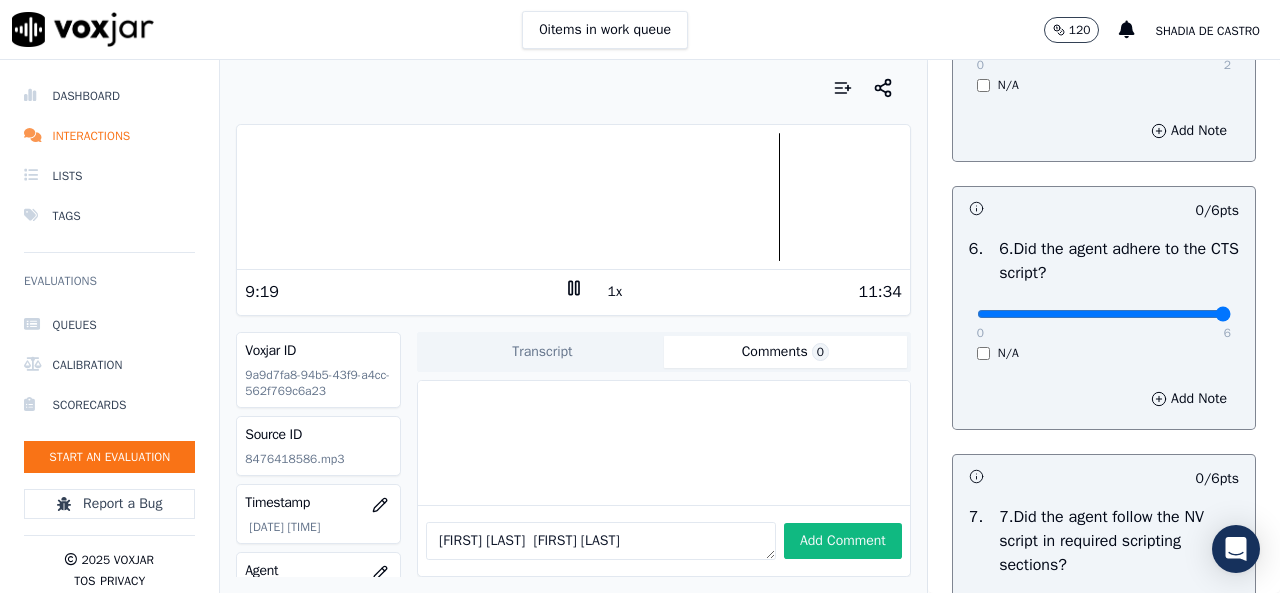 type on "6" 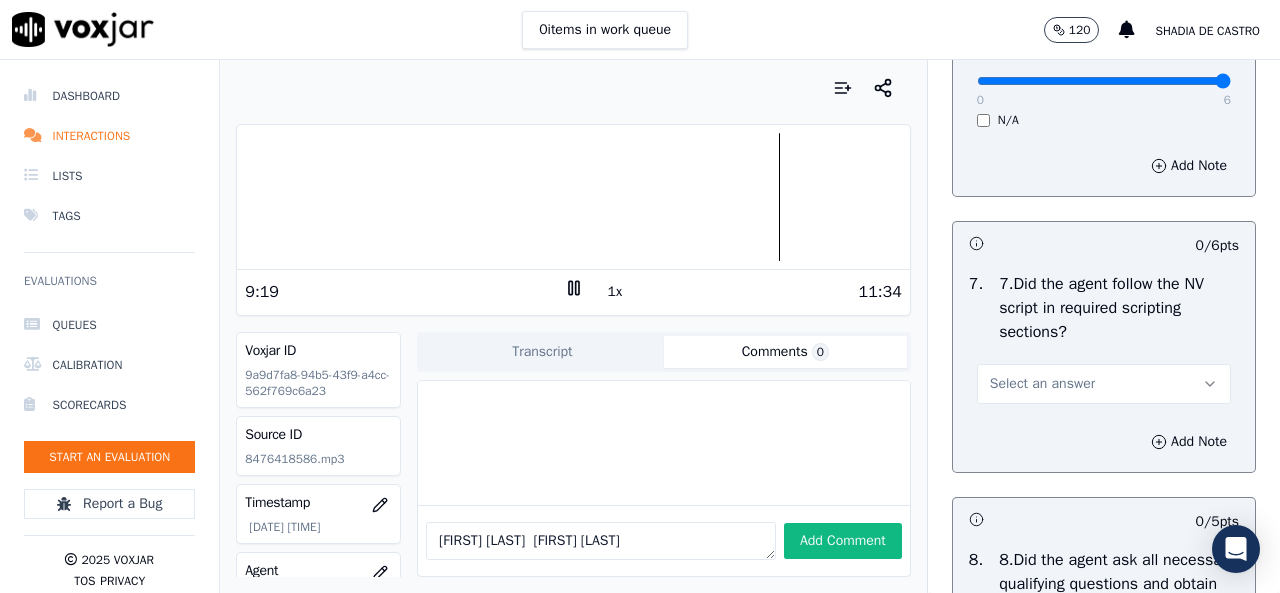 scroll, scrollTop: 1700, scrollLeft: 0, axis: vertical 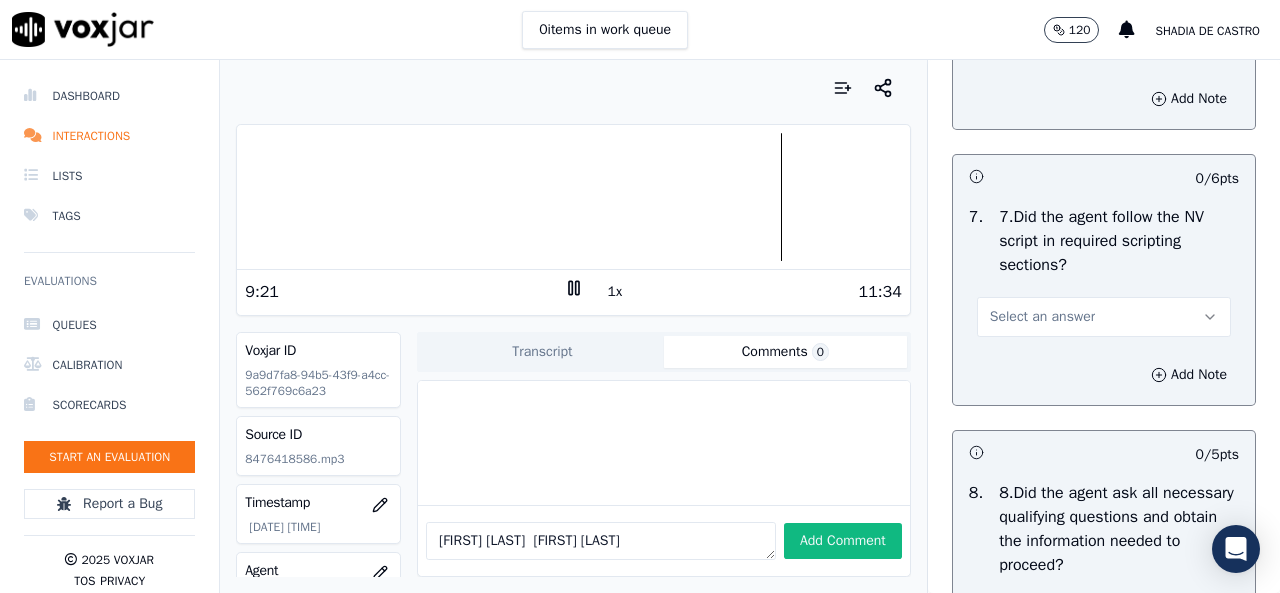click 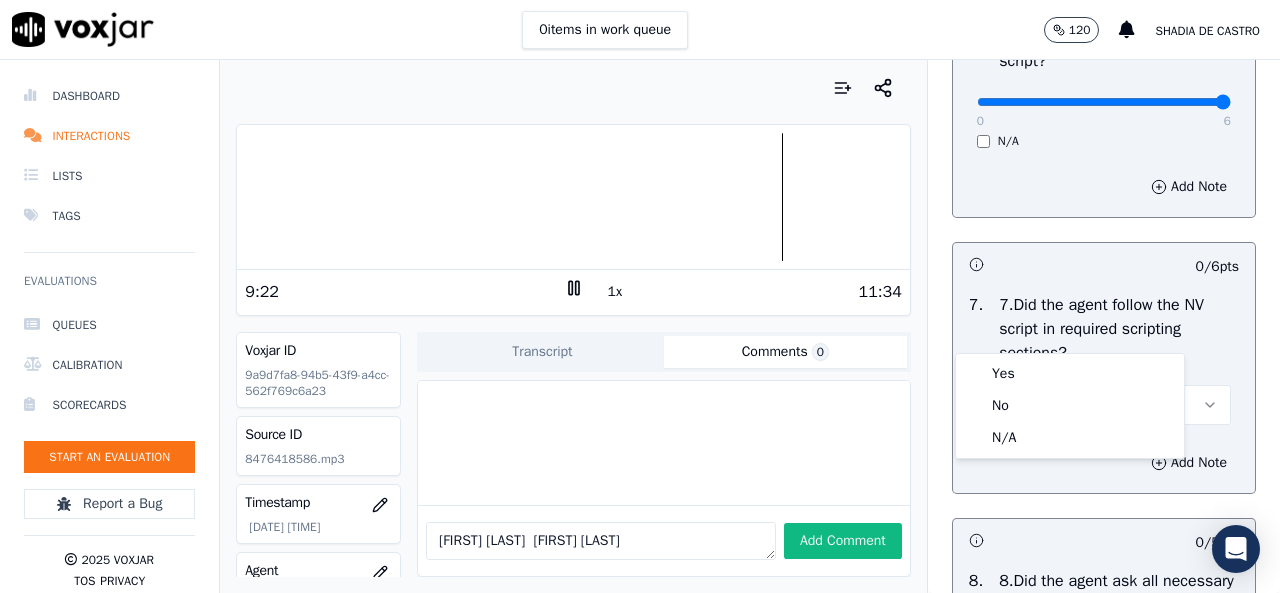 scroll, scrollTop: 1700, scrollLeft: 0, axis: vertical 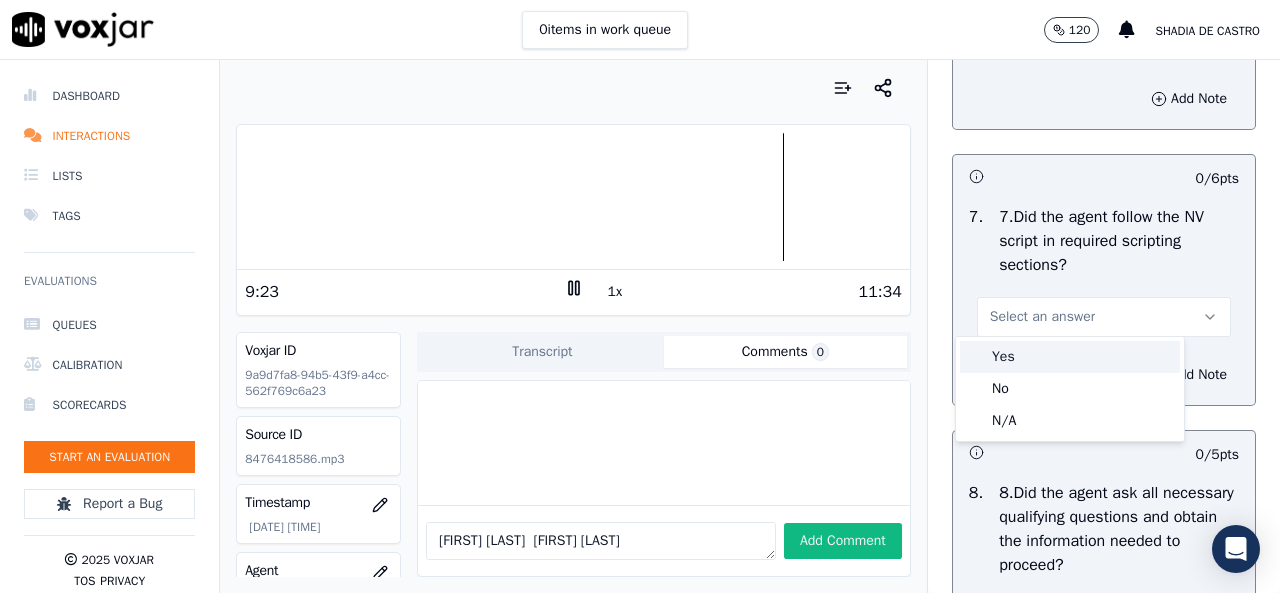 click on "Yes" at bounding box center (1070, 357) 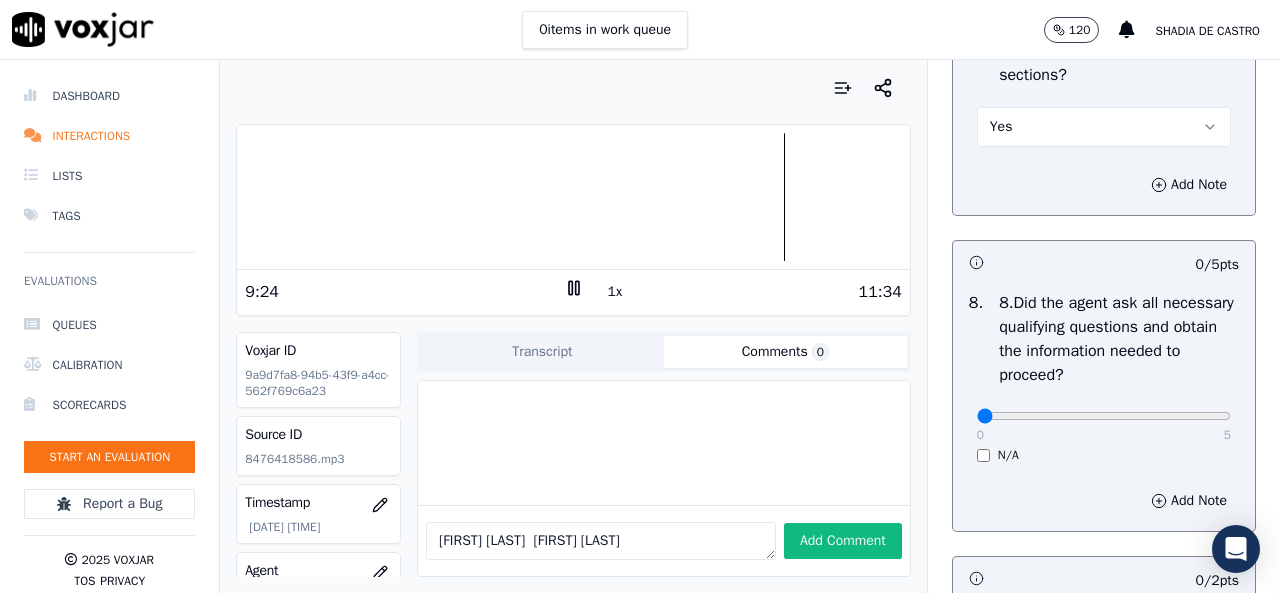 scroll, scrollTop: 2000, scrollLeft: 0, axis: vertical 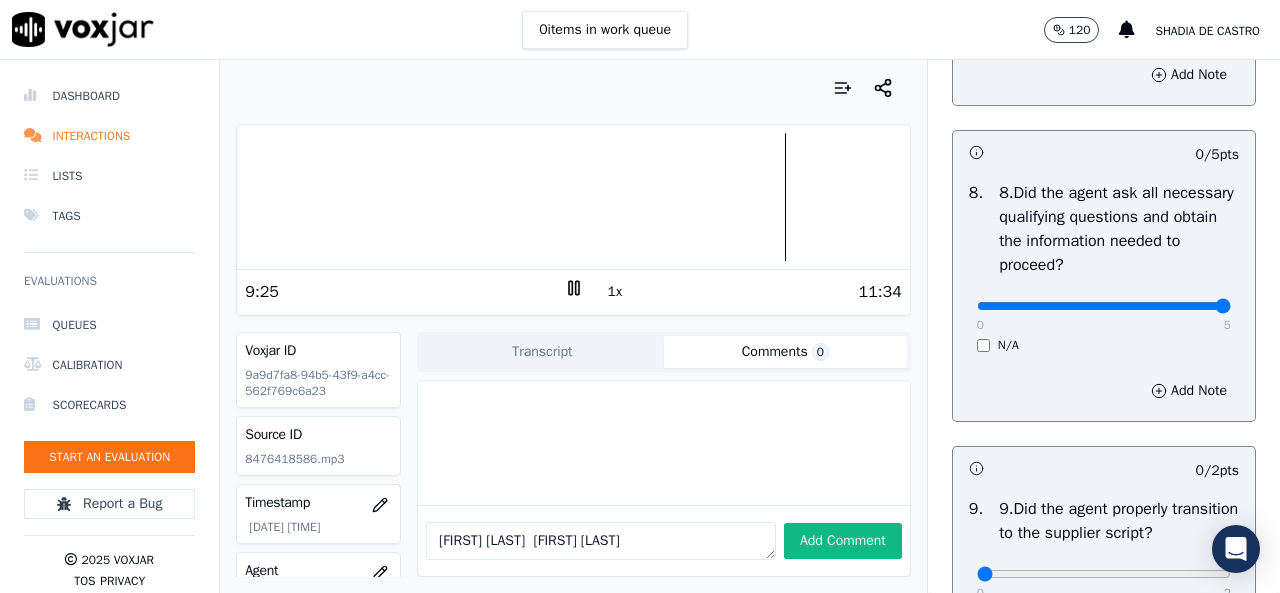 type on "5" 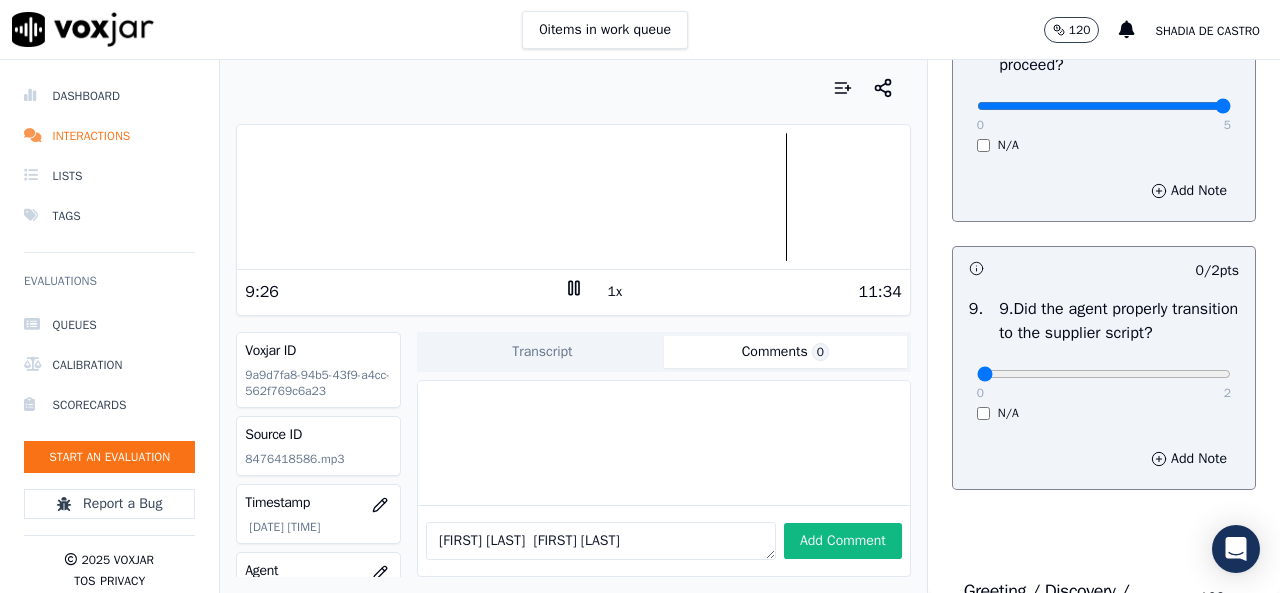 scroll, scrollTop: 2300, scrollLeft: 0, axis: vertical 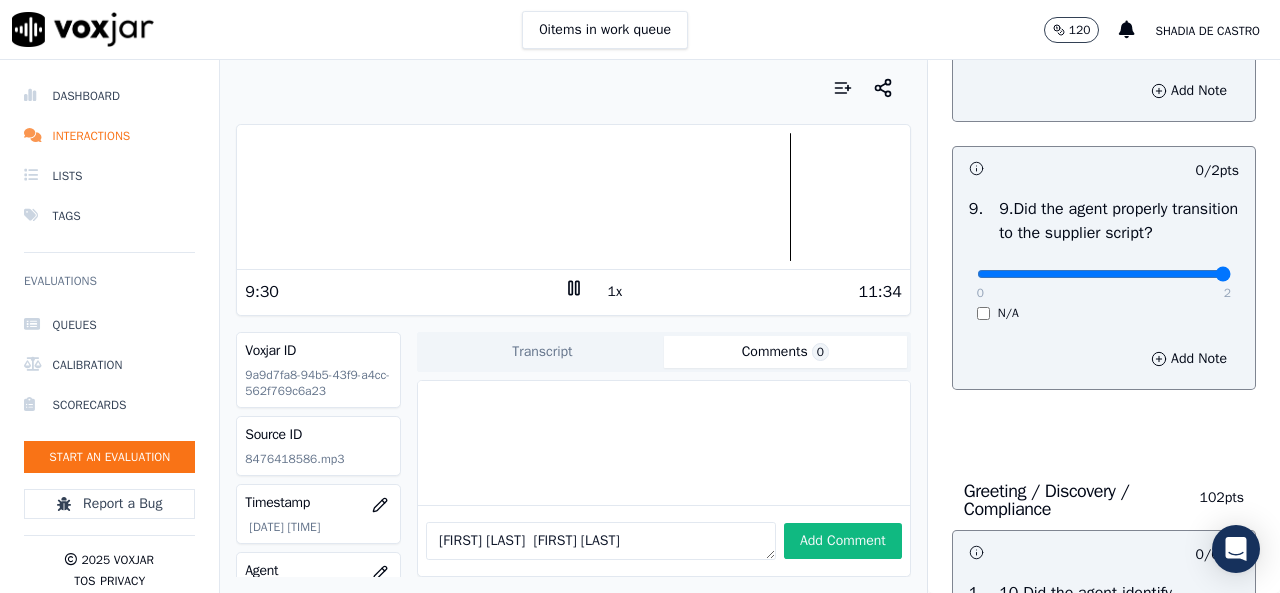 type on "2" 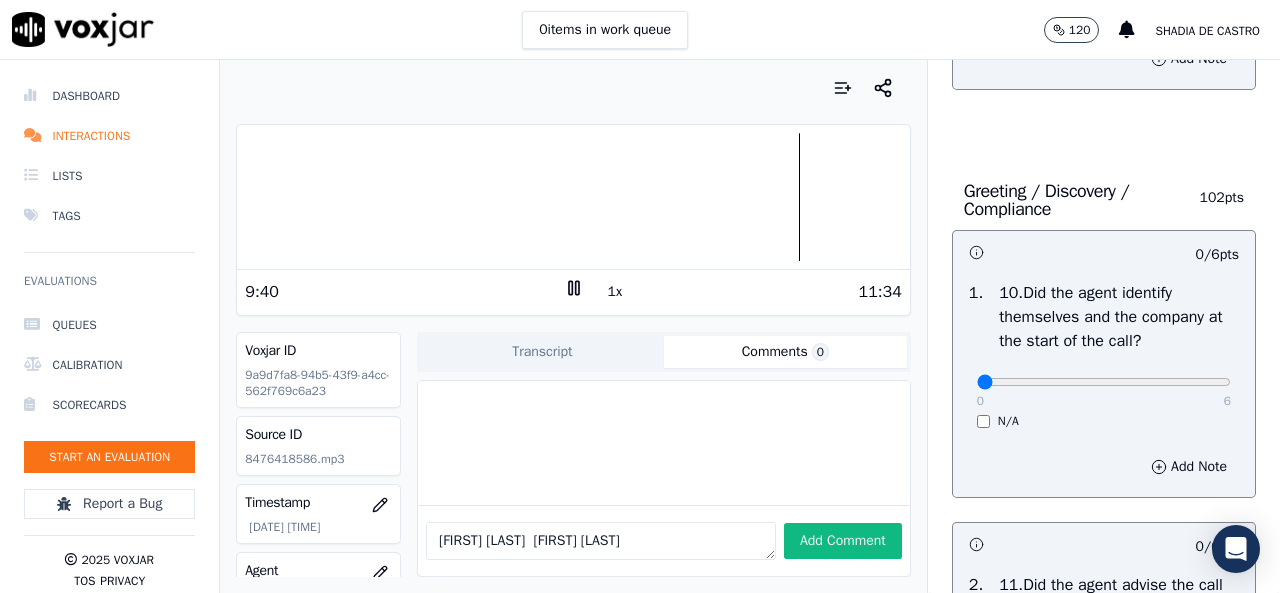 scroll, scrollTop: 2700, scrollLeft: 0, axis: vertical 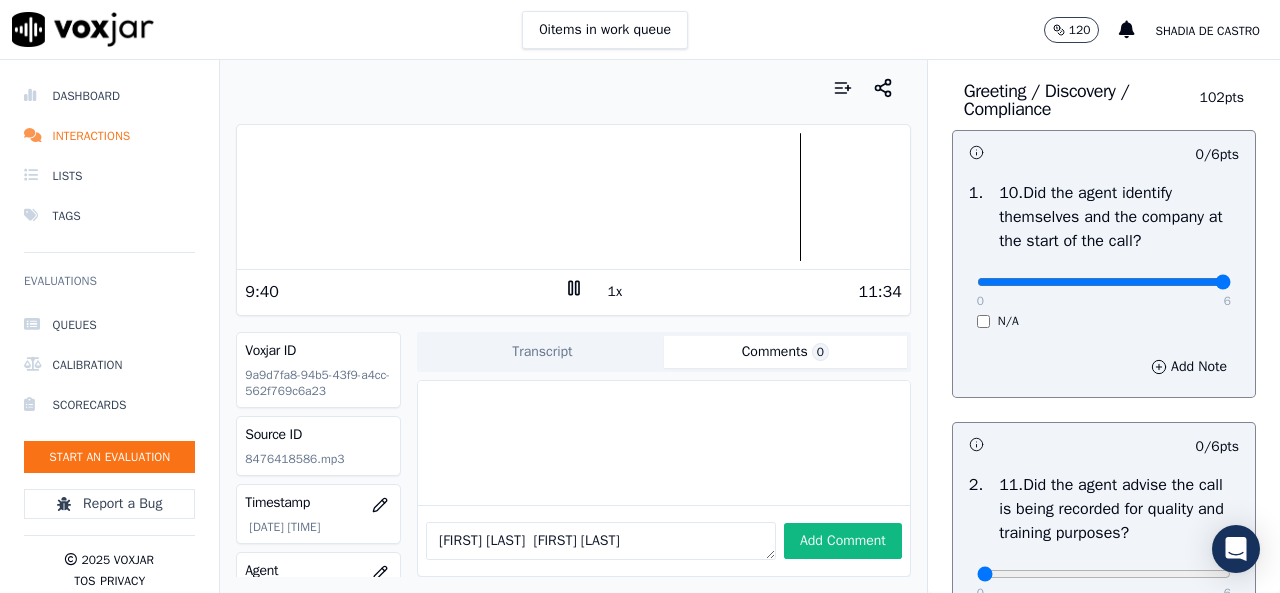 type on "6" 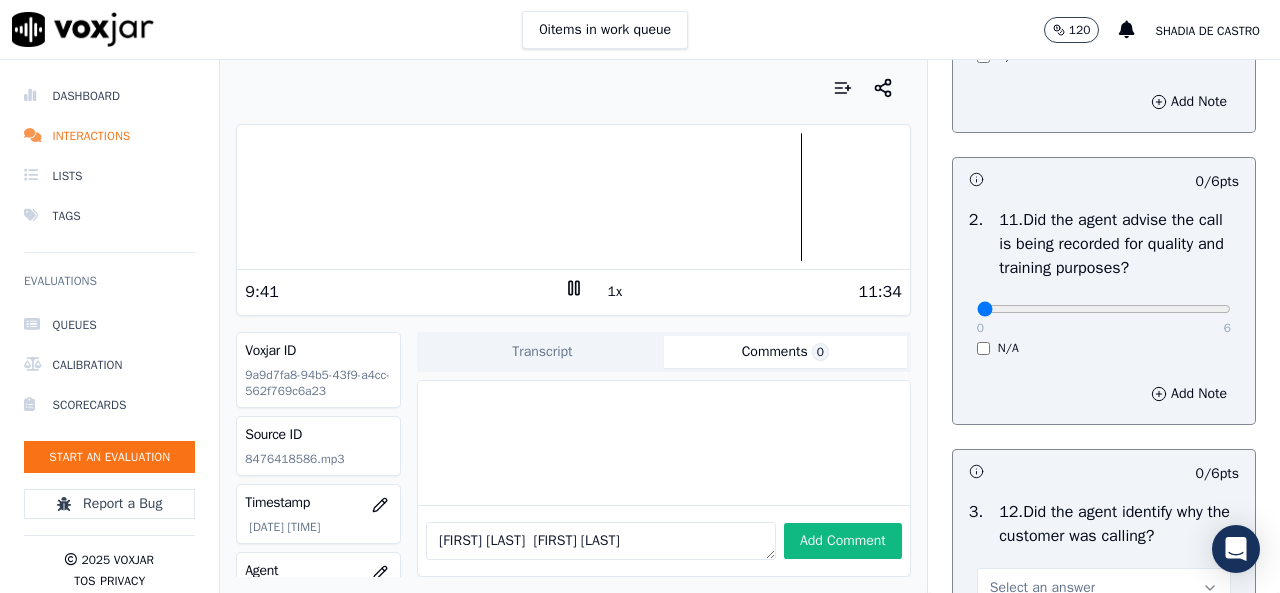 scroll, scrollTop: 3000, scrollLeft: 0, axis: vertical 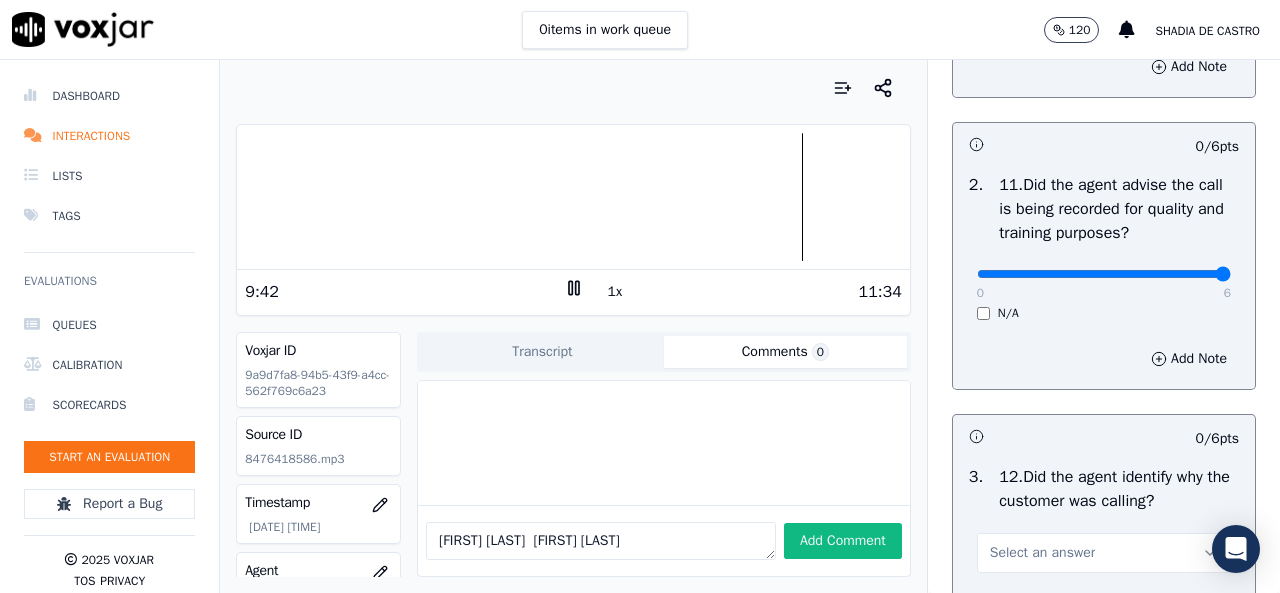 type on "6" 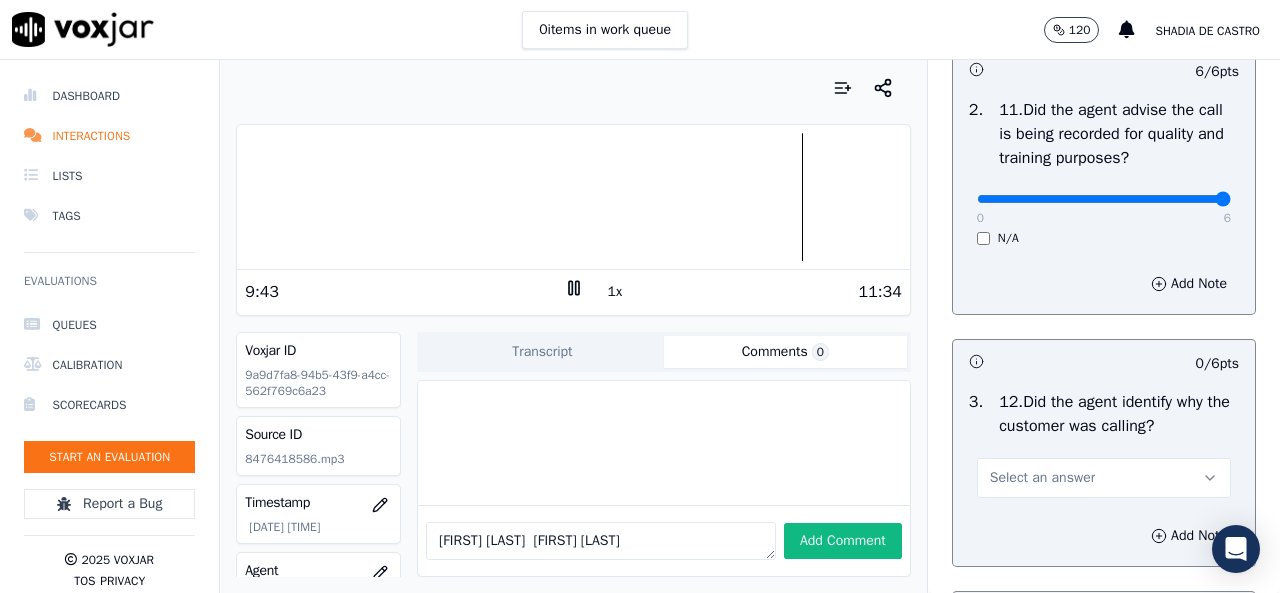 scroll, scrollTop: 3200, scrollLeft: 0, axis: vertical 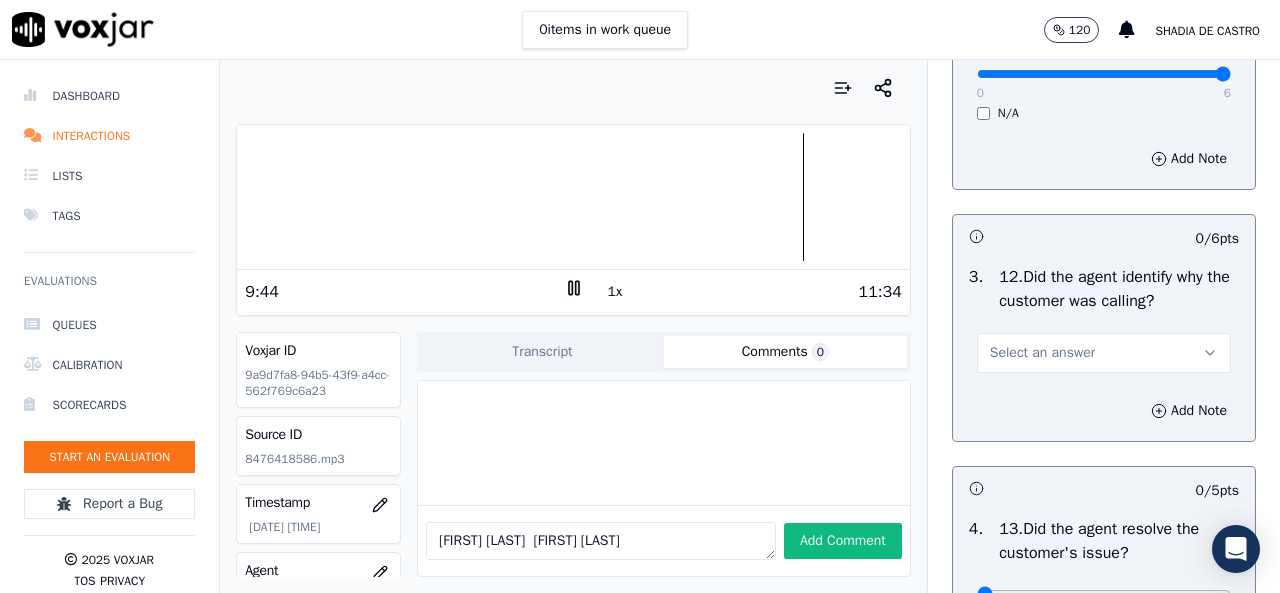 click 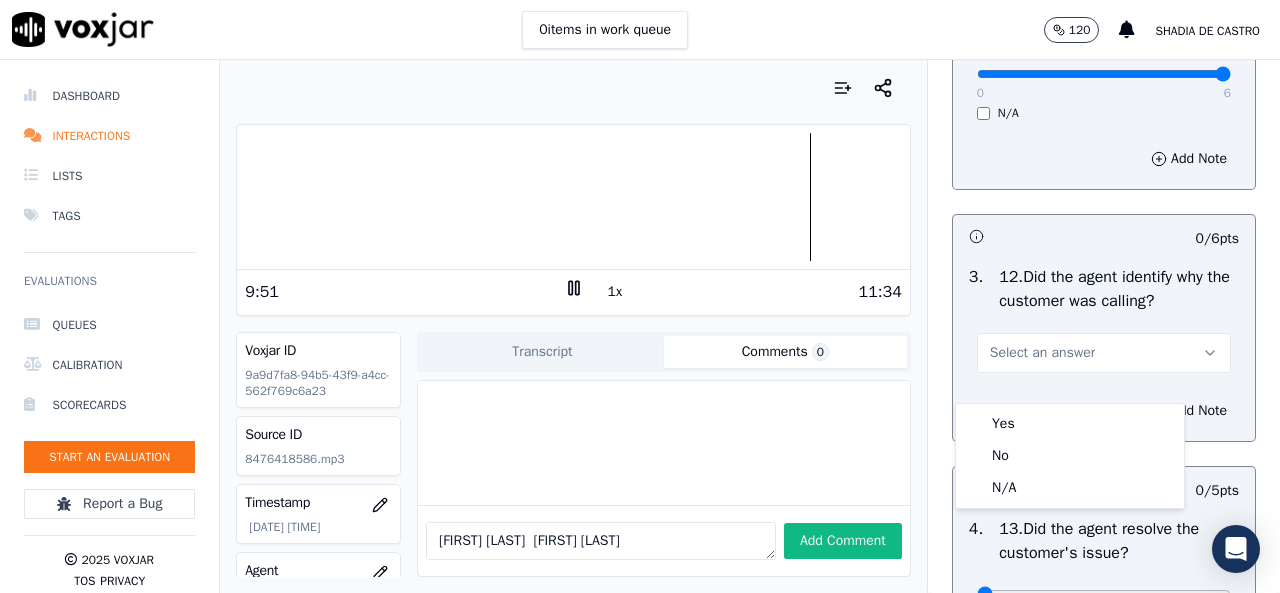 click 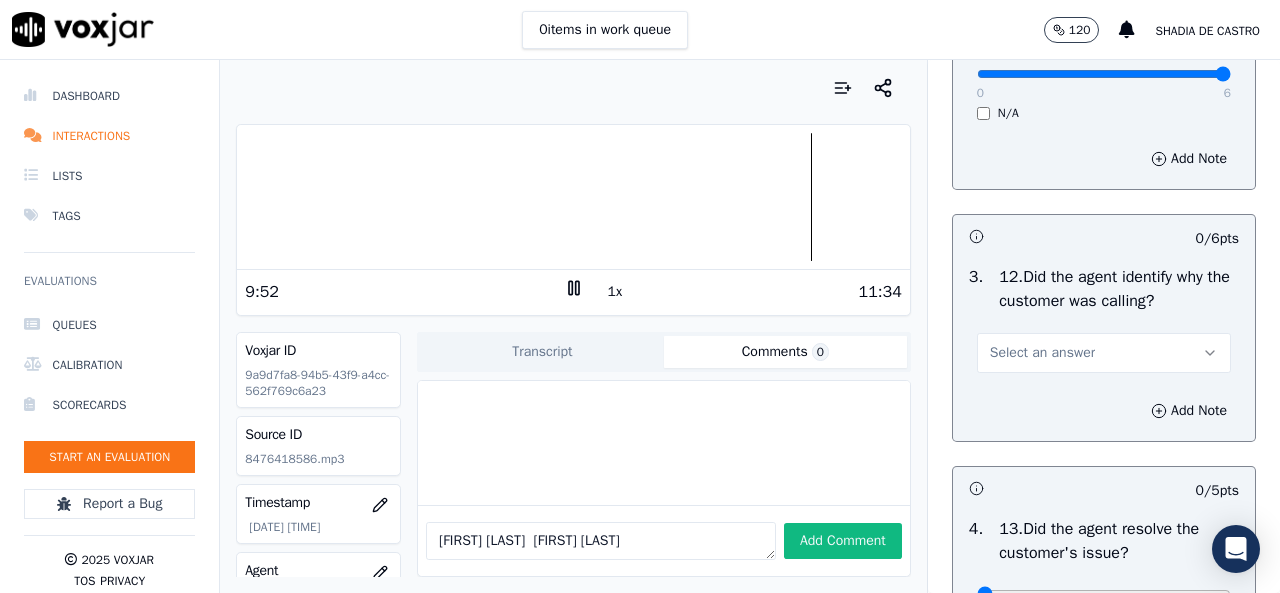 click on "Select an answer" at bounding box center (1104, 353) 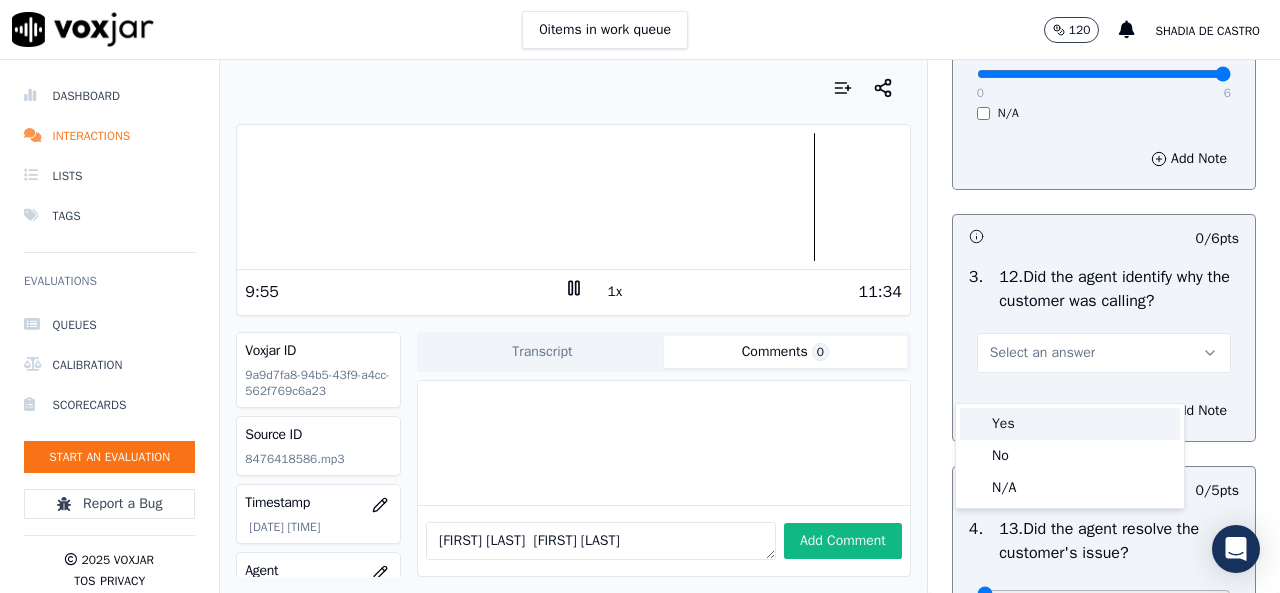 click on "Yes" at bounding box center [1070, 424] 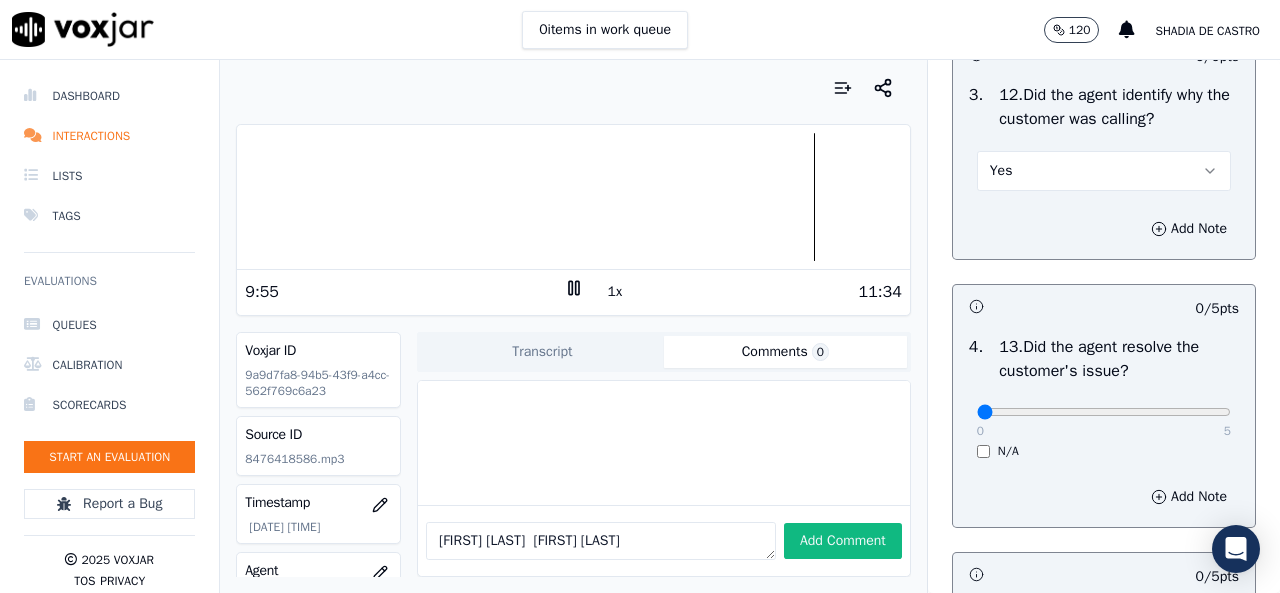 scroll, scrollTop: 3400, scrollLeft: 0, axis: vertical 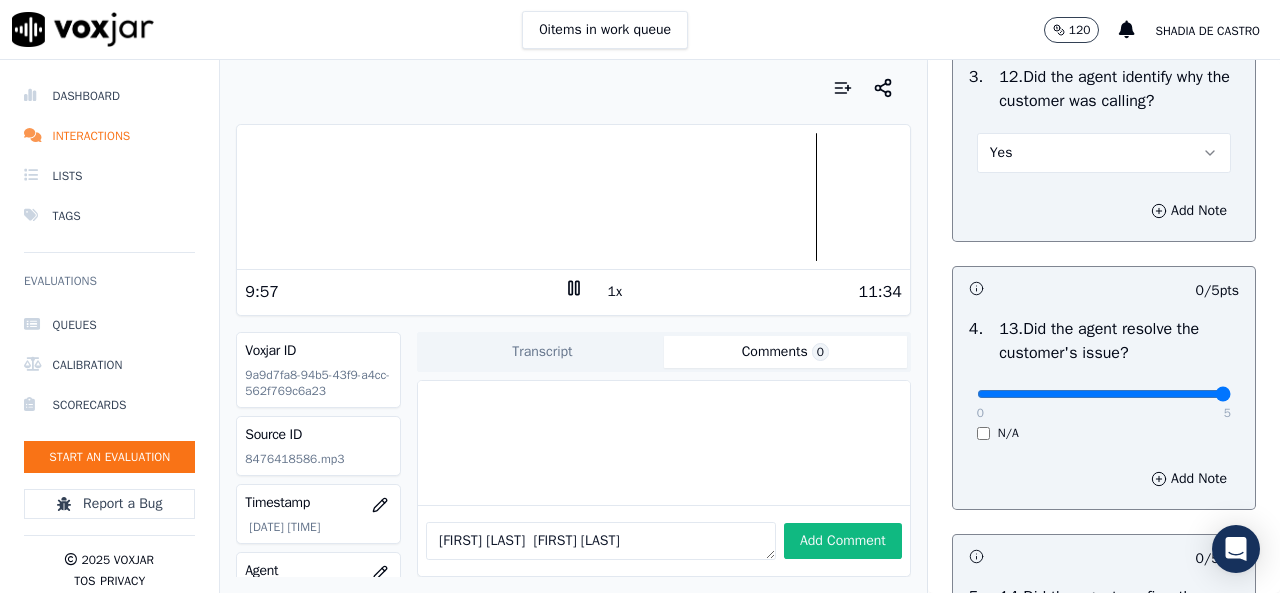 type on "5" 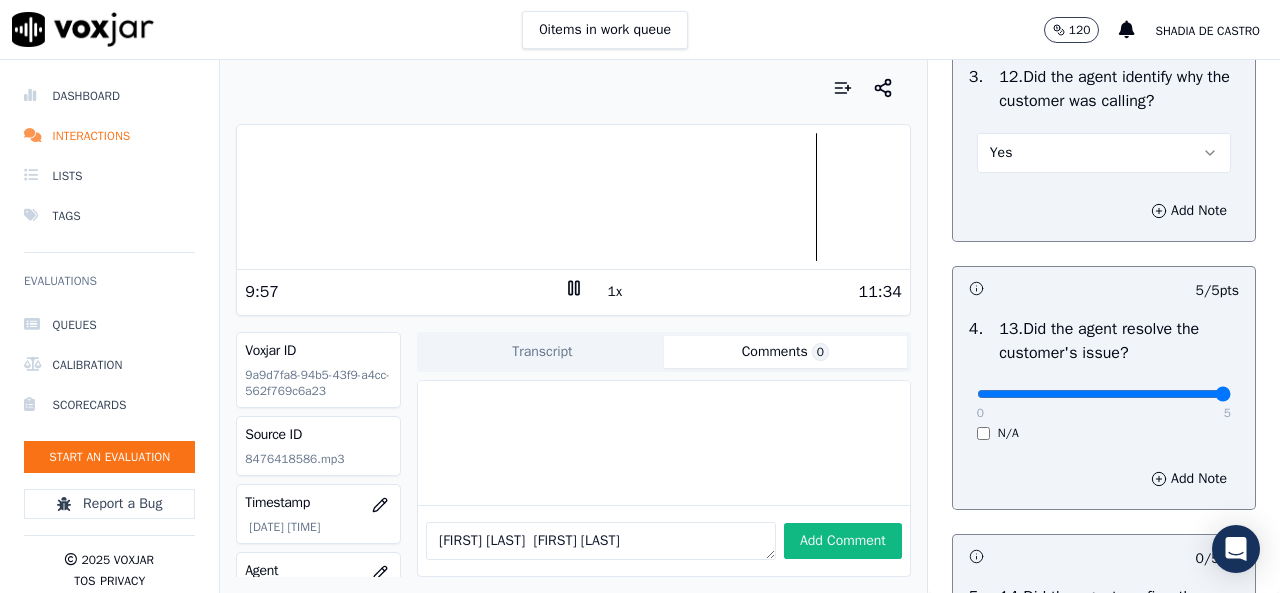 scroll, scrollTop: 3700, scrollLeft: 0, axis: vertical 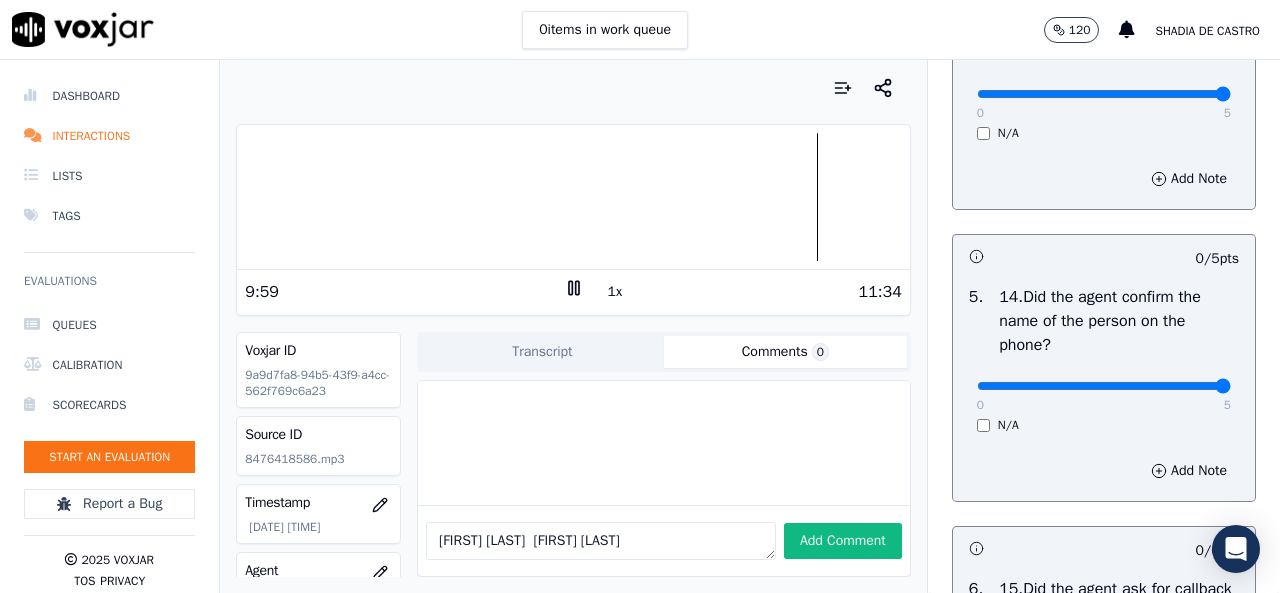 type on "5" 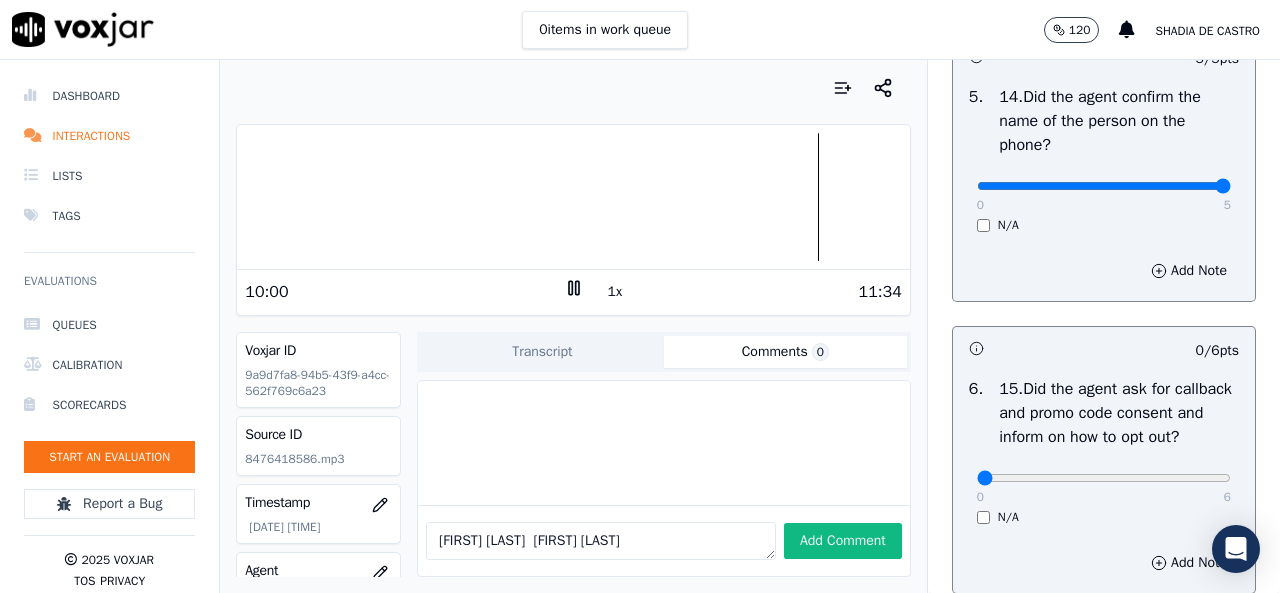 scroll, scrollTop: 4000, scrollLeft: 0, axis: vertical 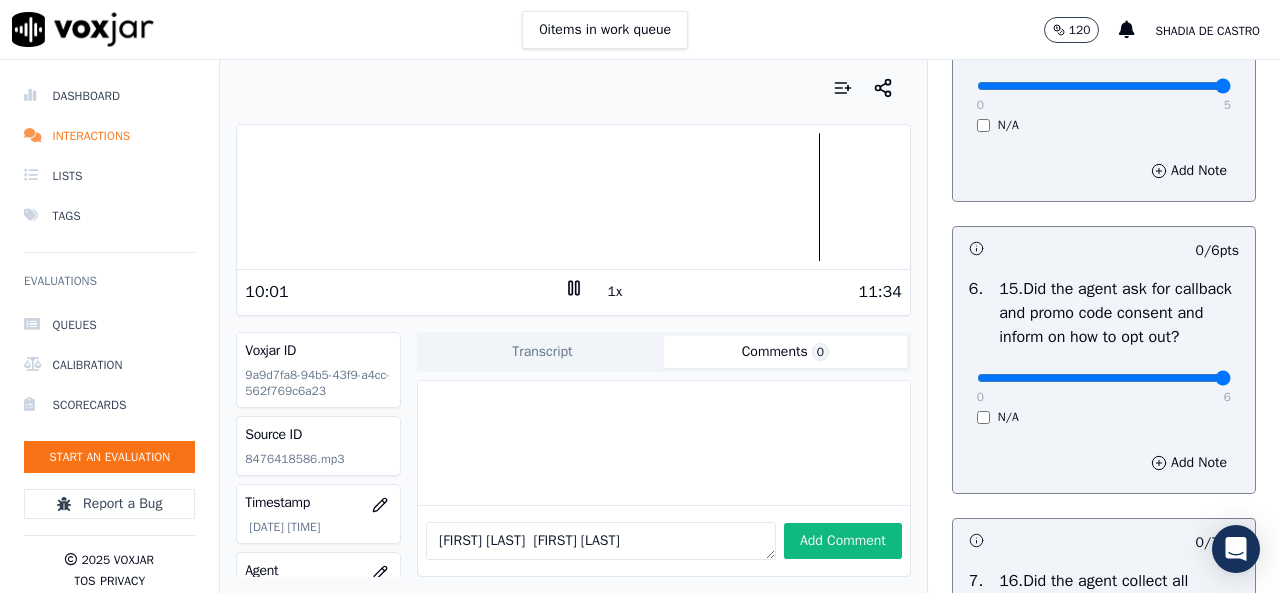 type on "6" 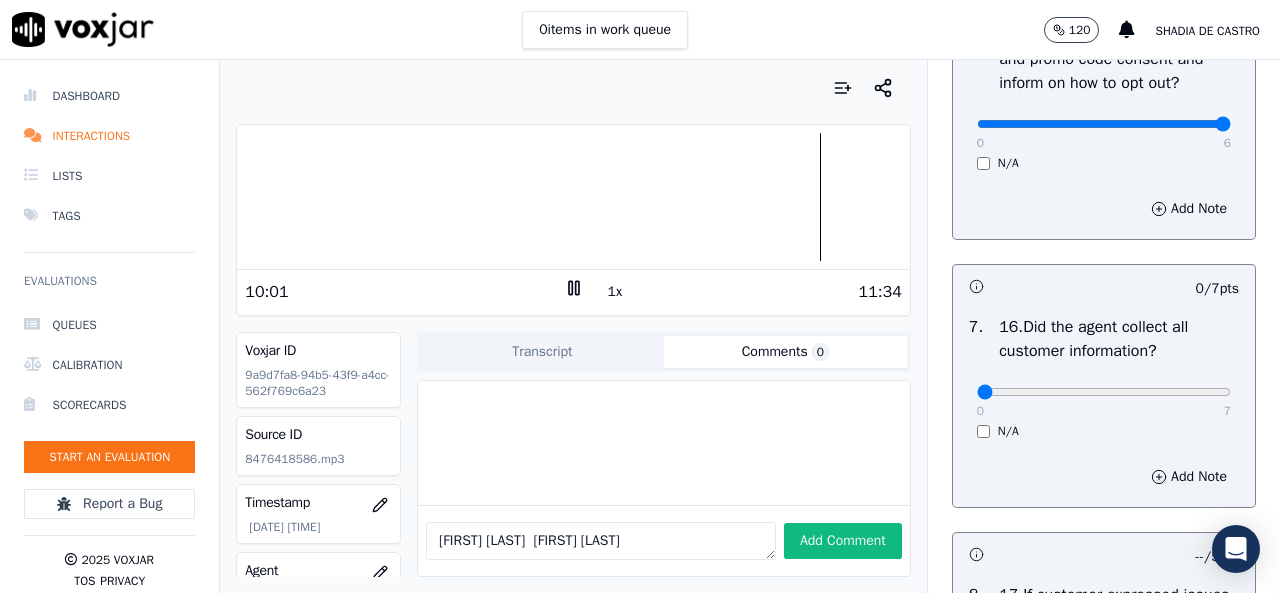scroll, scrollTop: 4300, scrollLeft: 0, axis: vertical 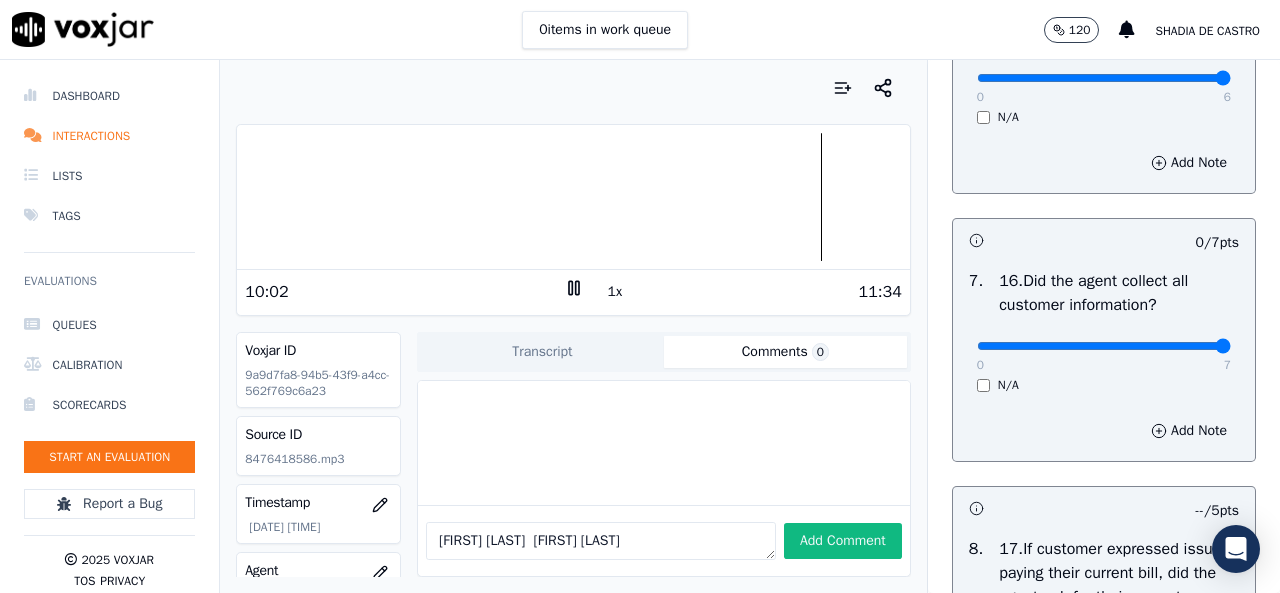 type on "7" 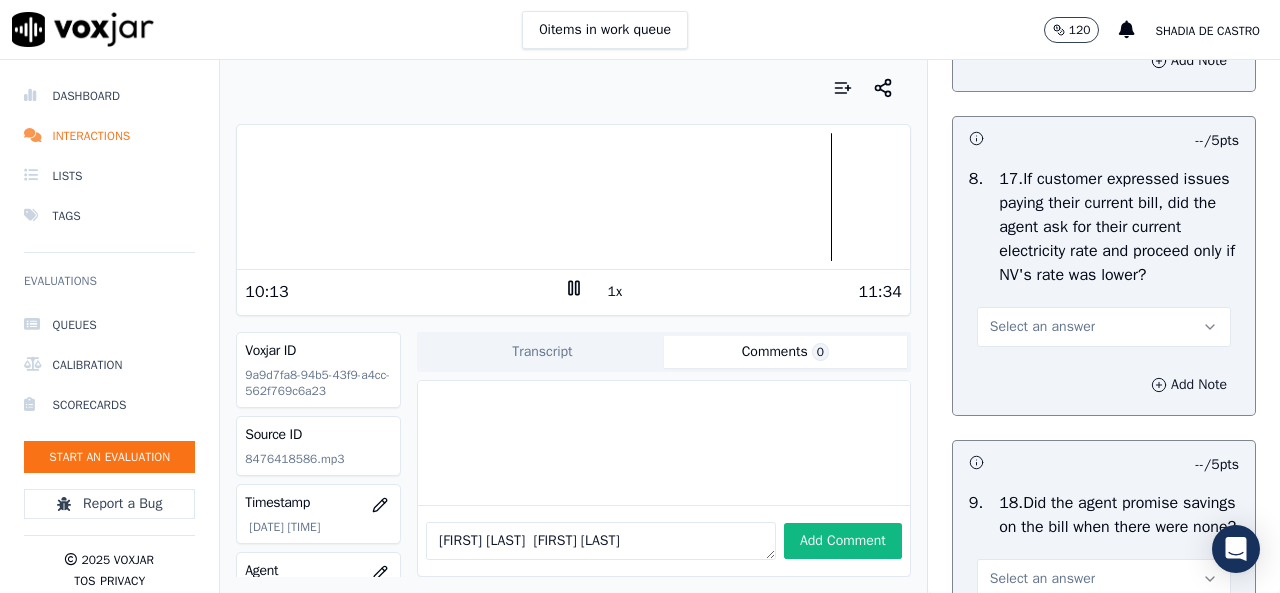 scroll, scrollTop: 4700, scrollLeft: 0, axis: vertical 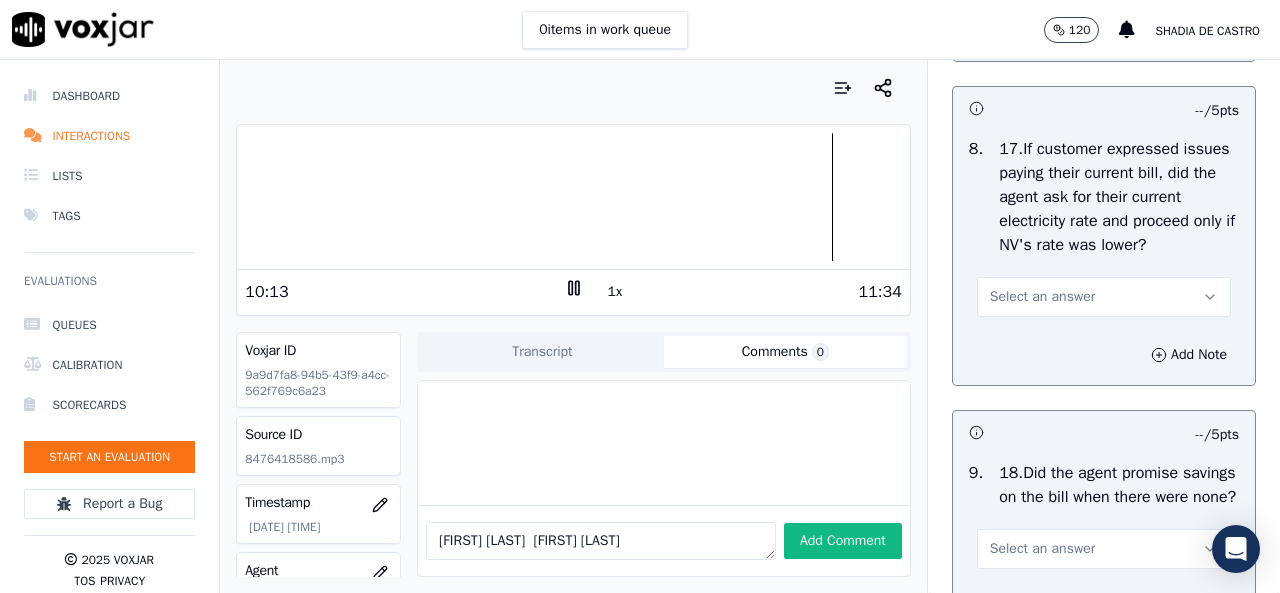 click on "Select an answer" at bounding box center (1104, 297) 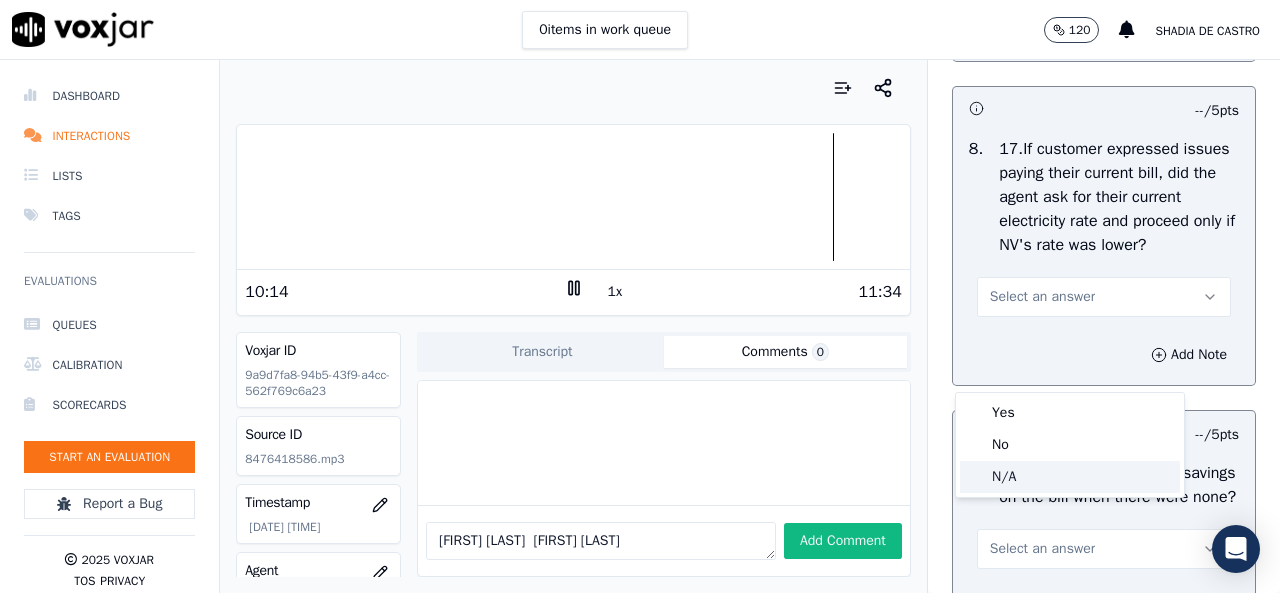 click on "N/A" 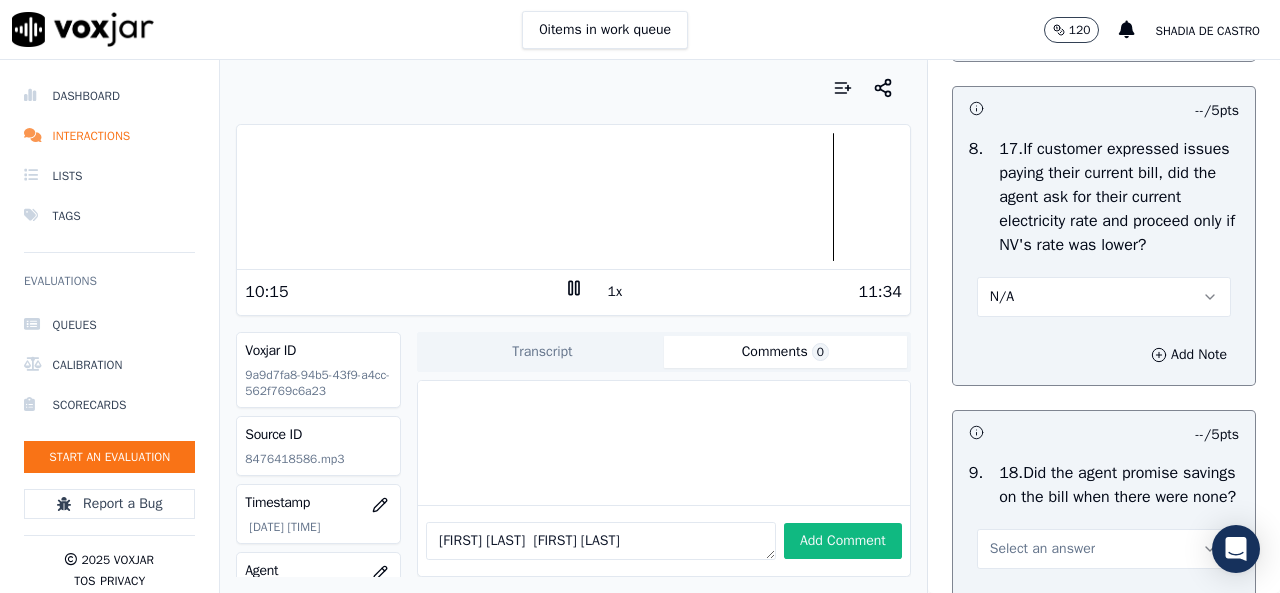 scroll, scrollTop: 4900, scrollLeft: 0, axis: vertical 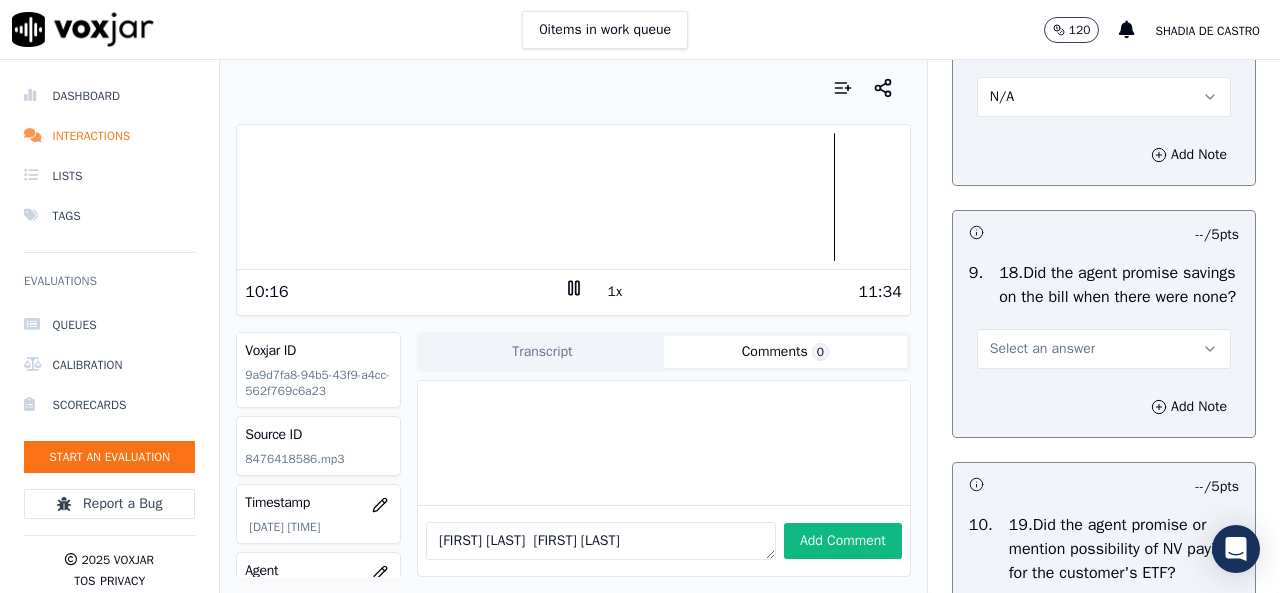 click 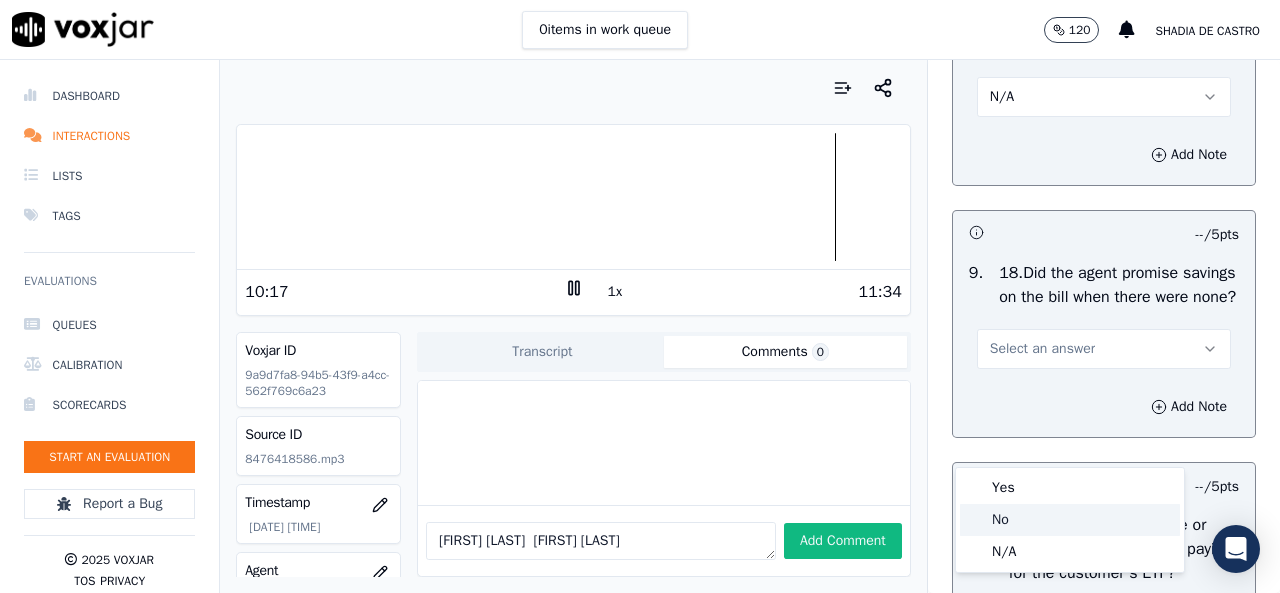 click on "No" 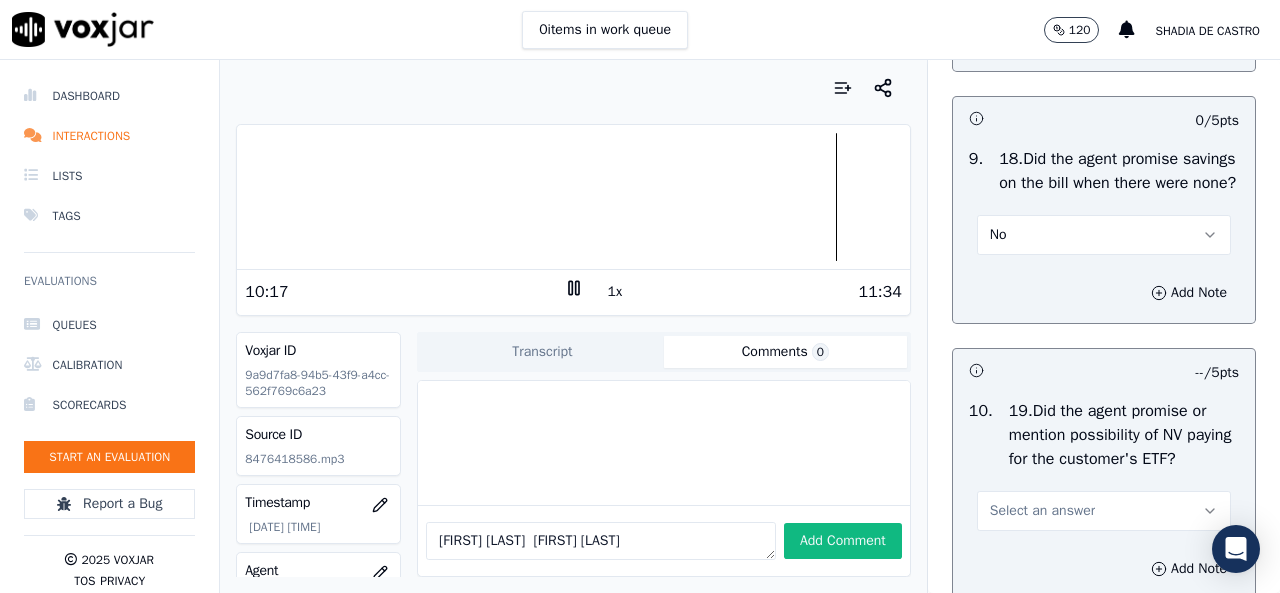 scroll, scrollTop: 5200, scrollLeft: 0, axis: vertical 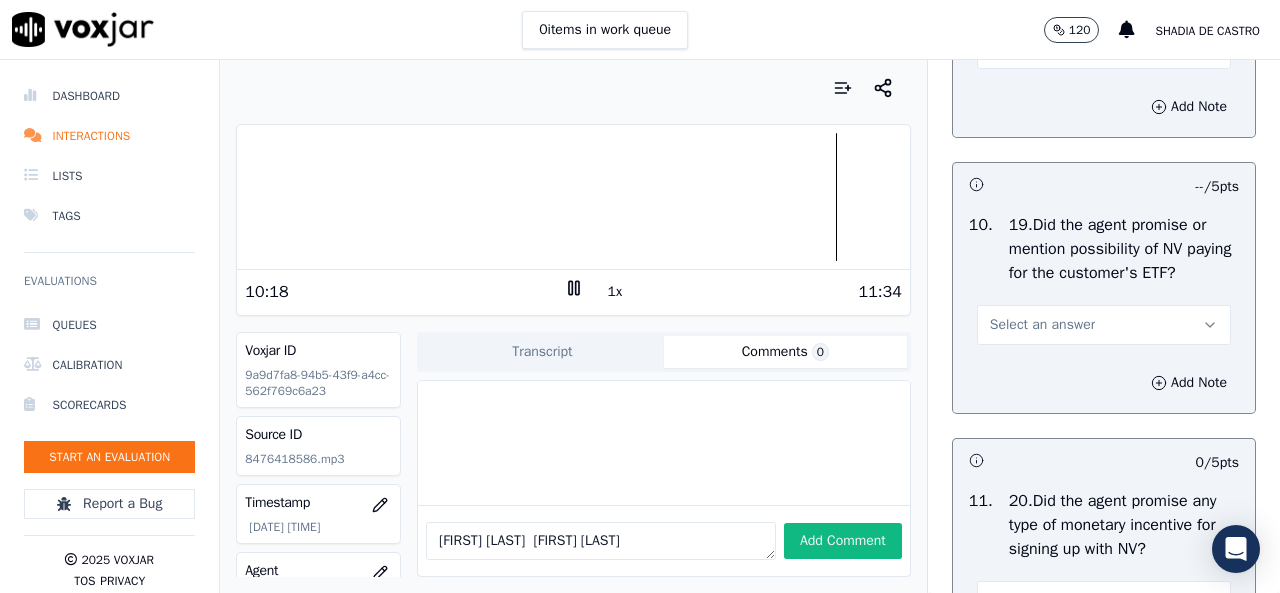 click on "Select an answer" at bounding box center [1104, 325] 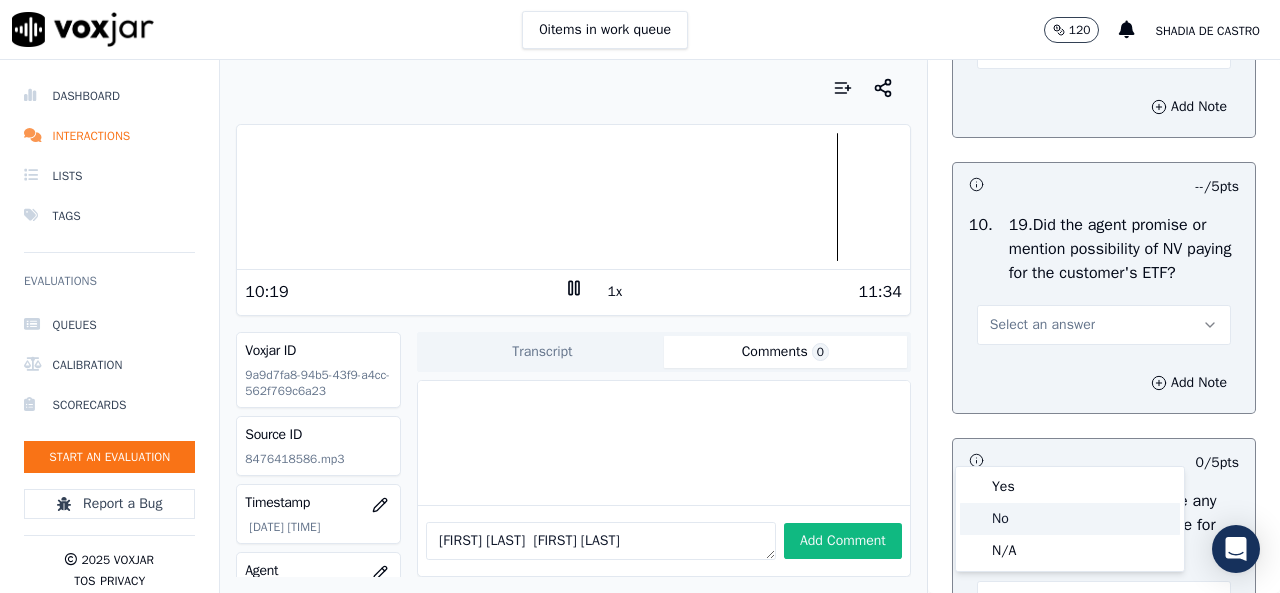 drag, startPoint x: 998, startPoint y: 514, endPoint x: 998, endPoint y: 501, distance: 13 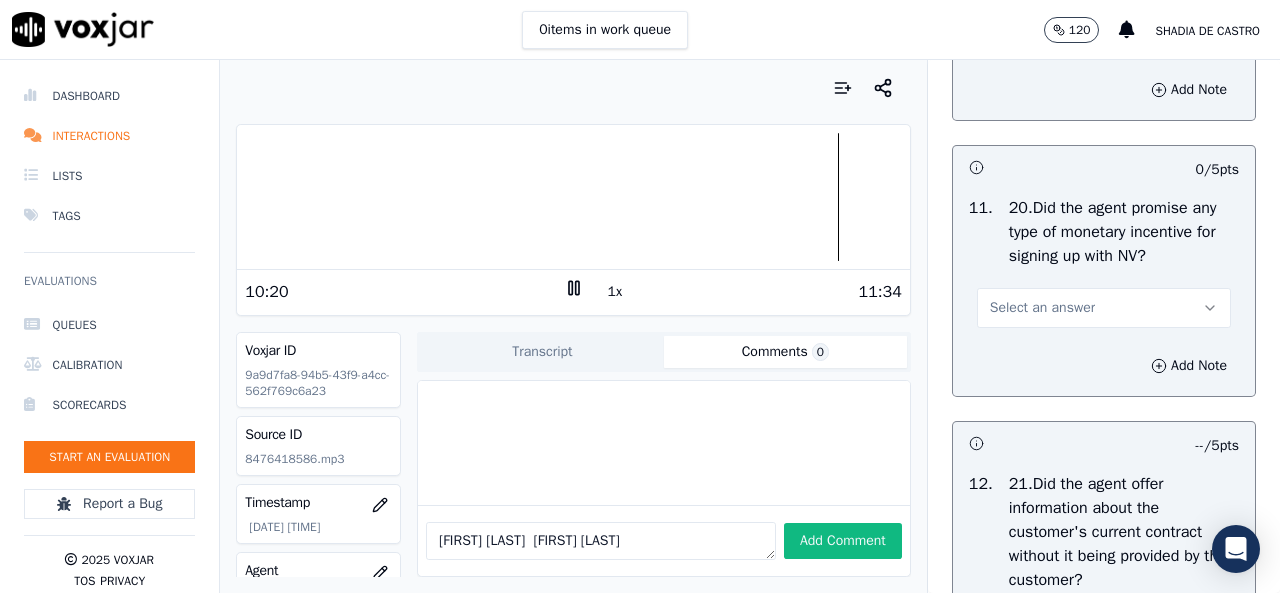 scroll, scrollTop: 5500, scrollLeft: 0, axis: vertical 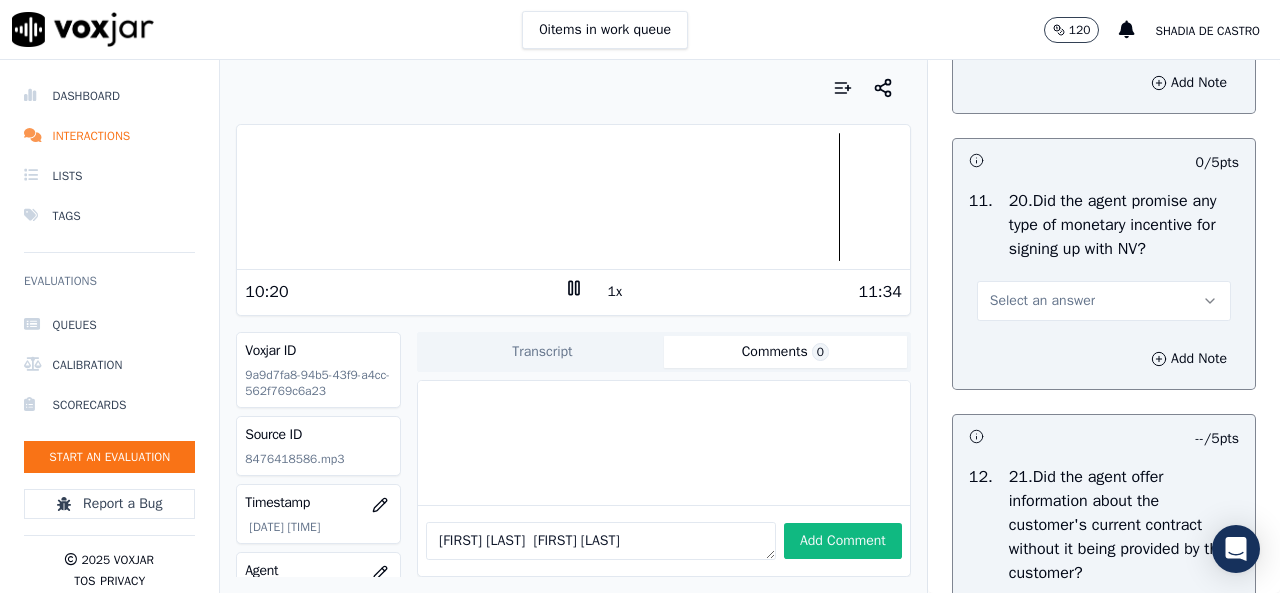click on "Select an answer" at bounding box center [1104, 301] 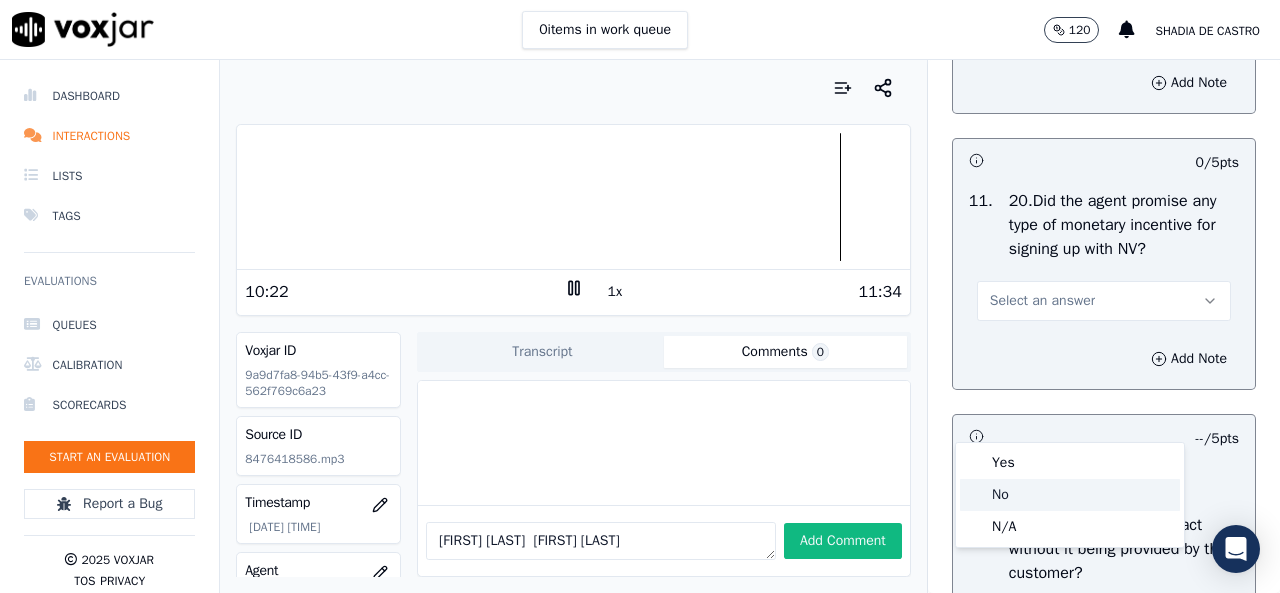 click on "No" 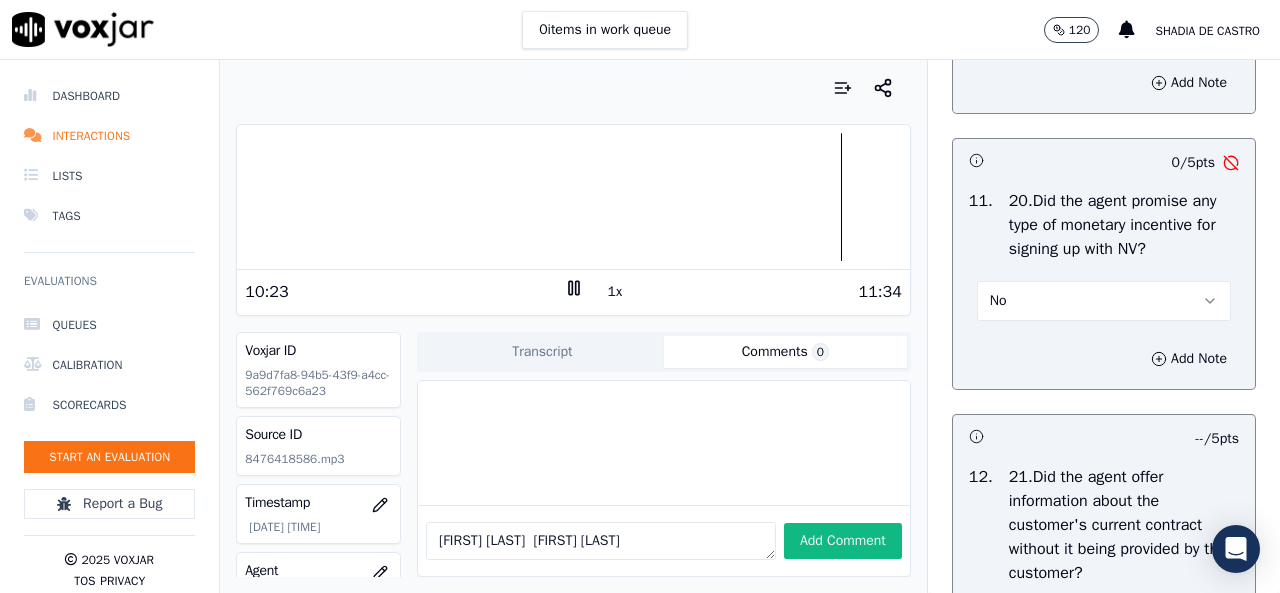 click on "No" at bounding box center (1104, 301) 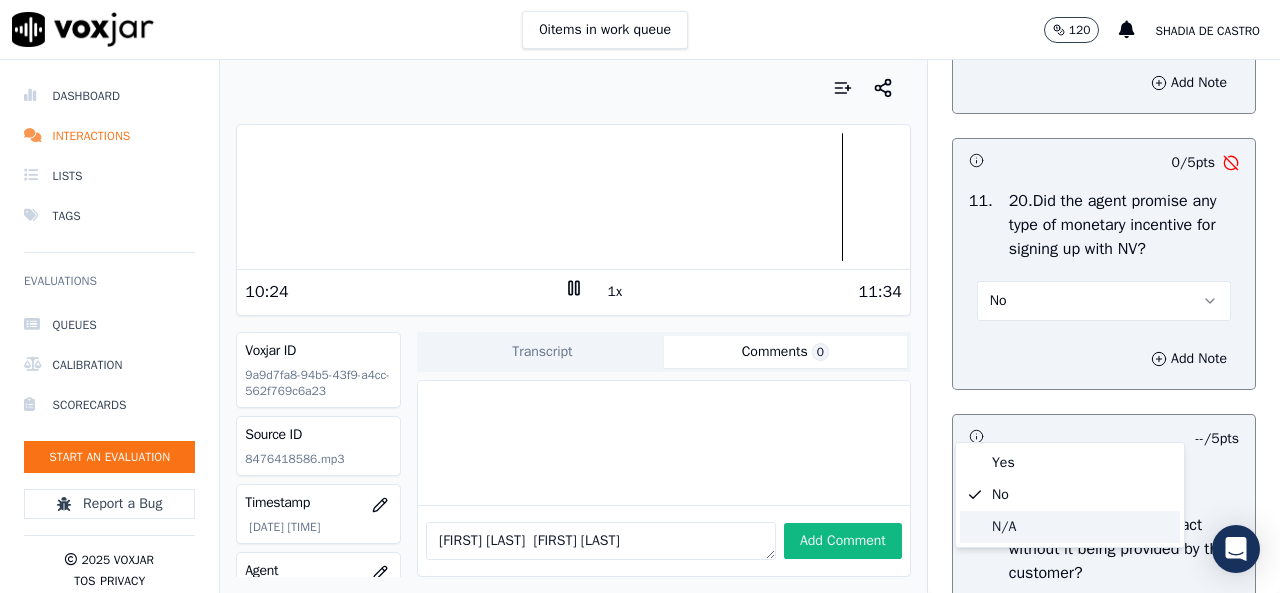 click on "N/A" 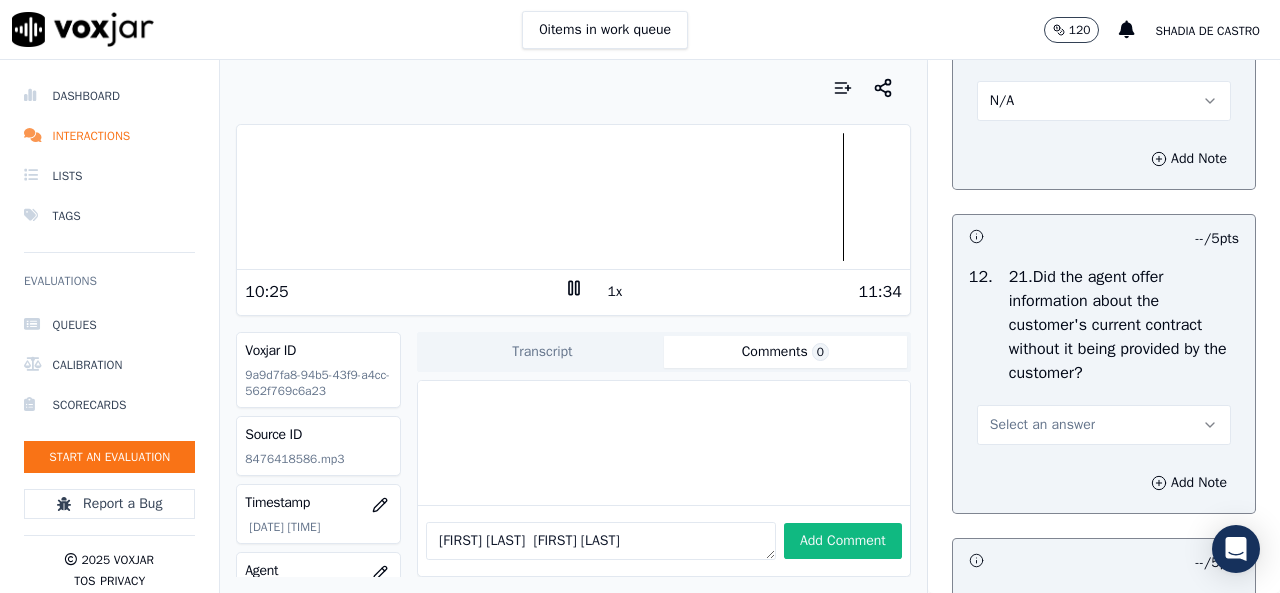 scroll, scrollTop: 5800, scrollLeft: 0, axis: vertical 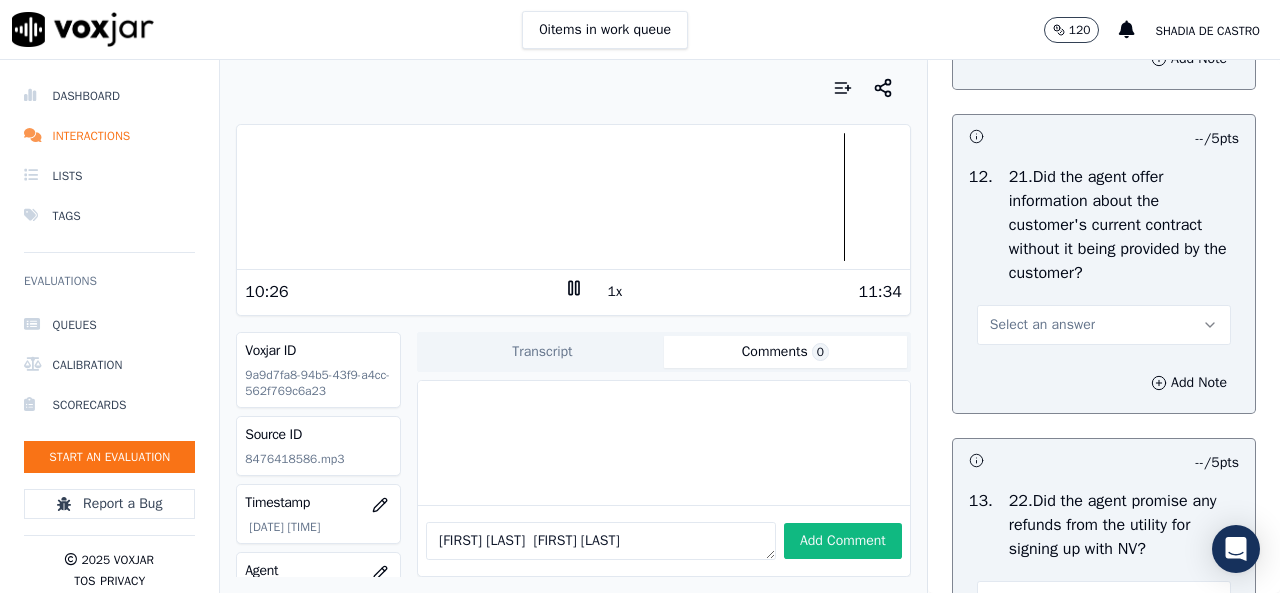 click on "Select an answer" at bounding box center [1042, 325] 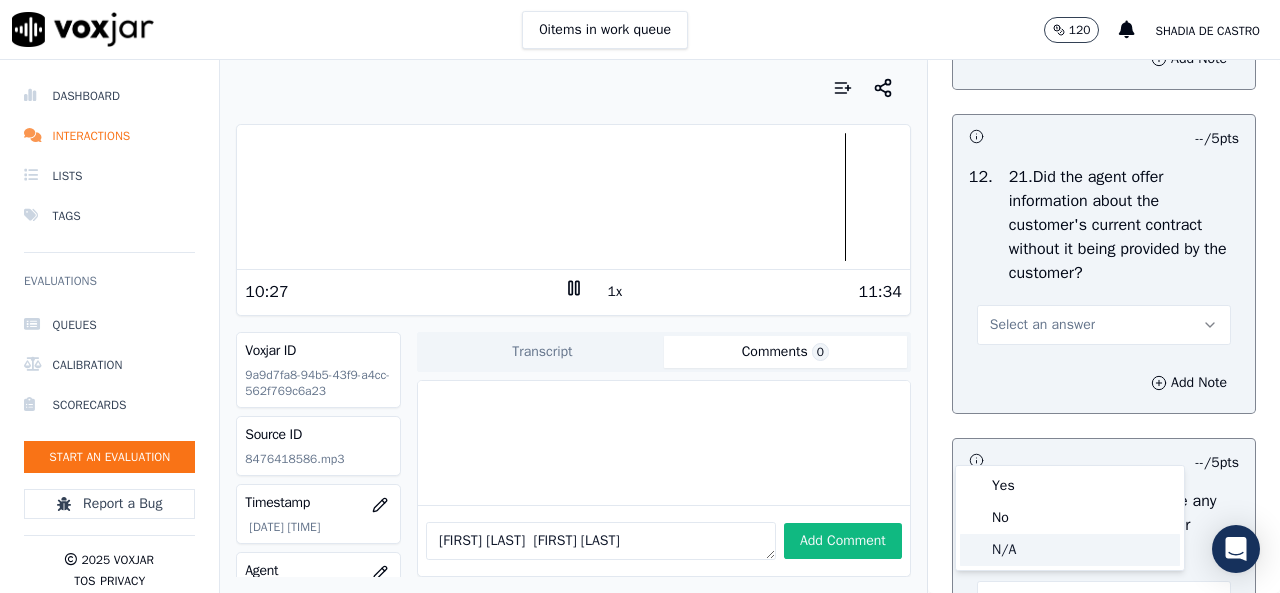 click on "N/A" 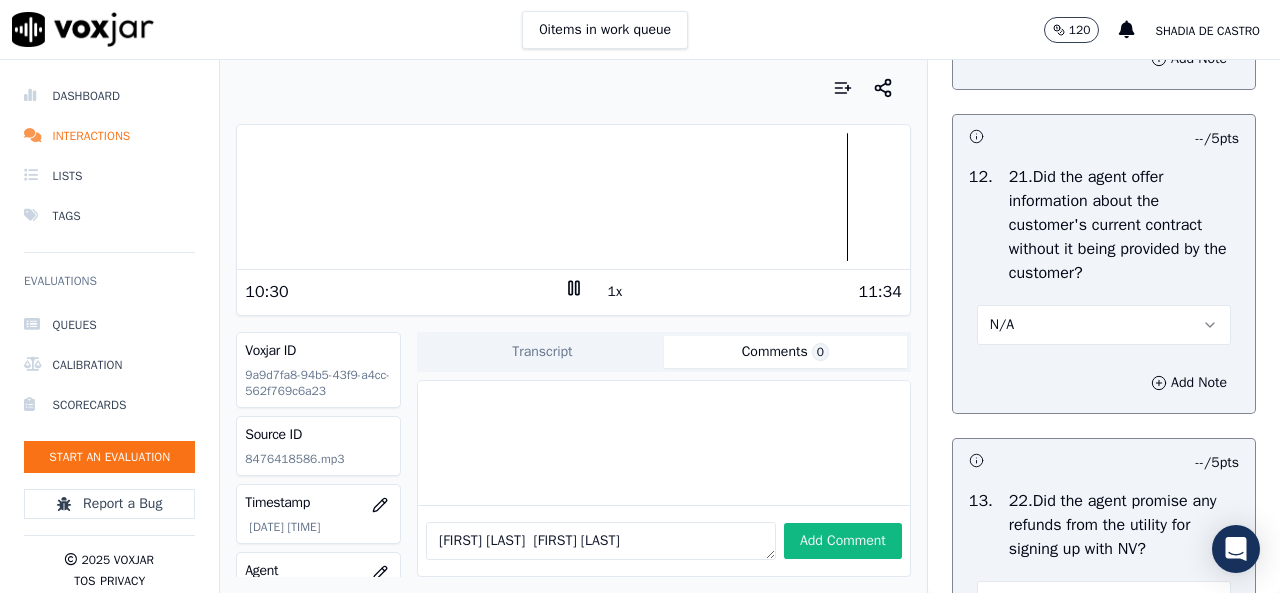 click on "N/A" at bounding box center (1104, 325) 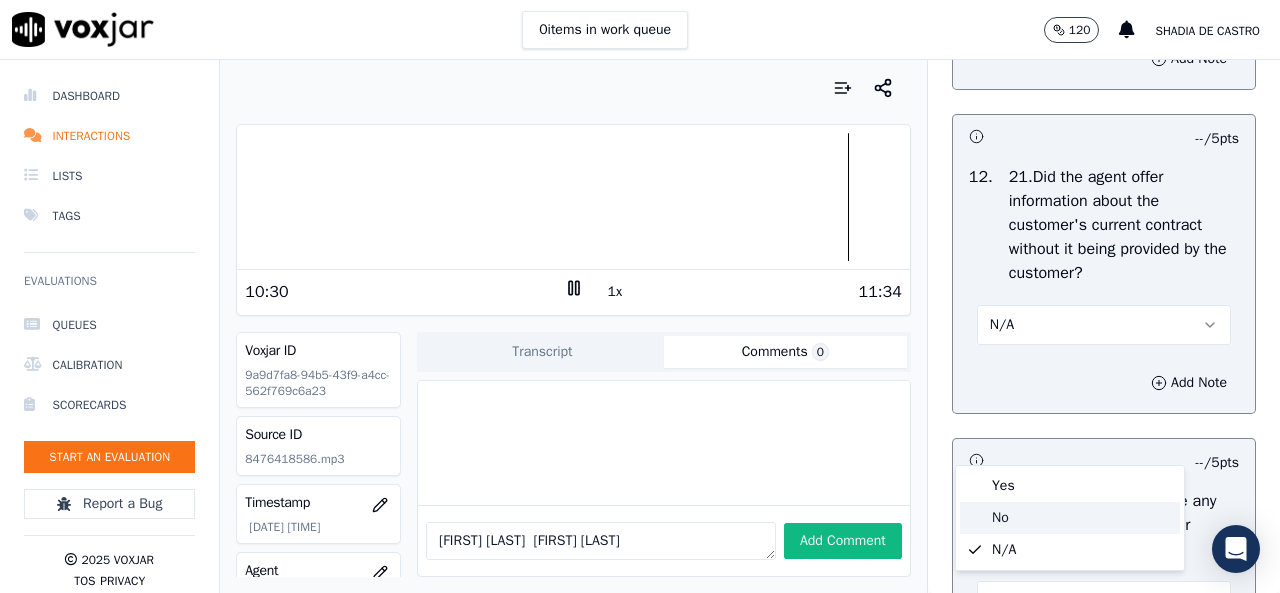 click on "No" 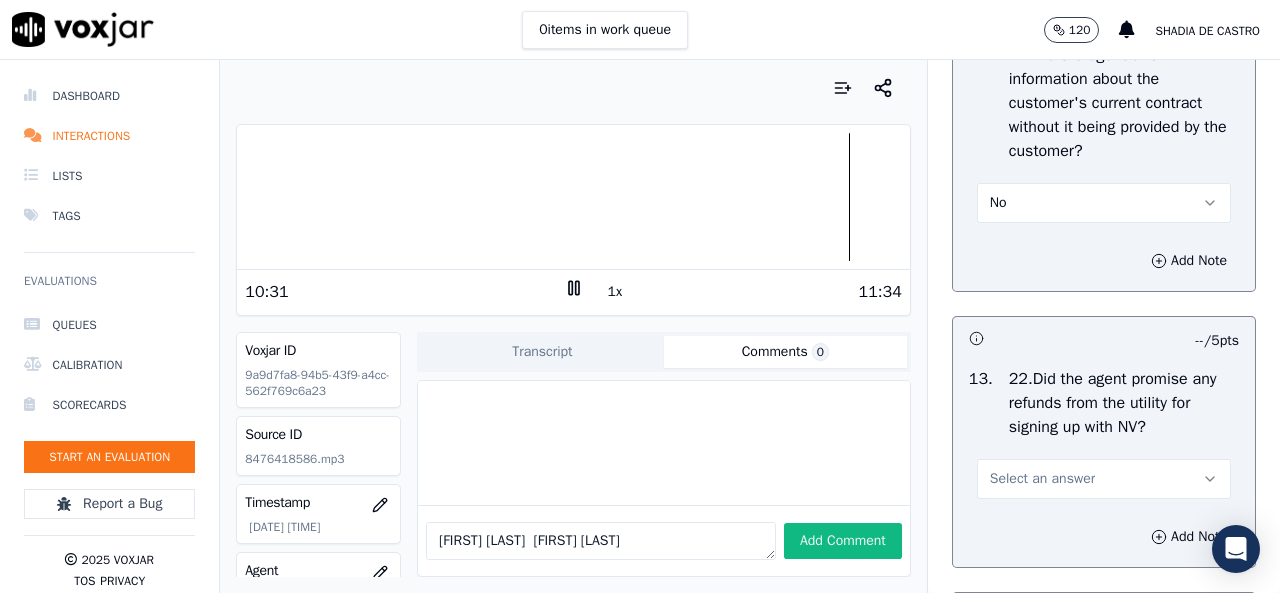 scroll, scrollTop: 6100, scrollLeft: 0, axis: vertical 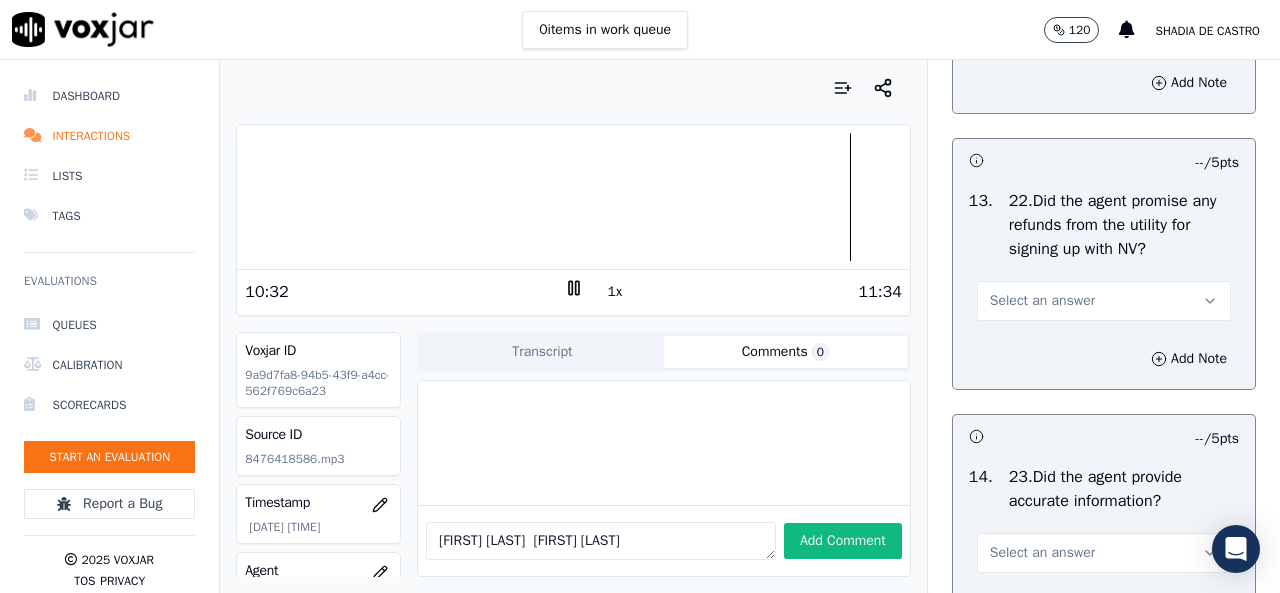click on "Select an answer" at bounding box center (1104, 301) 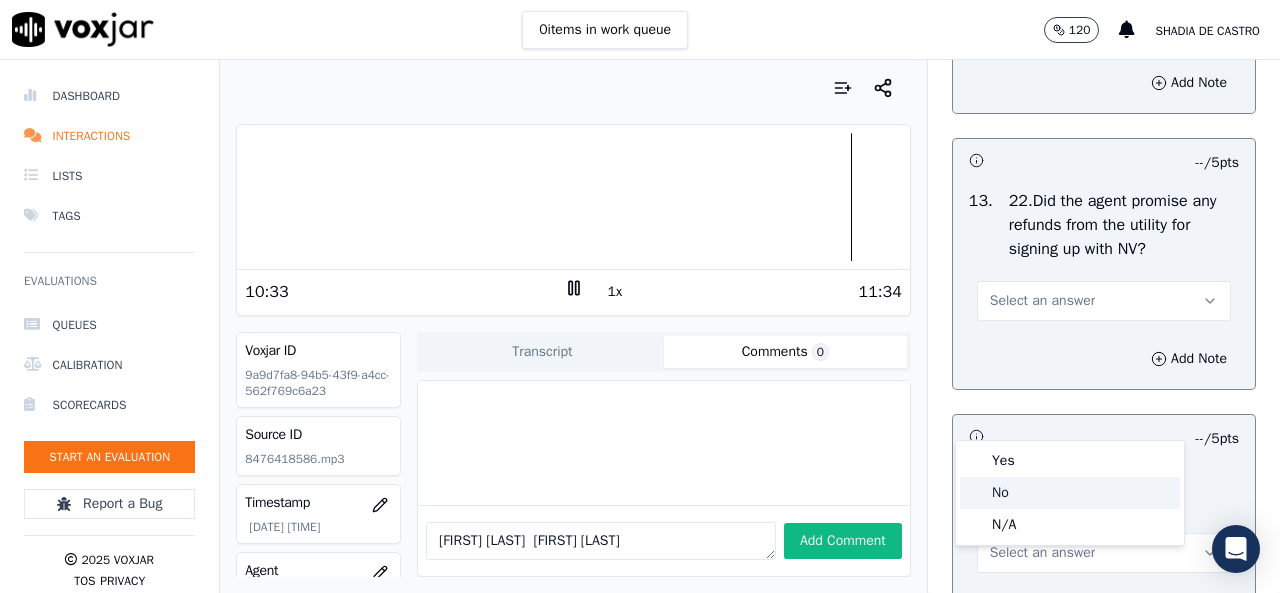 click on "No" 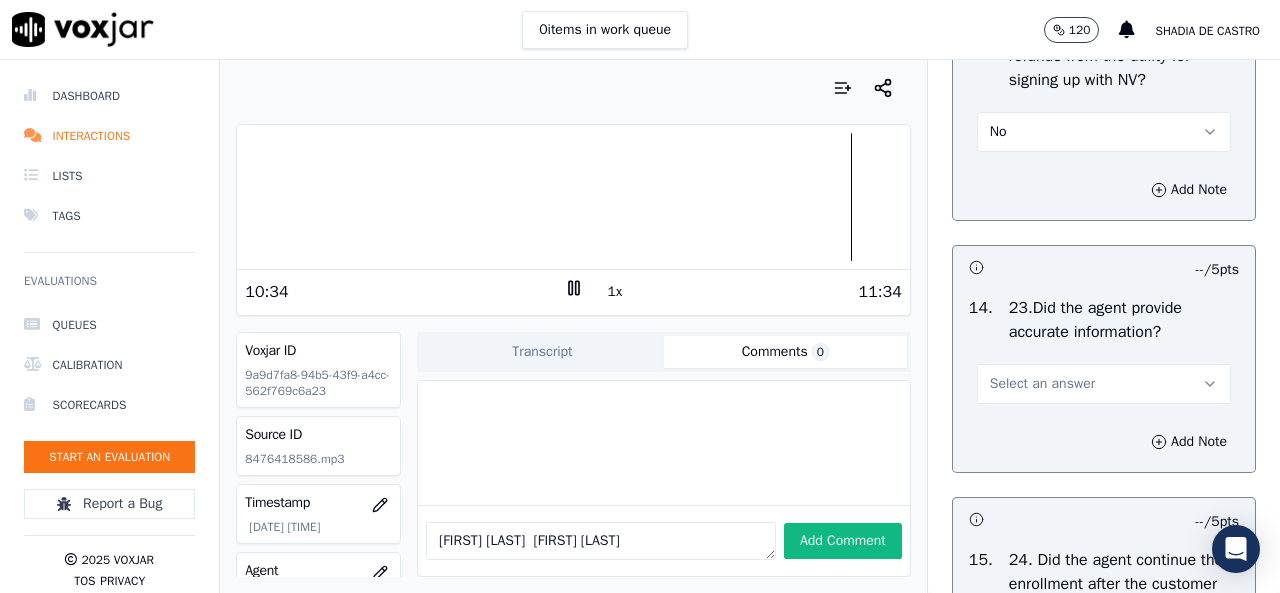 scroll, scrollTop: 6400, scrollLeft: 0, axis: vertical 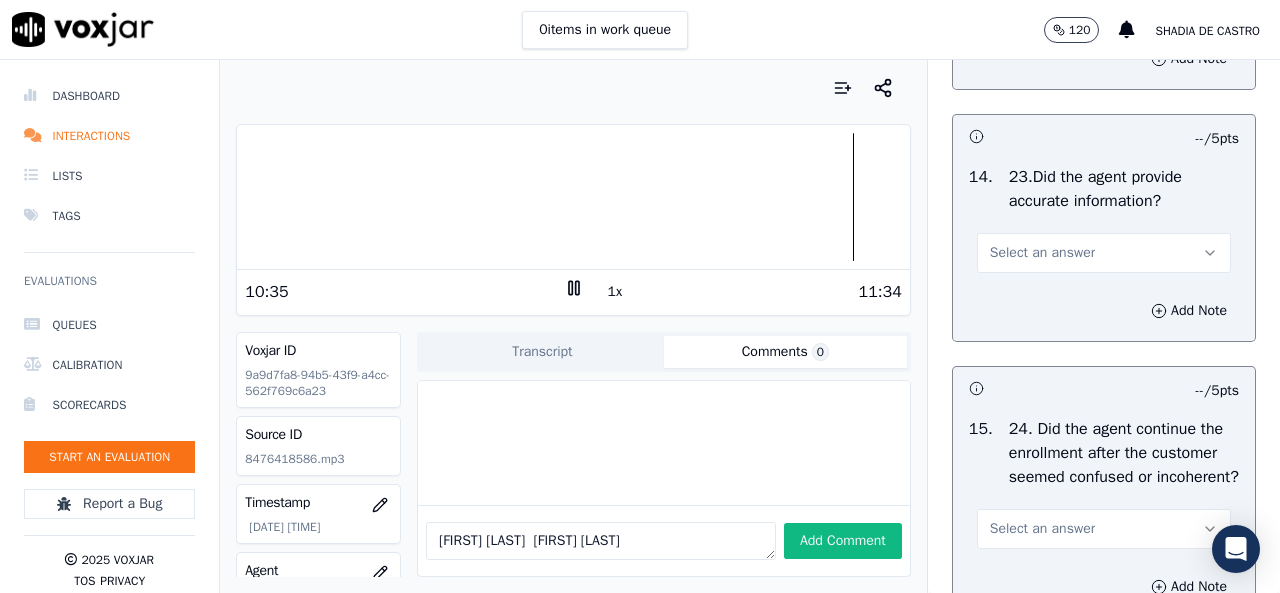 click on "Select an answer" at bounding box center (1104, 253) 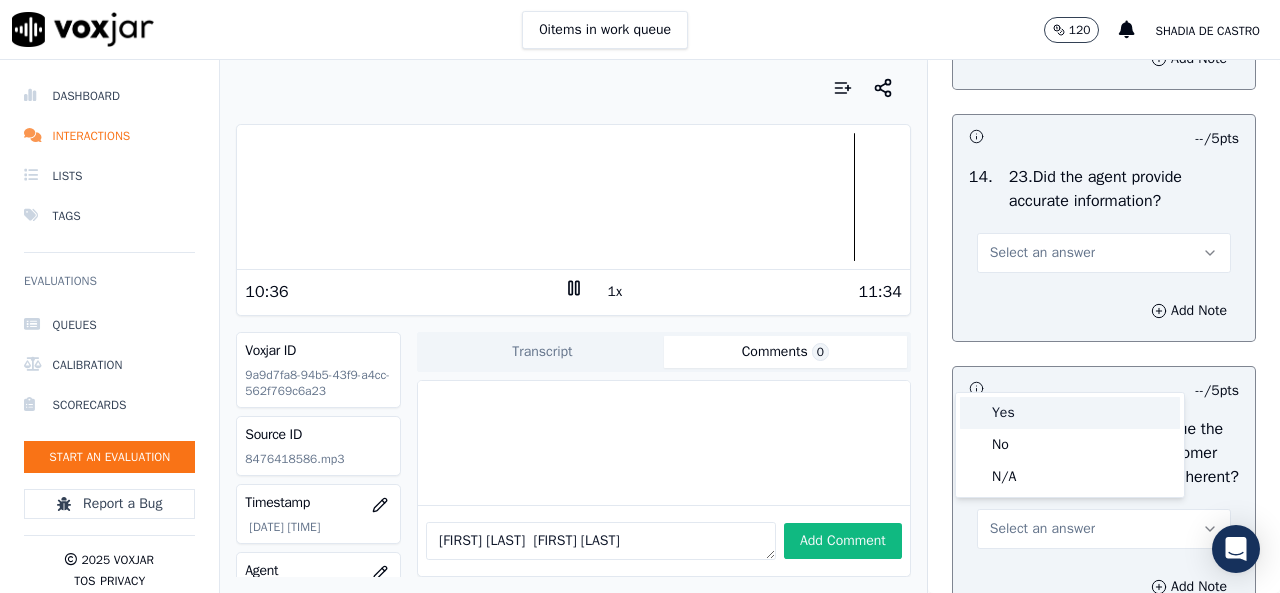 click on "Yes" at bounding box center (1070, 413) 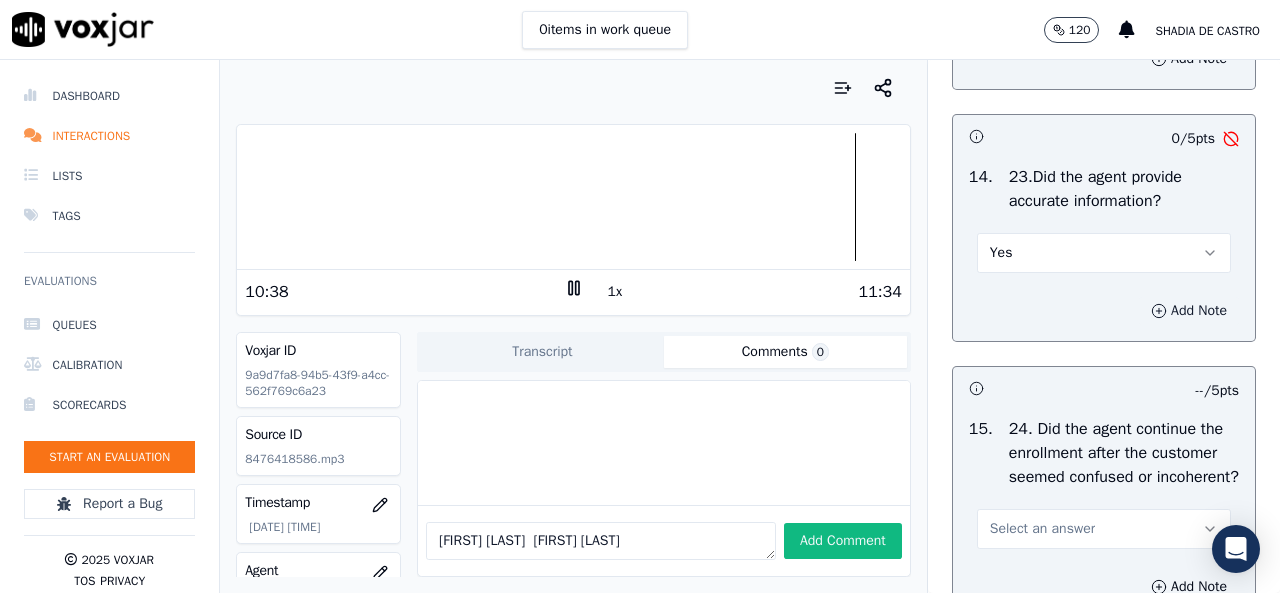 click on "Add Note" at bounding box center [1189, 311] 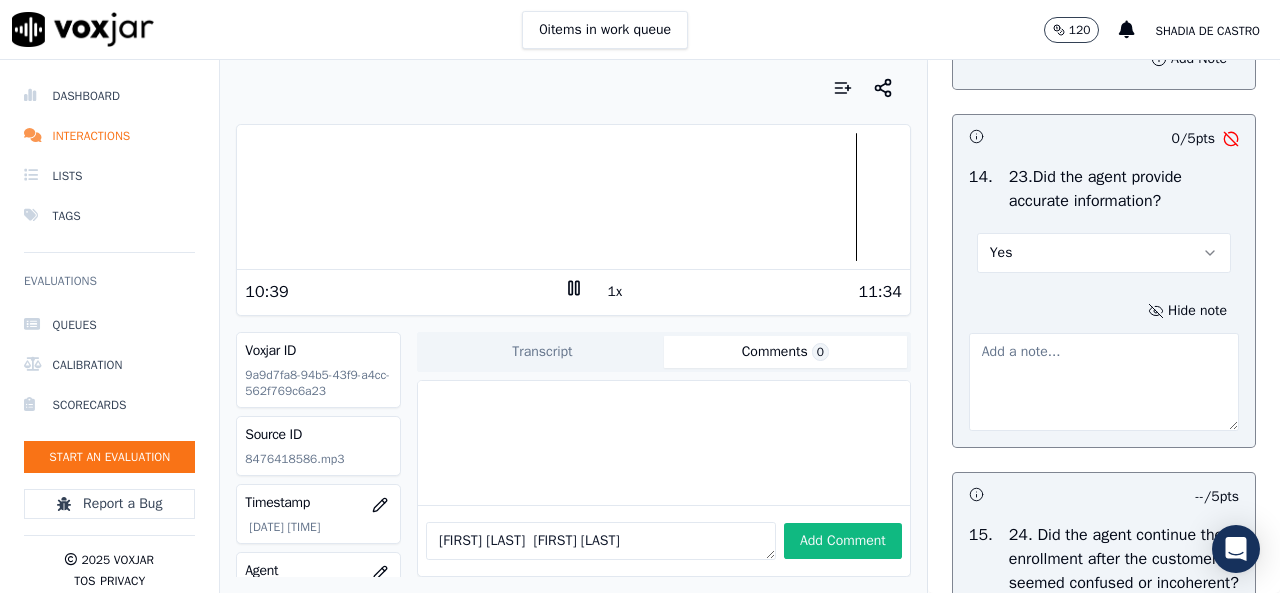 click at bounding box center [1104, 382] 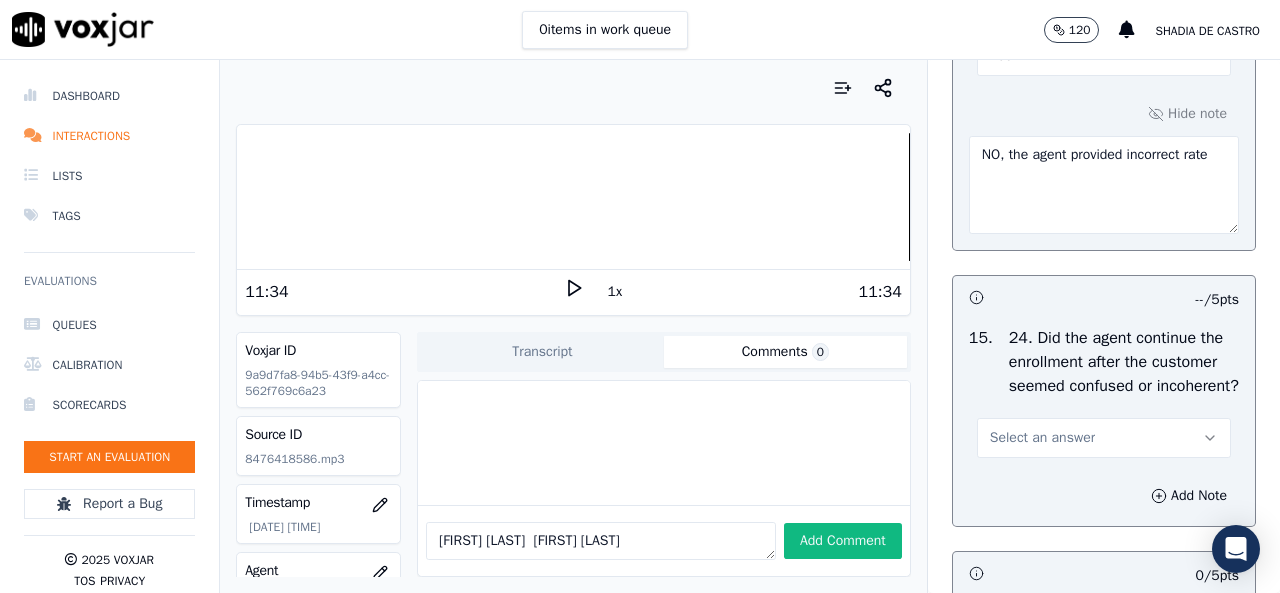 scroll, scrollTop: 6600, scrollLeft: 0, axis: vertical 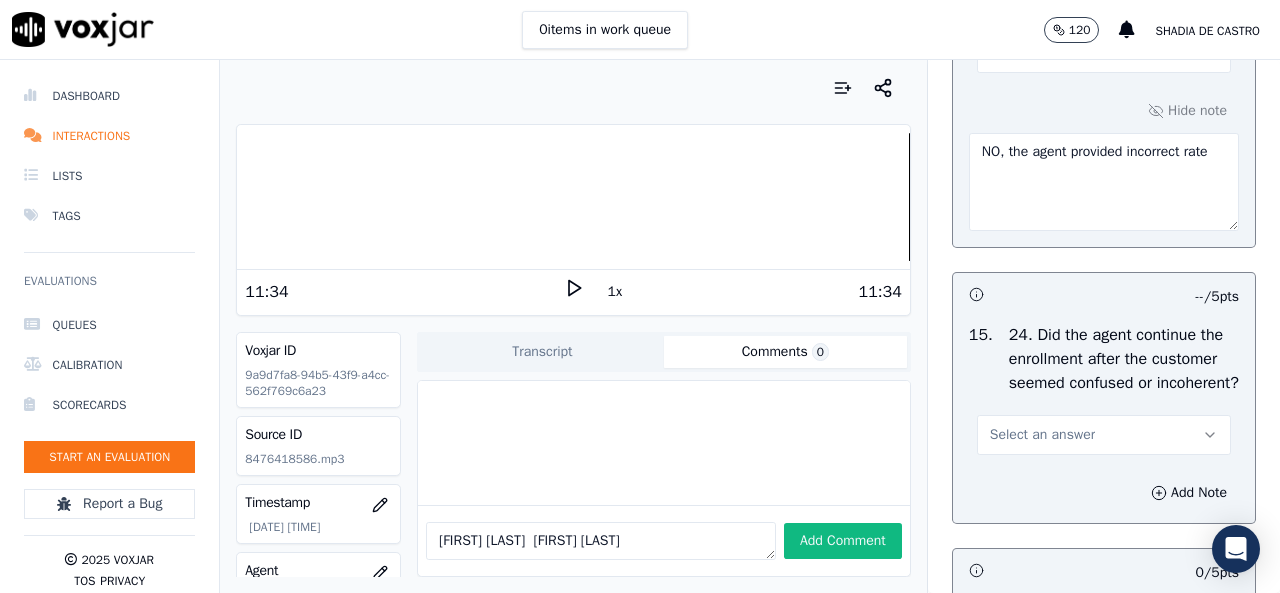 click on "NO, the agent provided incorrect rate" at bounding box center [1104, 182] 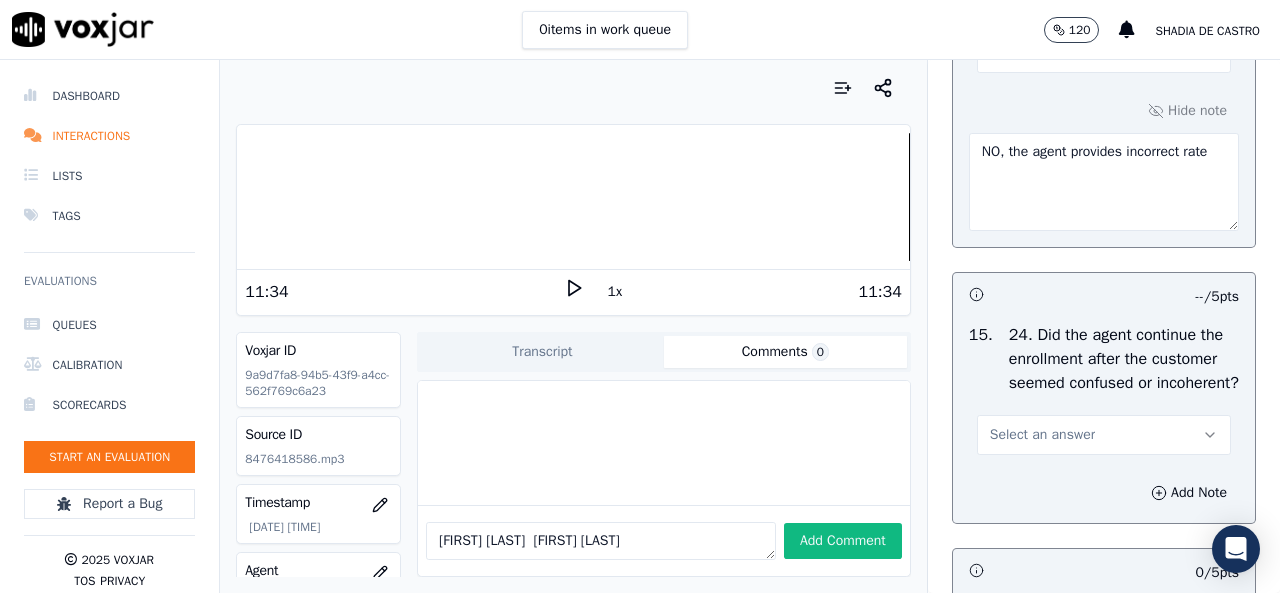 click on "NO, the agent provides incorrect rate" at bounding box center [1104, 182] 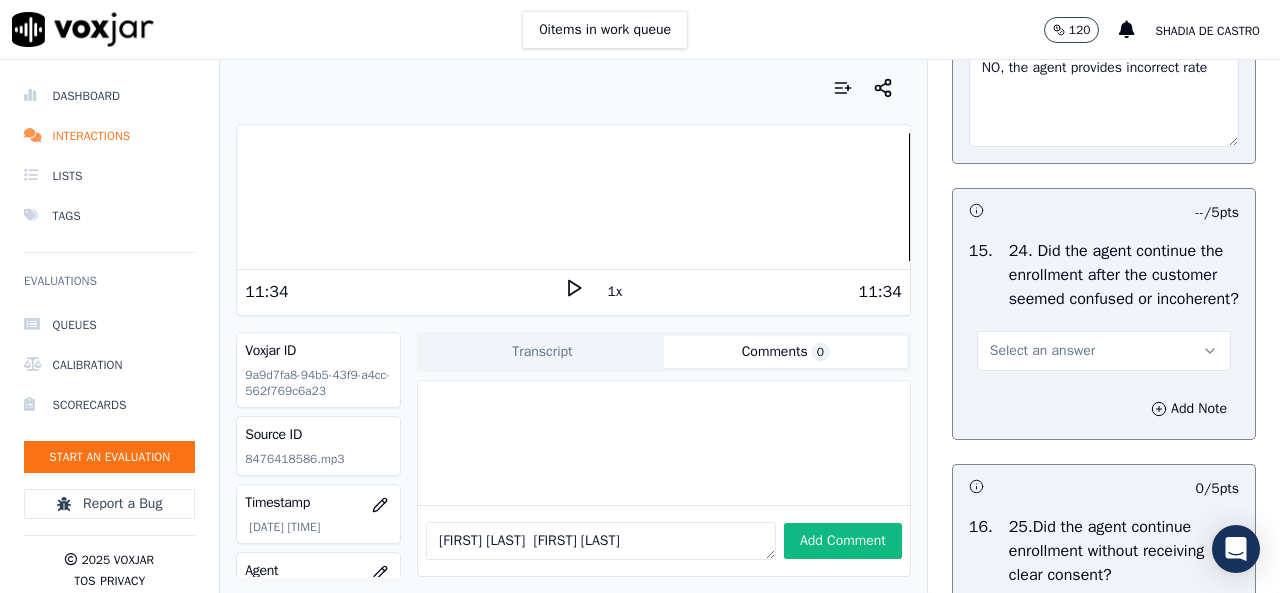 scroll, scrollTop: 6800, scrollLeft: 0, axis: vertical 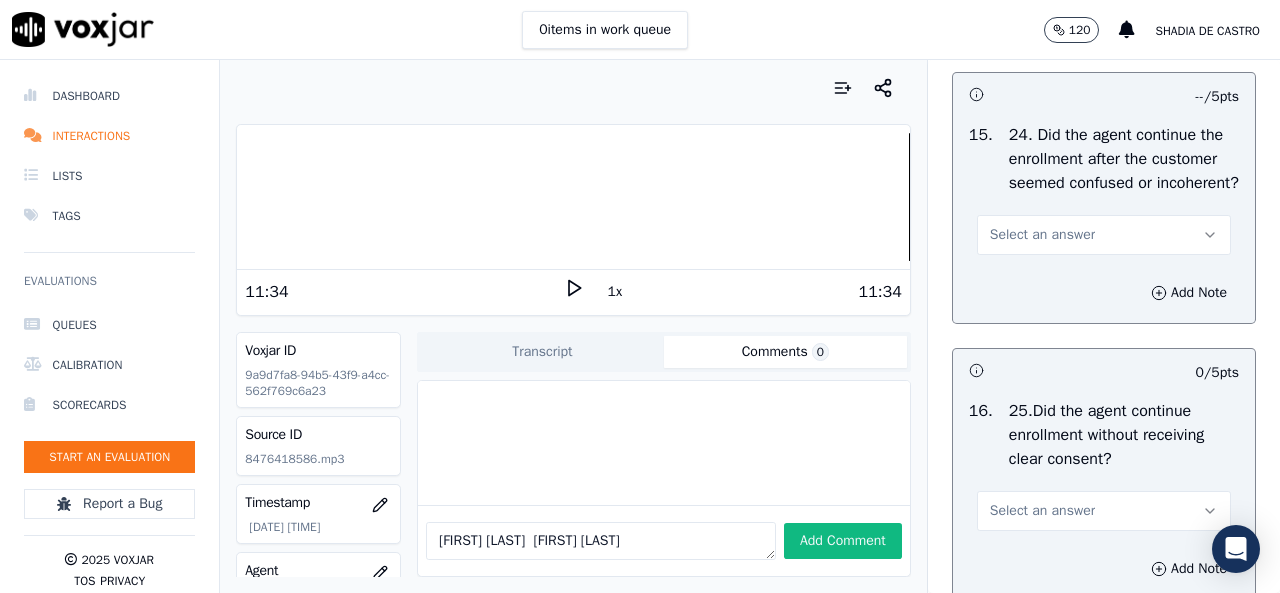 type on "NO, the agent provides incorrect rate" 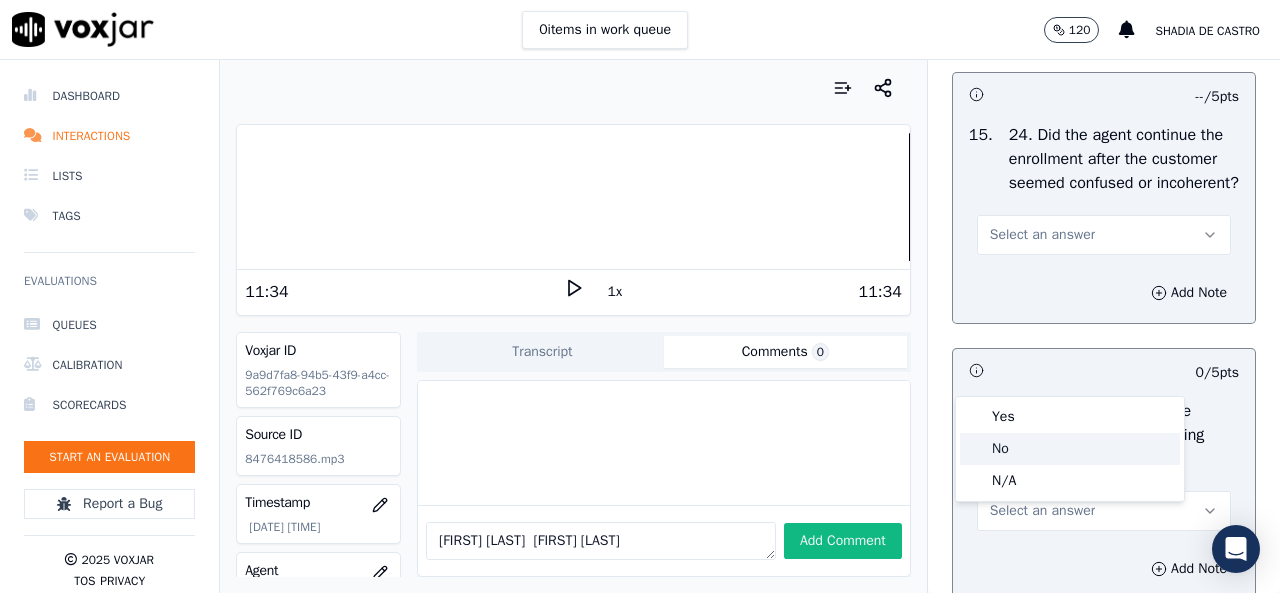 click on "No" 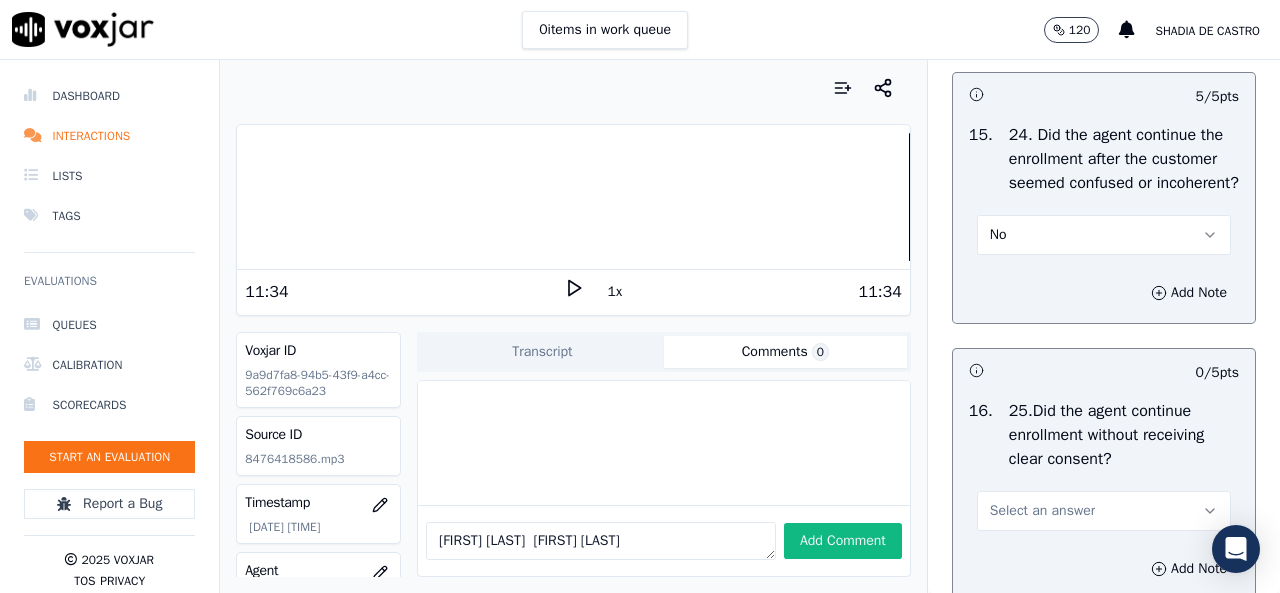 scroll, scrollTop: 7000, scrollLeft: 0, axis: vertical 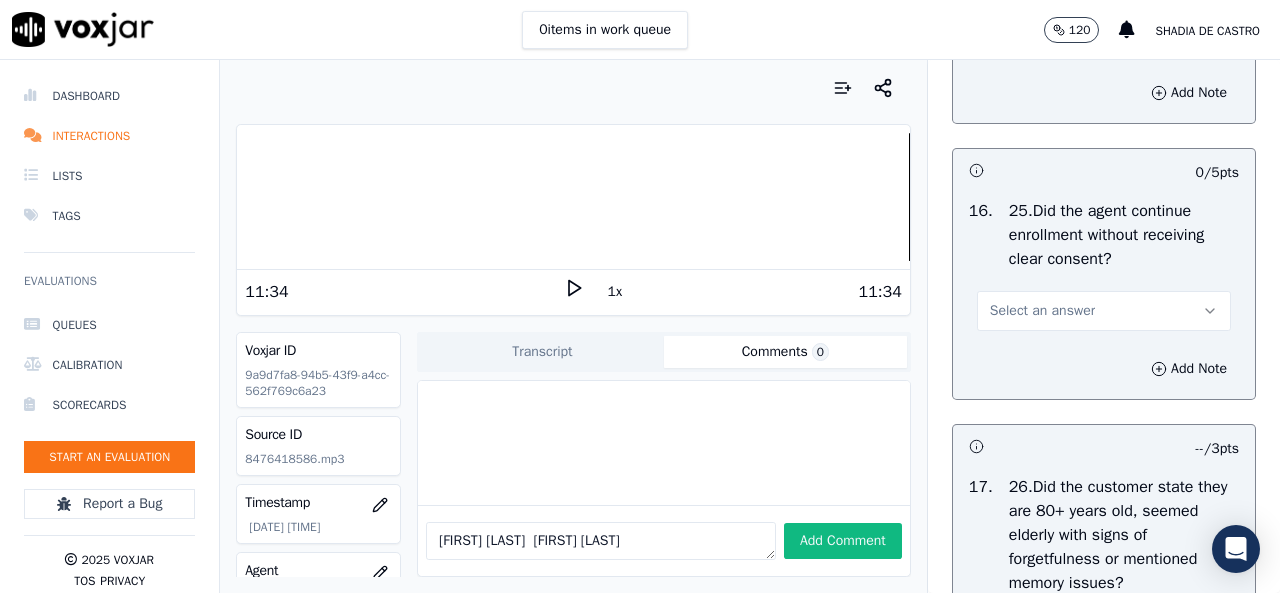 click on "Select an answer" at bounding box center [1042, 311] 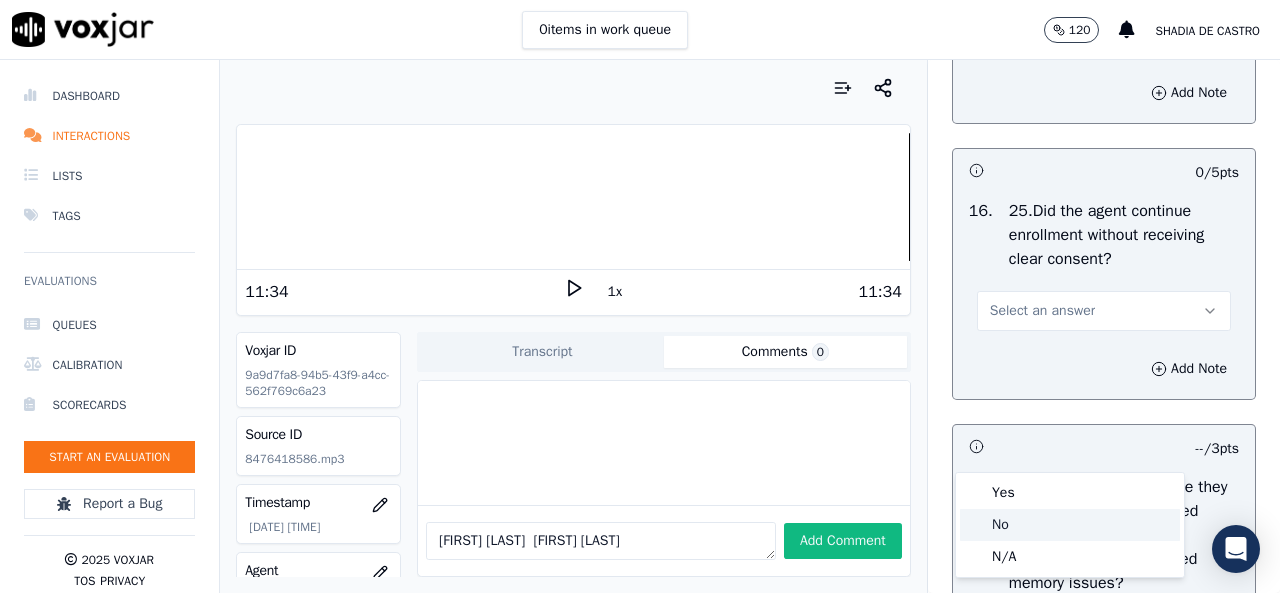 click on "No" 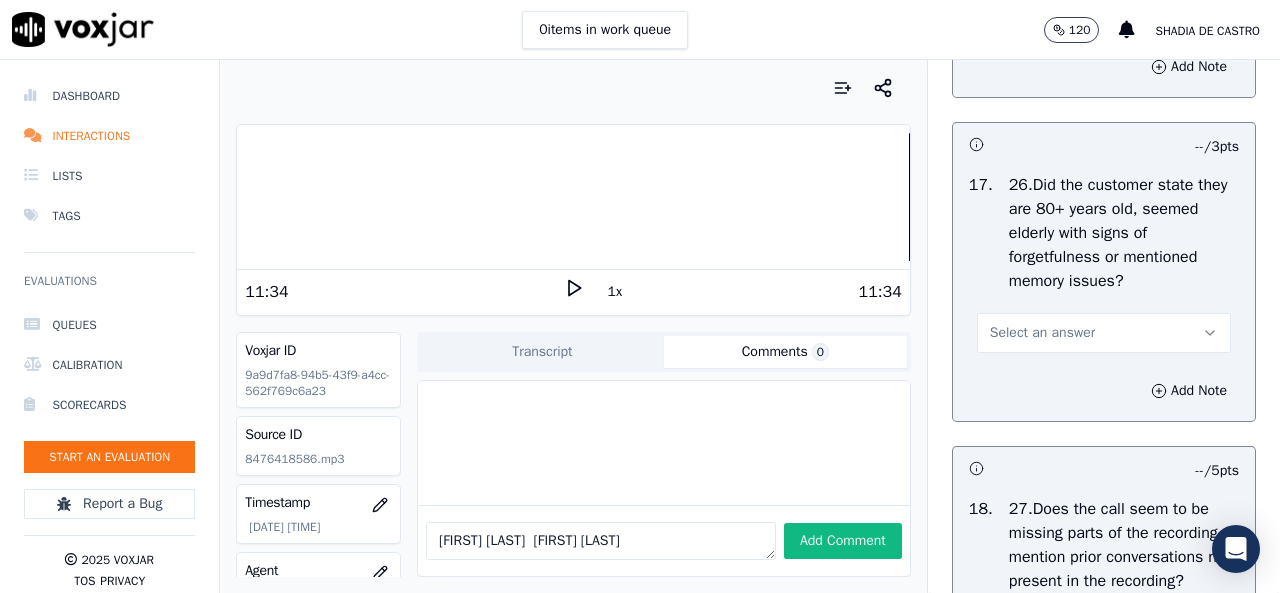 scroll, scrollTop: 7400, scrollLeft: 0, axis: vertical 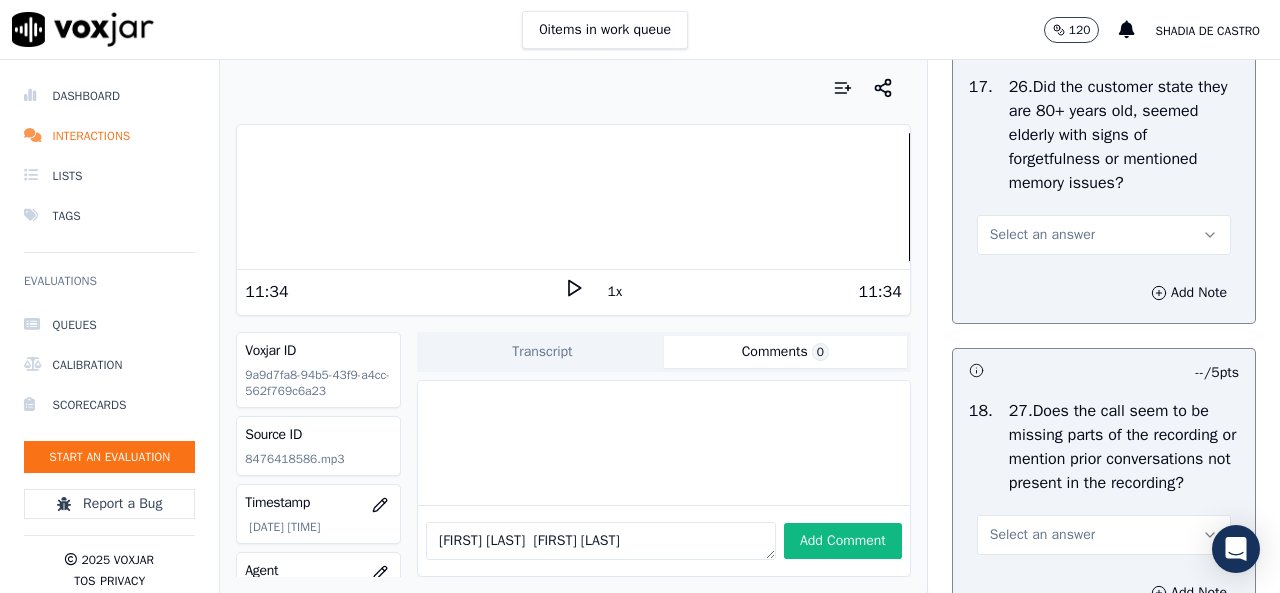 click on "Select an answer" at bounding box center (1042, 235) 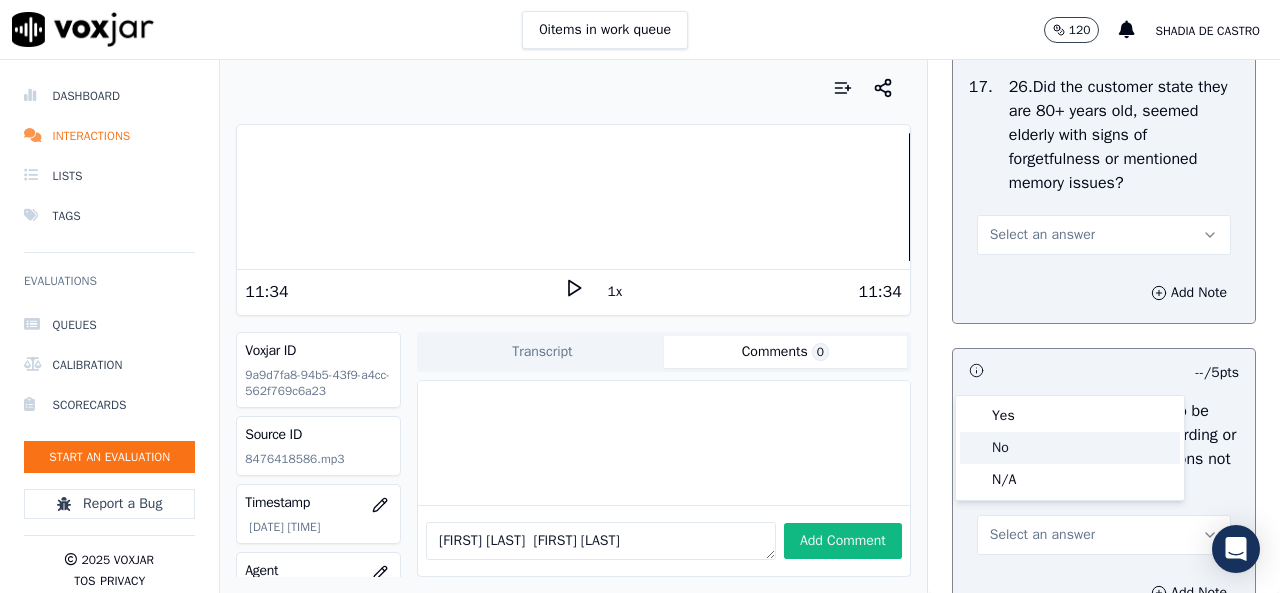 click on "No" 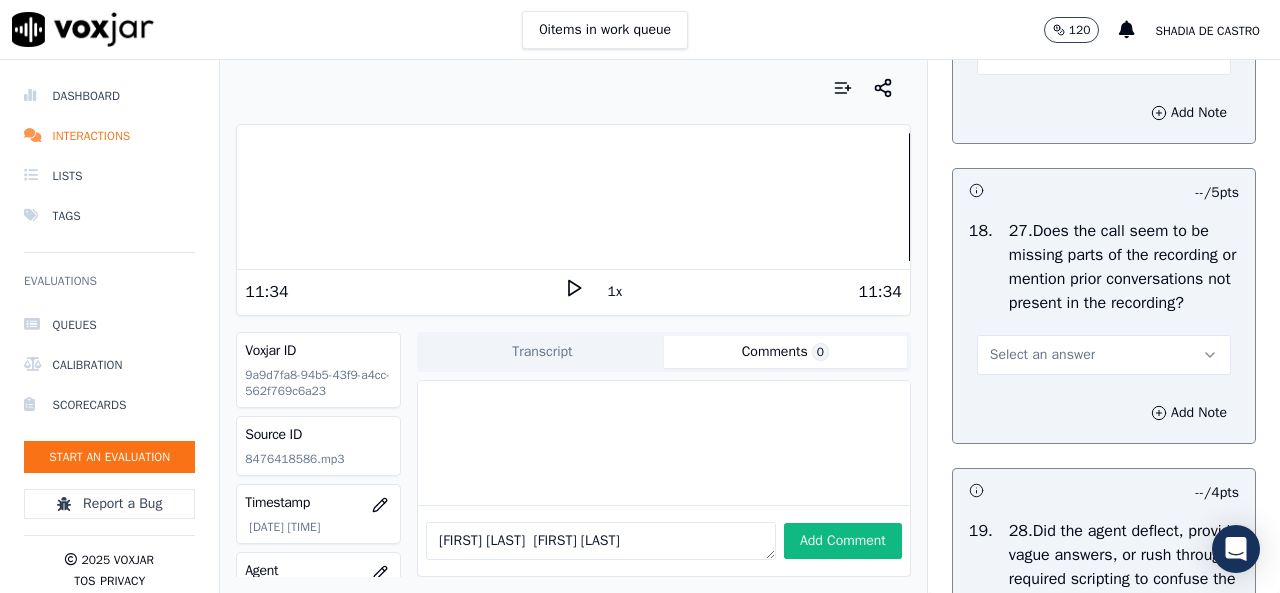 scroll, scrollTop: 7700, scrollLeft: 0, axis: vertical 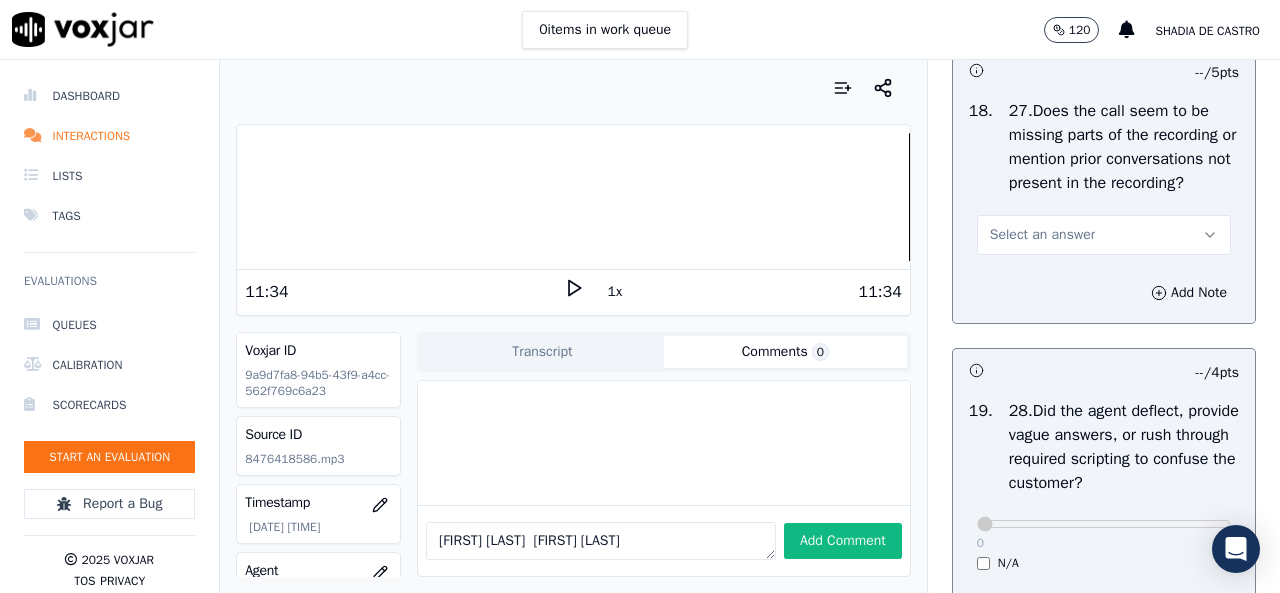 click on "Select an answer" at bounding box center (1042, 235) 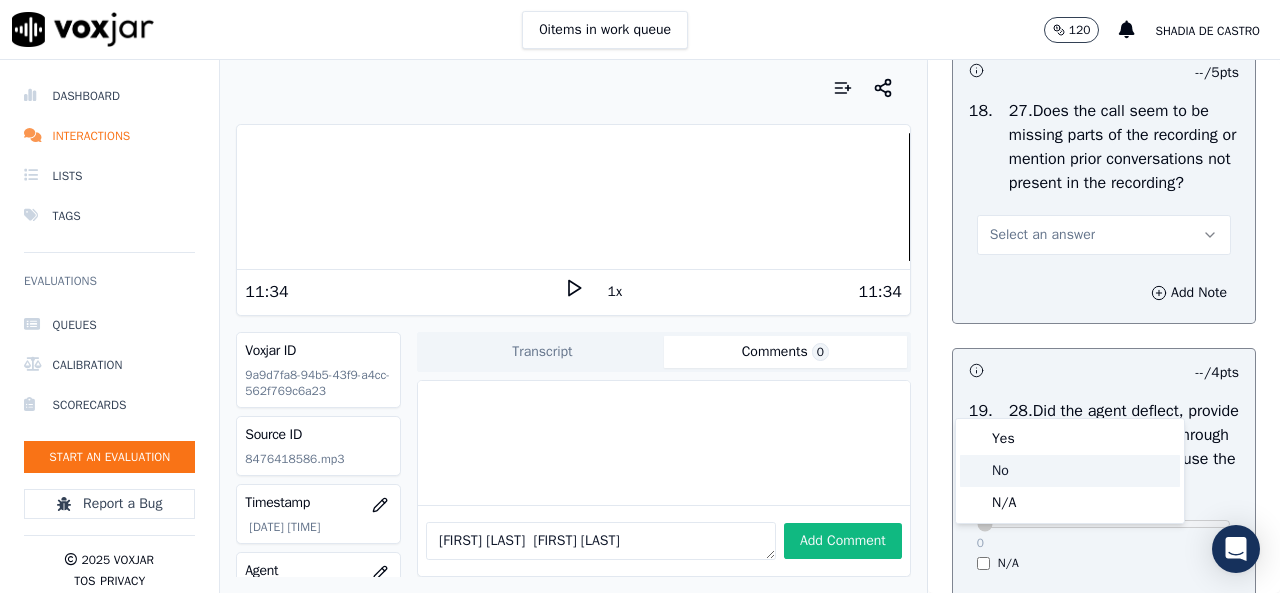 click on "No" 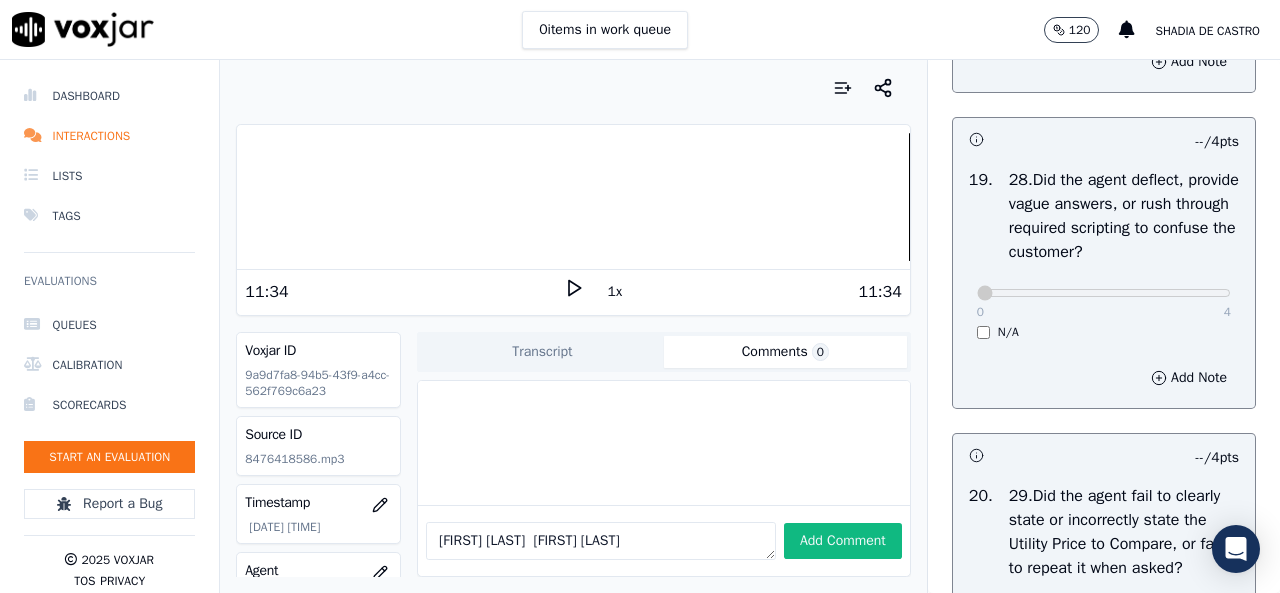 scroll, scrollTop: 8000, scrollLeft: 0, axis: vertical 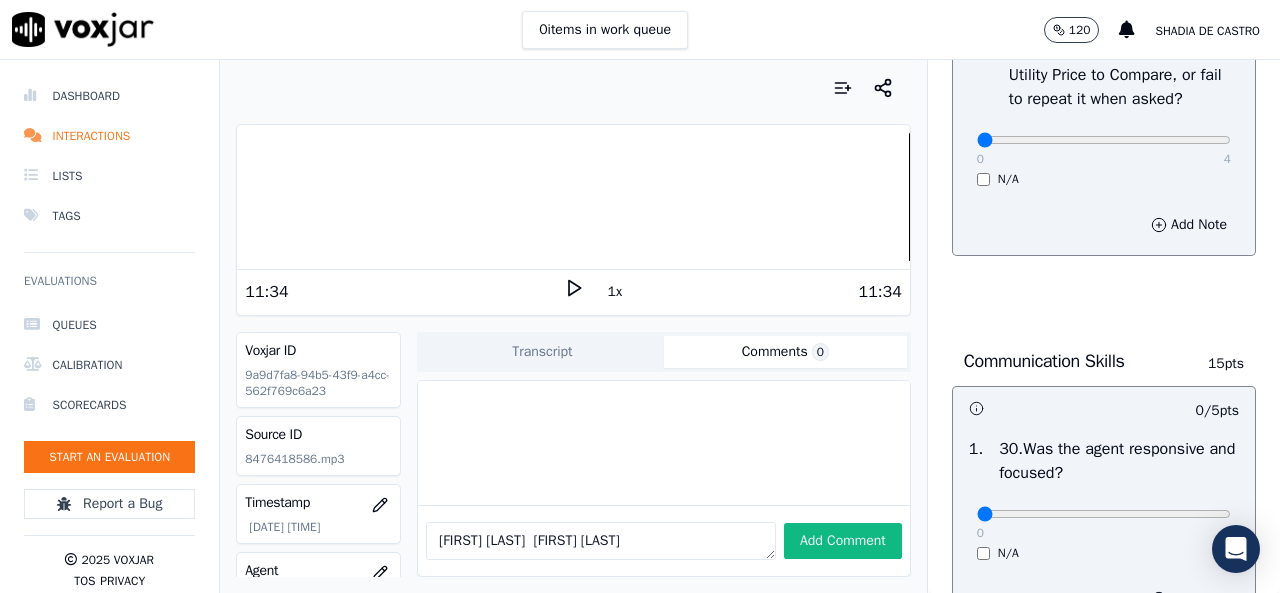 click on "0   4     N/A" at bounding box center (1104, 149) 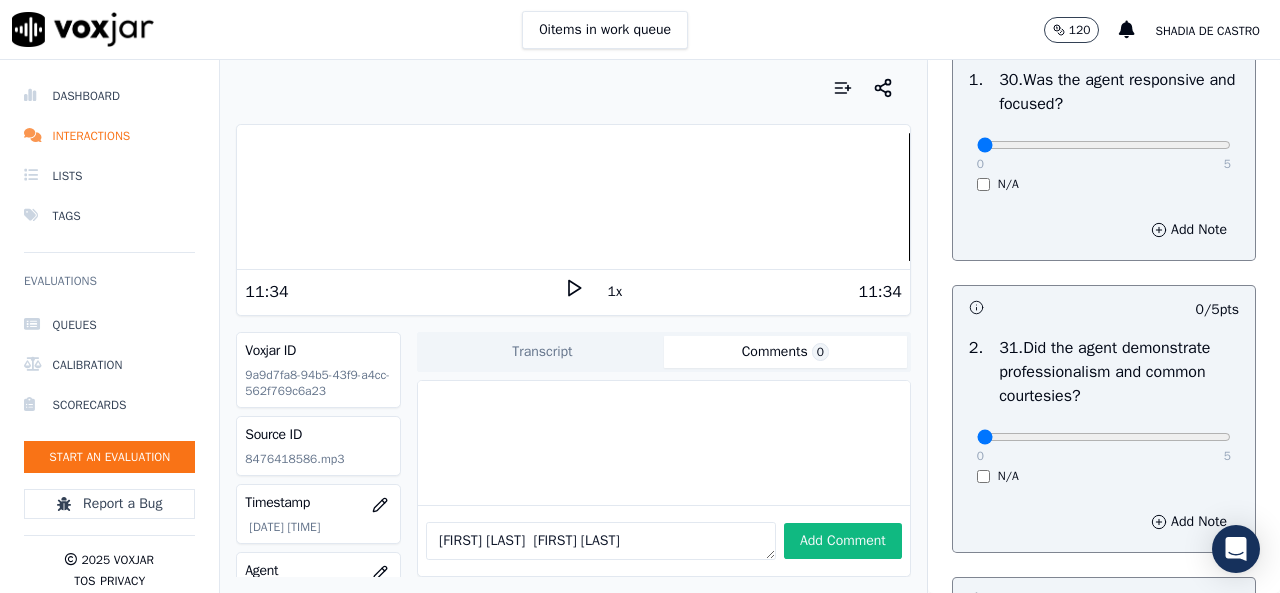 scroll, scrollTop: 8800, scrollLeft: 0, axis: vertical 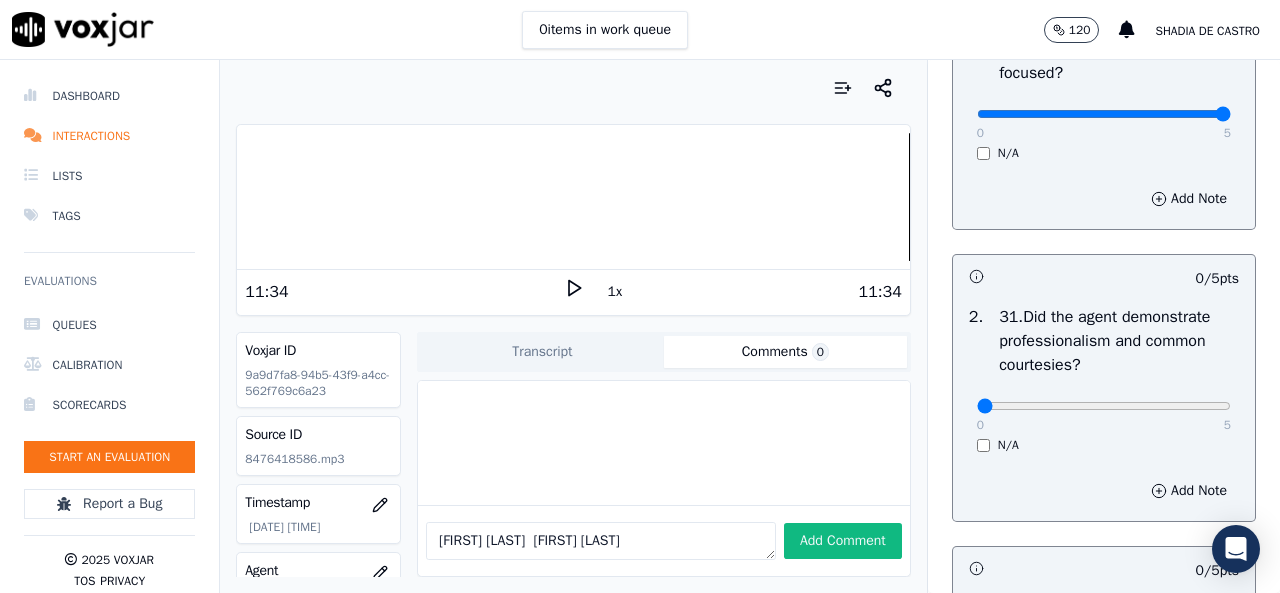 type on "5" 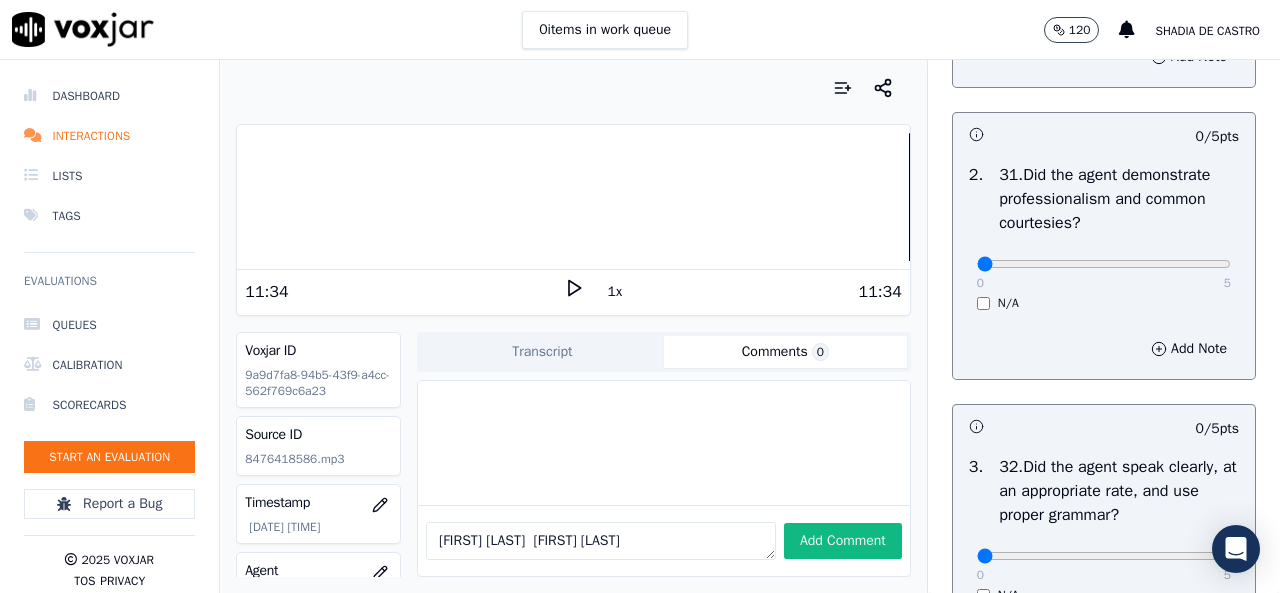 scroll, scrollTop: 9100, scrollLeft: 0, axis: vertical 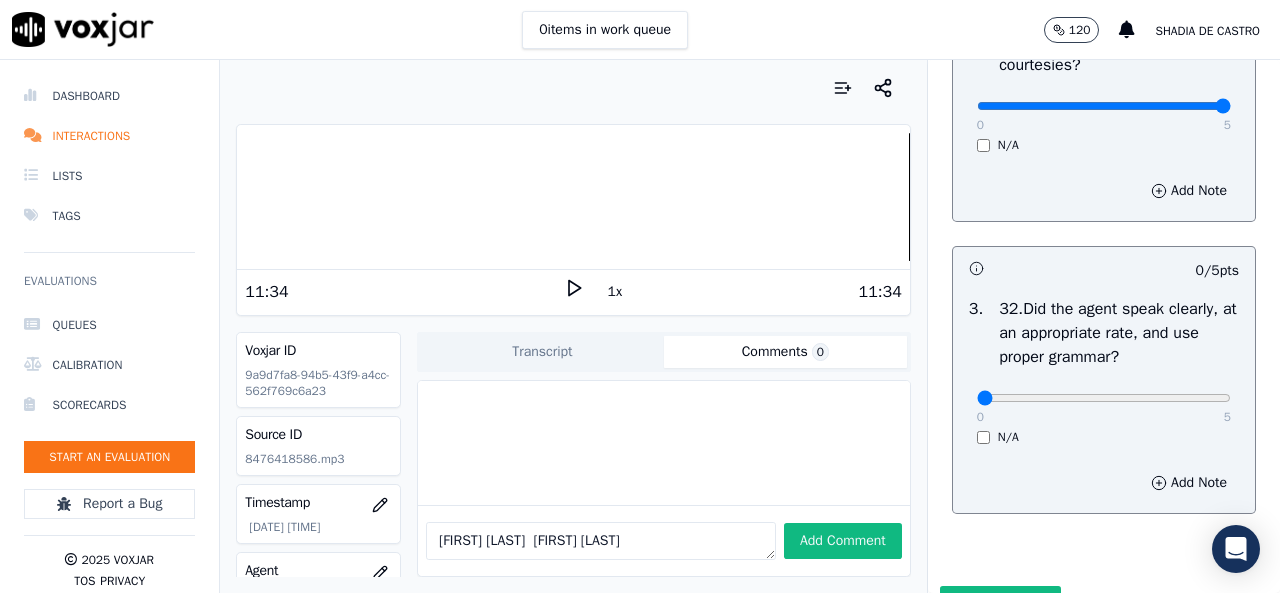 type on "5" 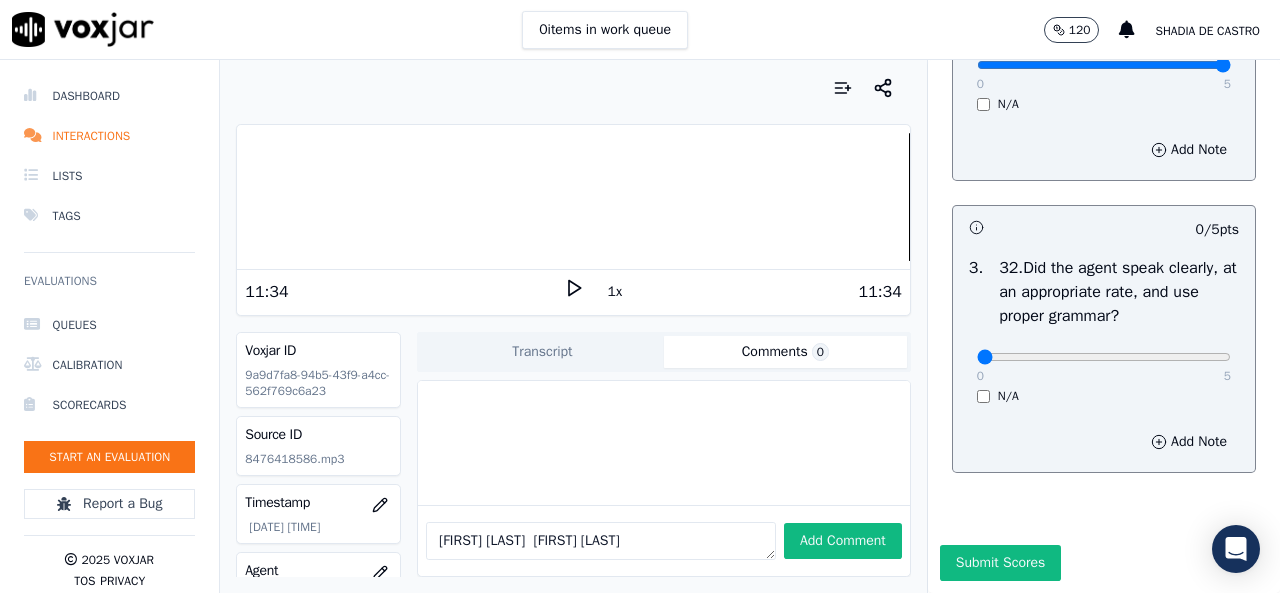 scroll, scrollTop: 9390, scrollLeft: 0, axis: vertical 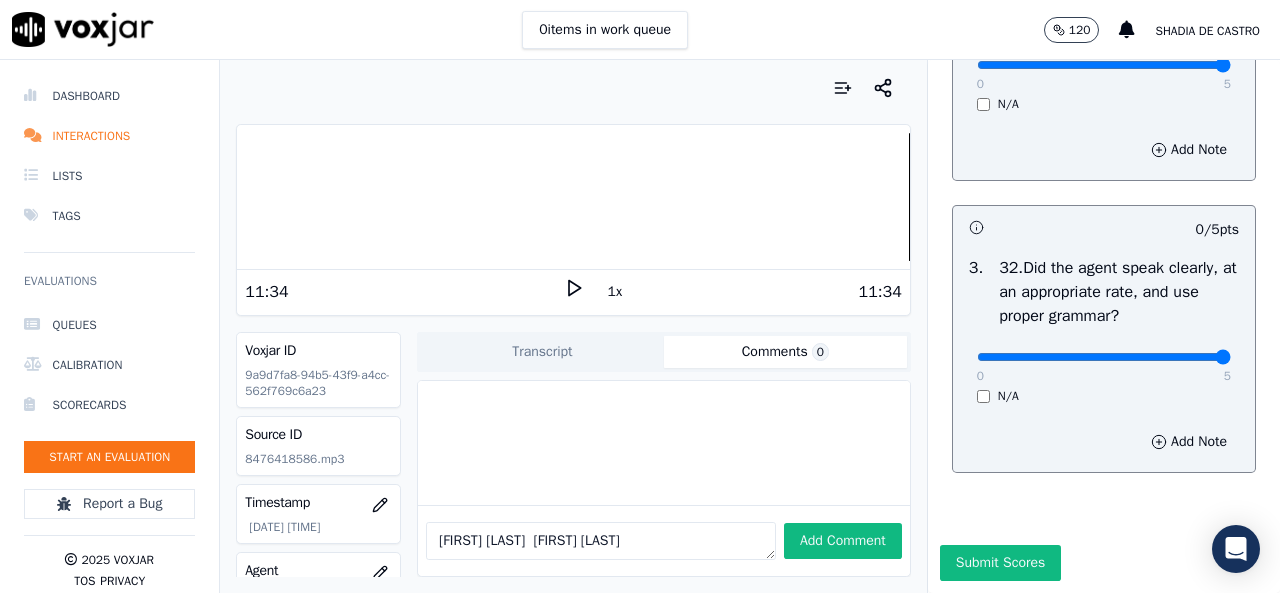 type on "5" 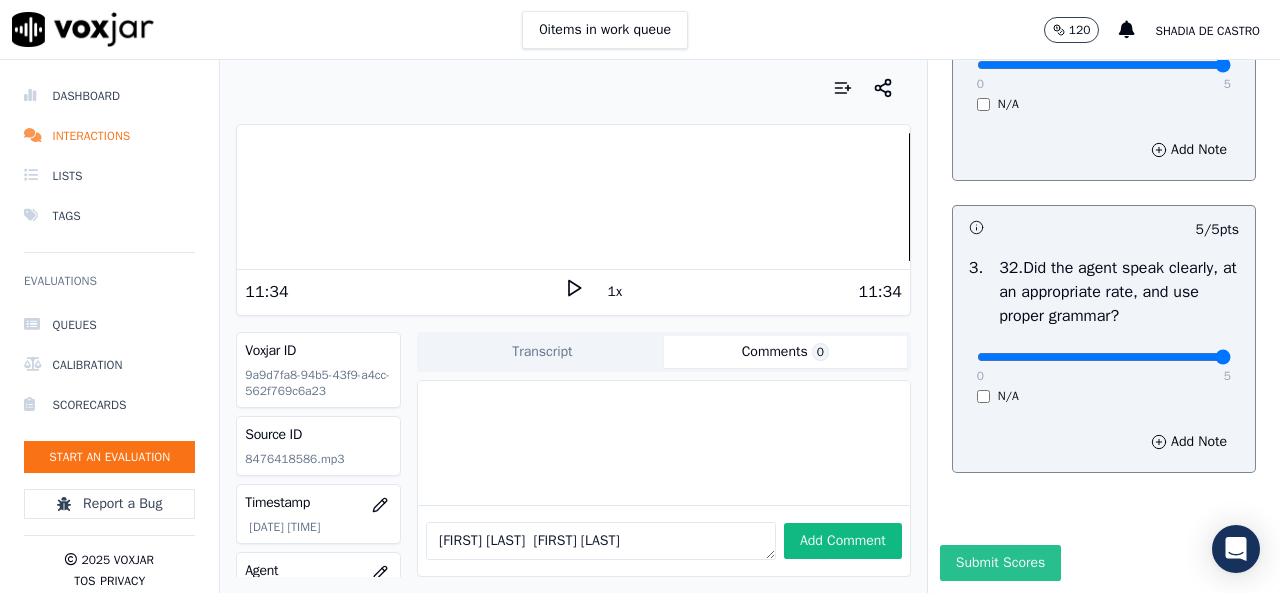click on "Submit Scores" at bounding box center [1000, 563] 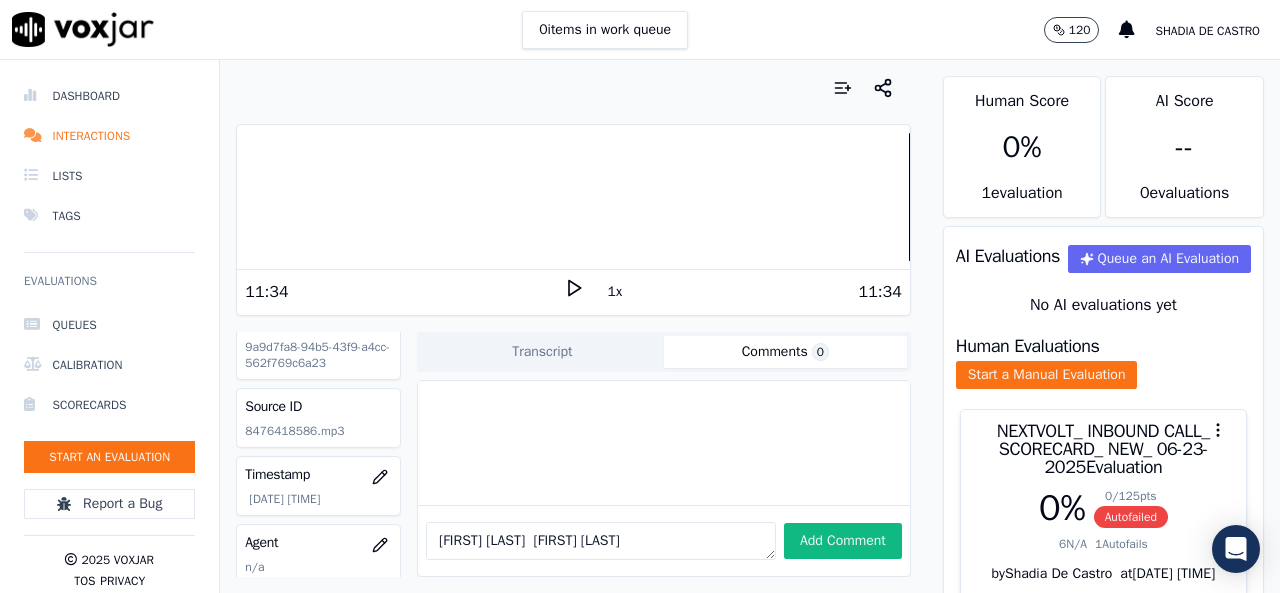 scroll, scrollTop: 100, scrollLeft: 0, axis: vertical 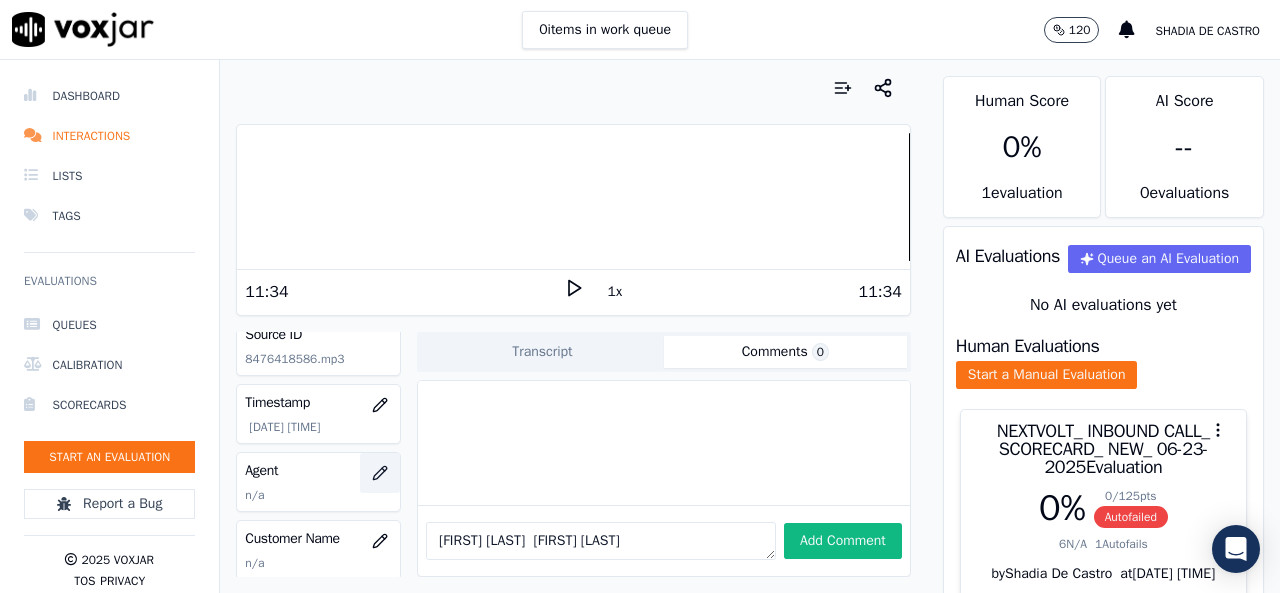 click 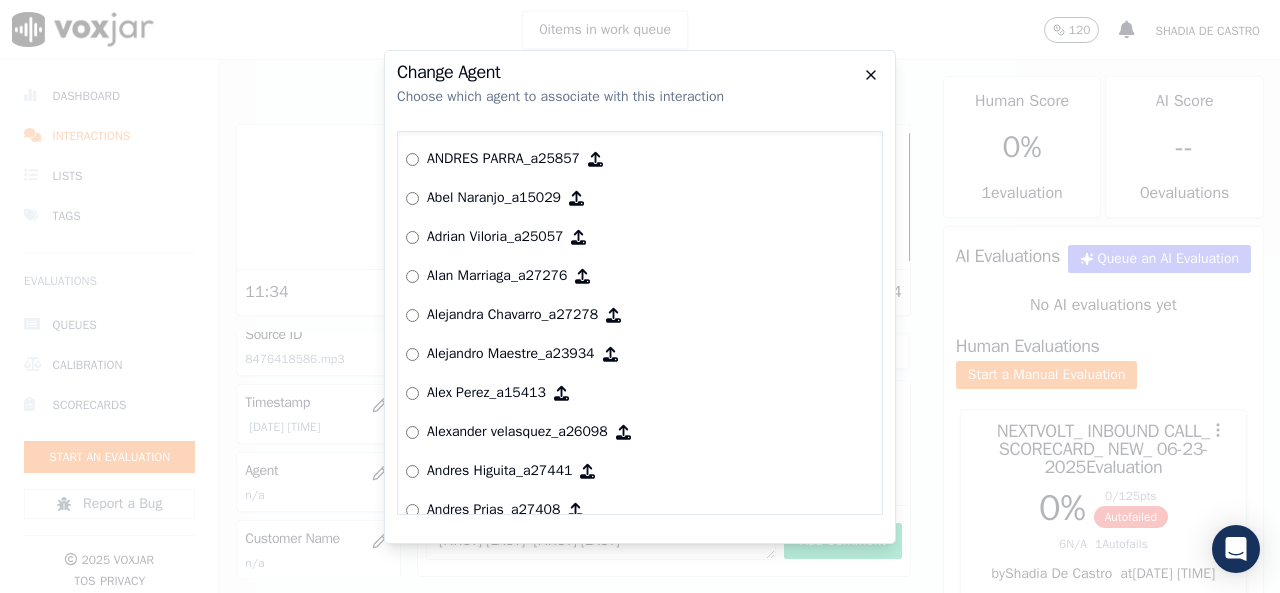 click 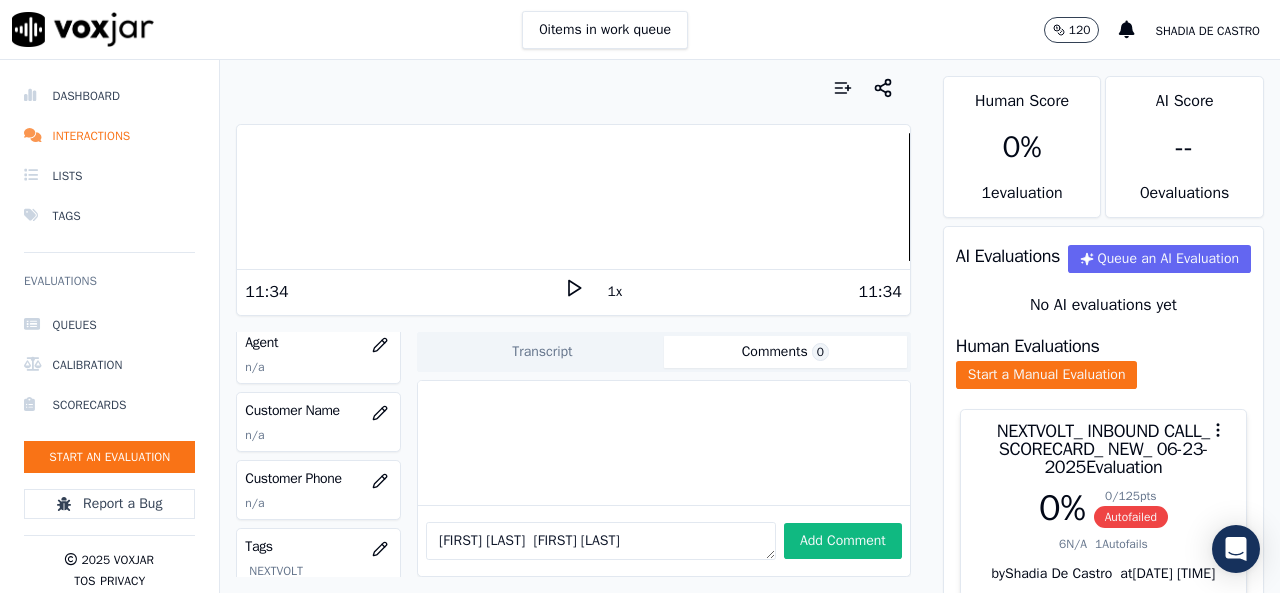 scroll, scrollTop: 300, scrollLeft: 0, axis: vertical 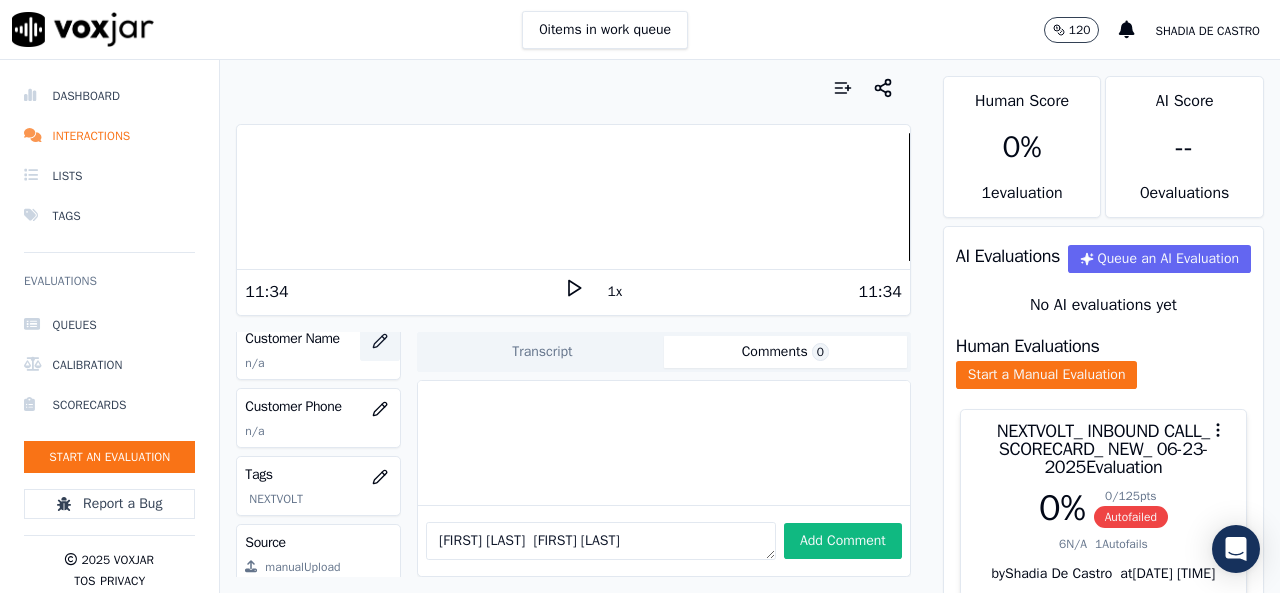click 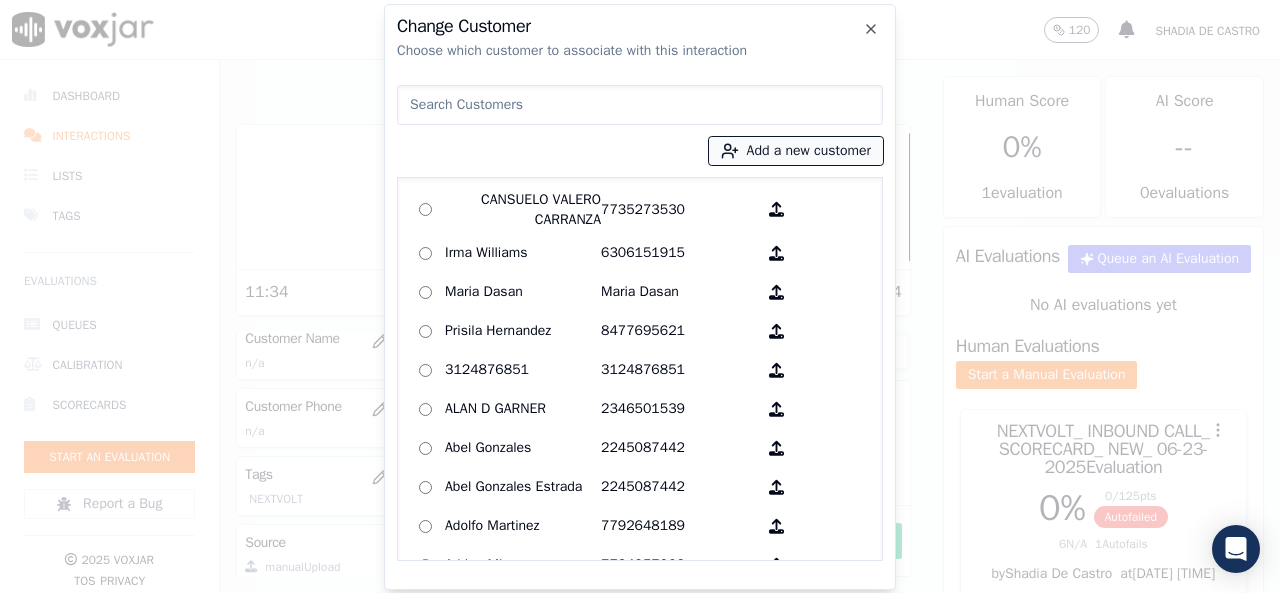 click on "Add a new customer" at bounding box center [796, 151] 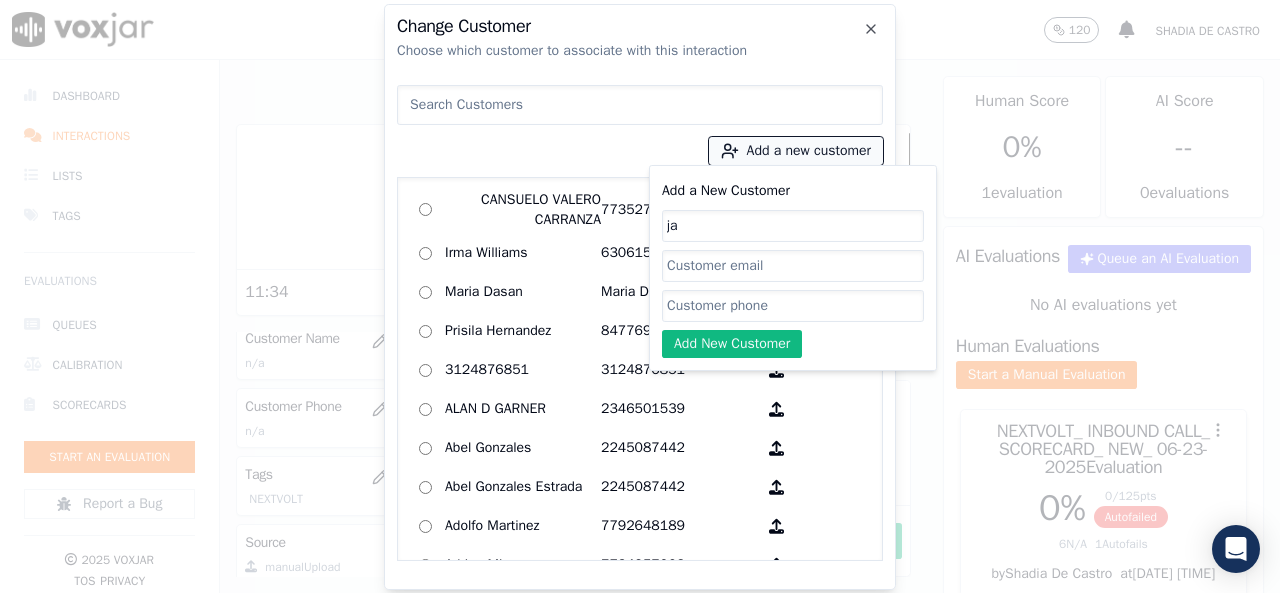 type on "j" 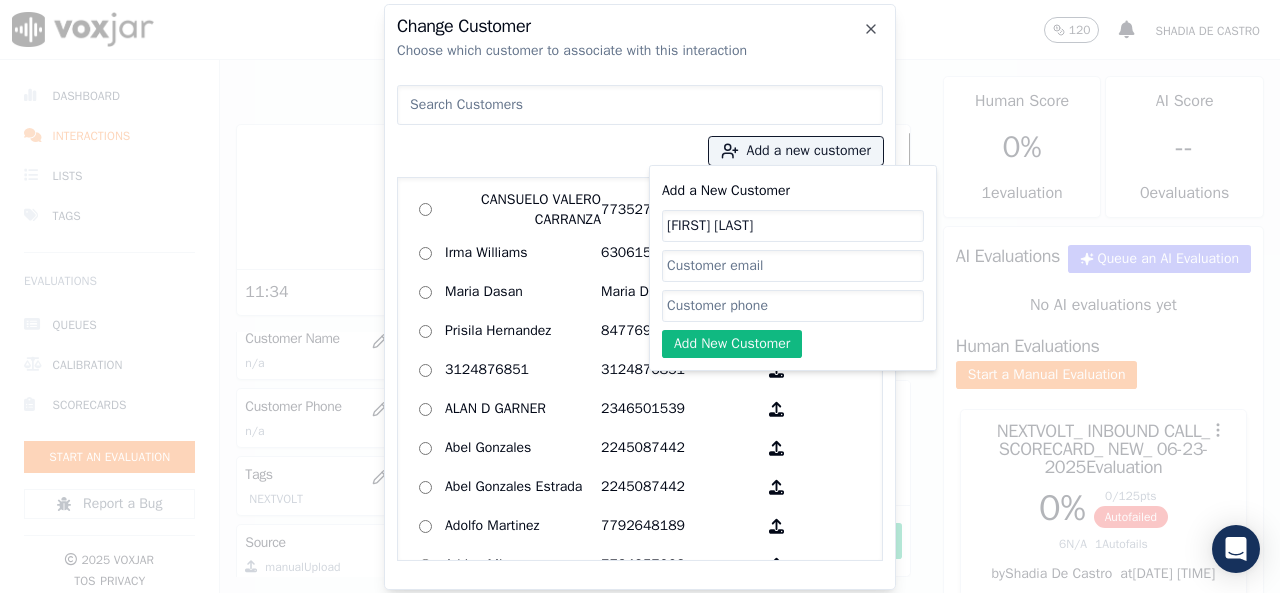 type on "Jasmin Martinez" 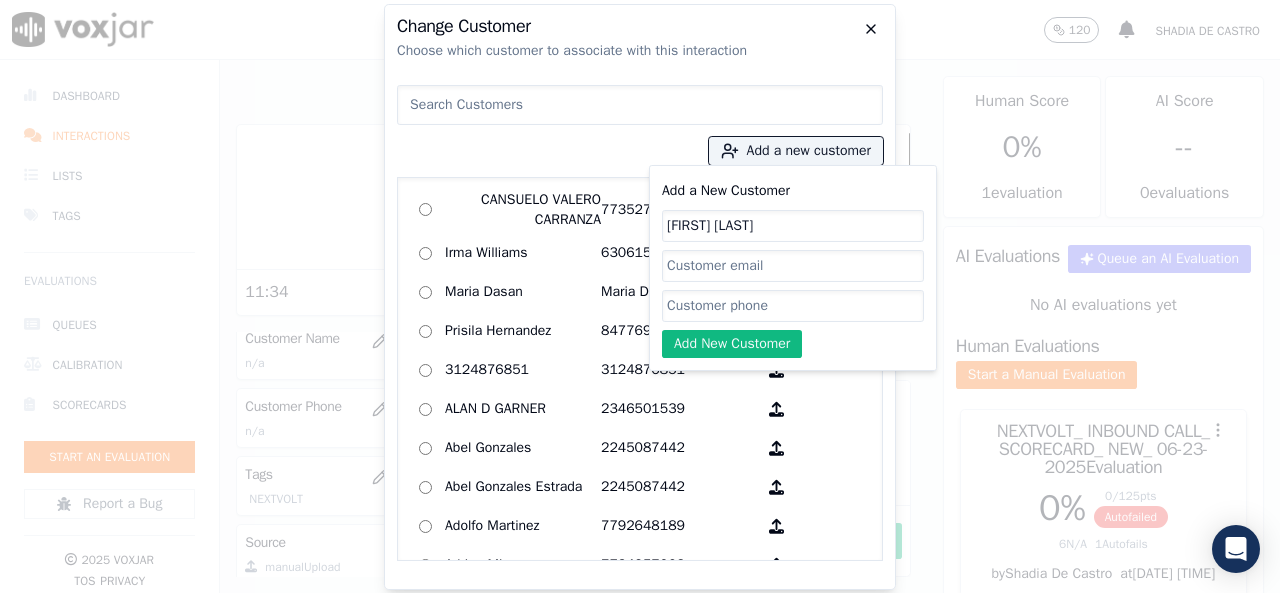 click 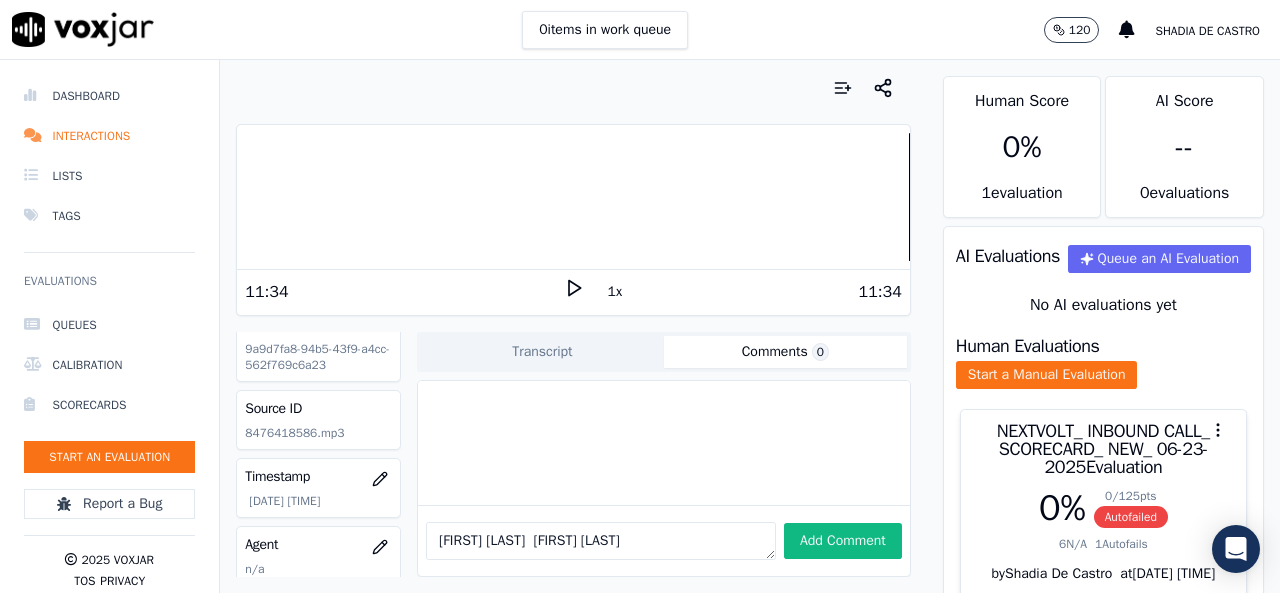 scroll, scrollTop: 0, scrollLeft: 0, axis: both 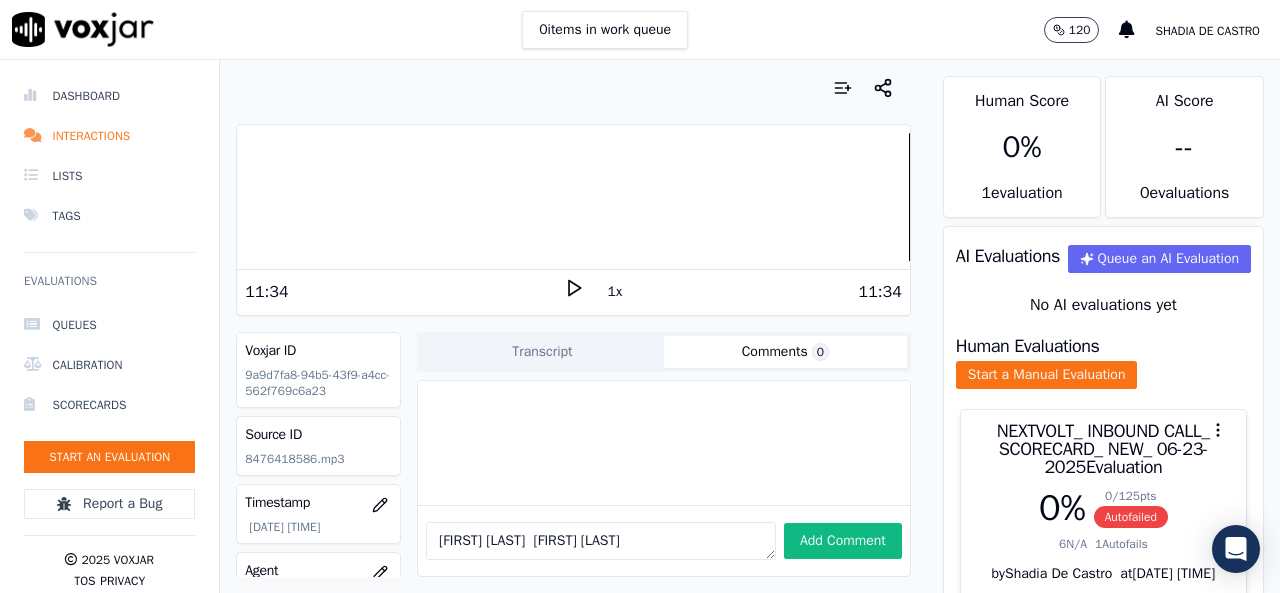 click on "8476418586.mp3" 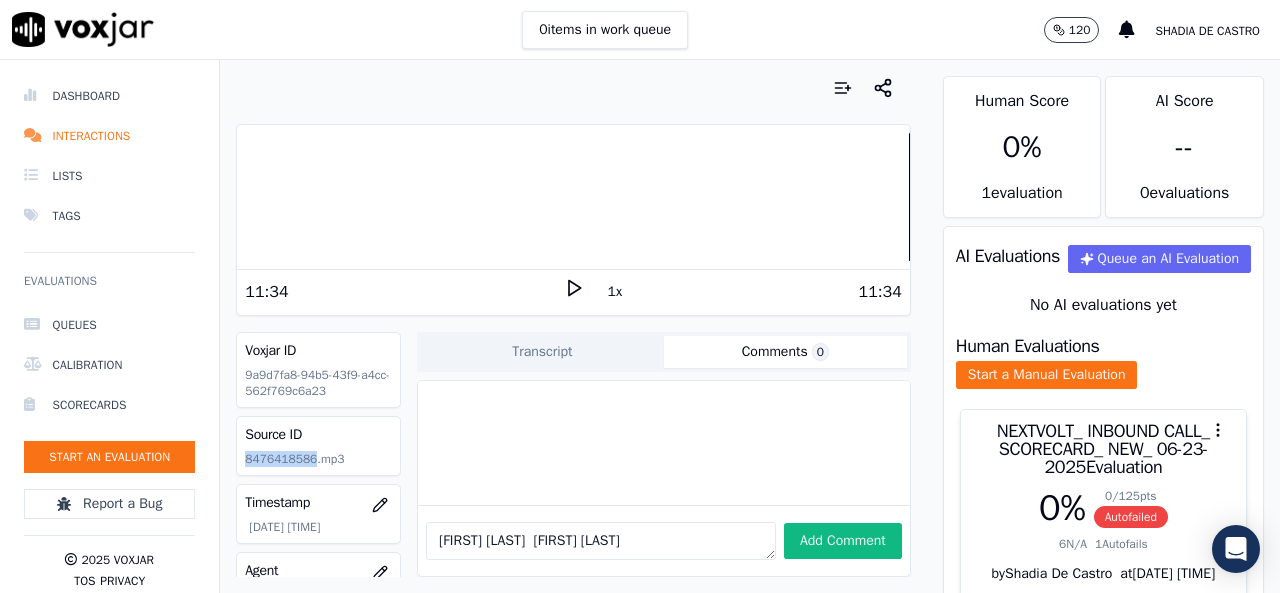 click on "8476418586.mp3" 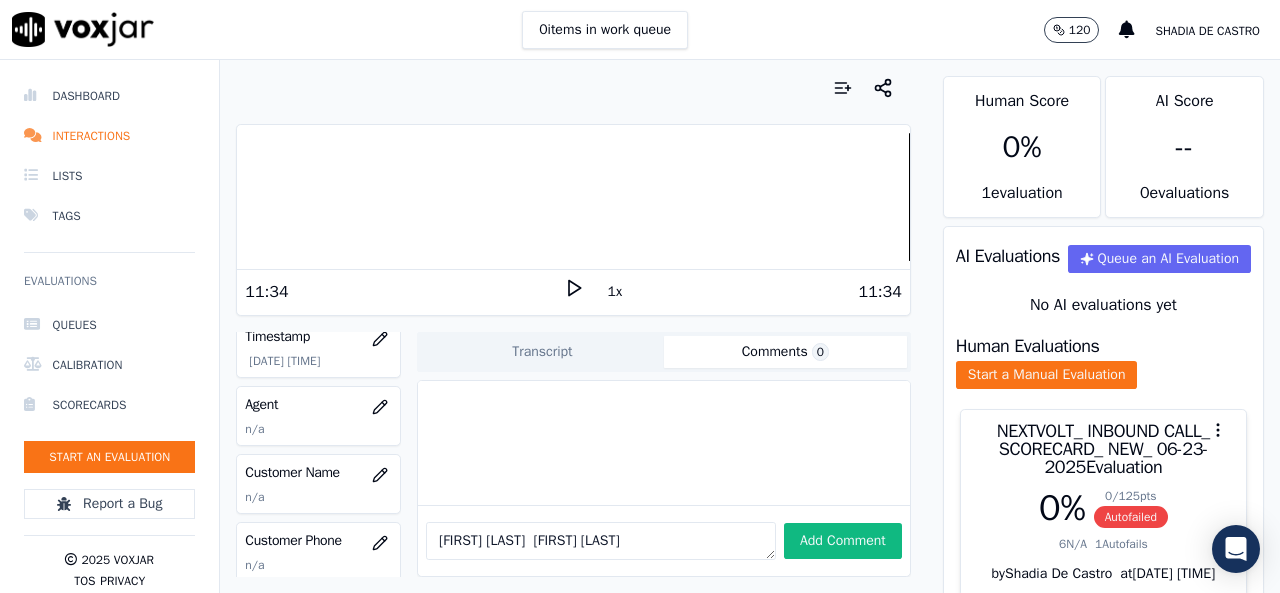 scroll, scrollTop: 200, scrollLeft: 0, axis: vertical 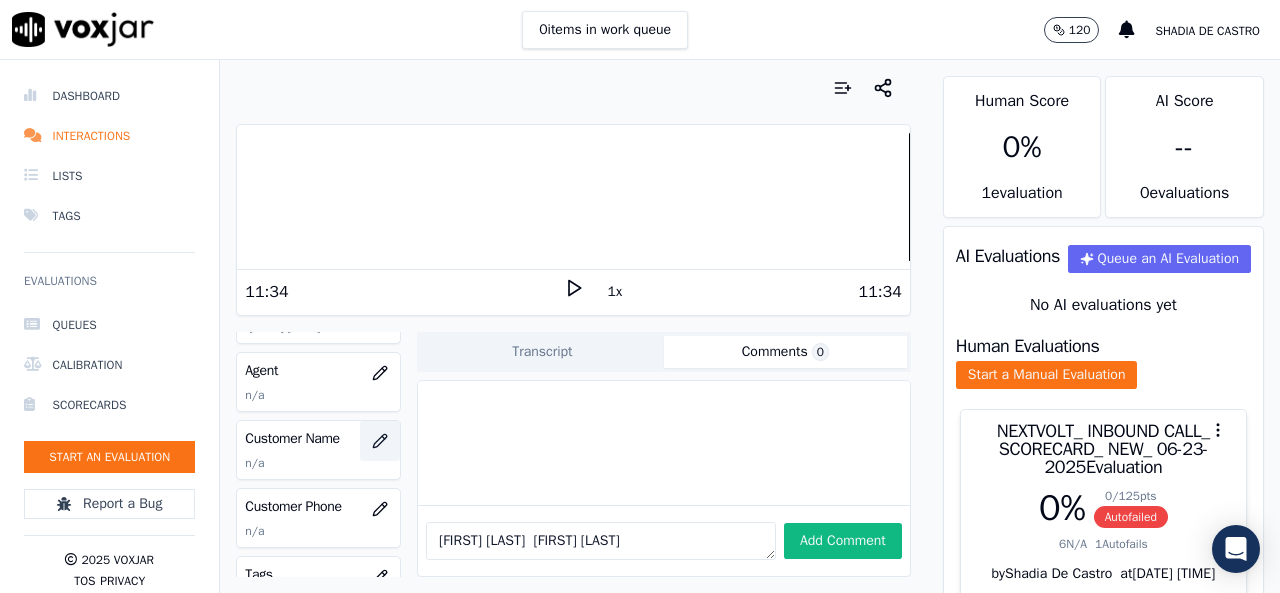 click 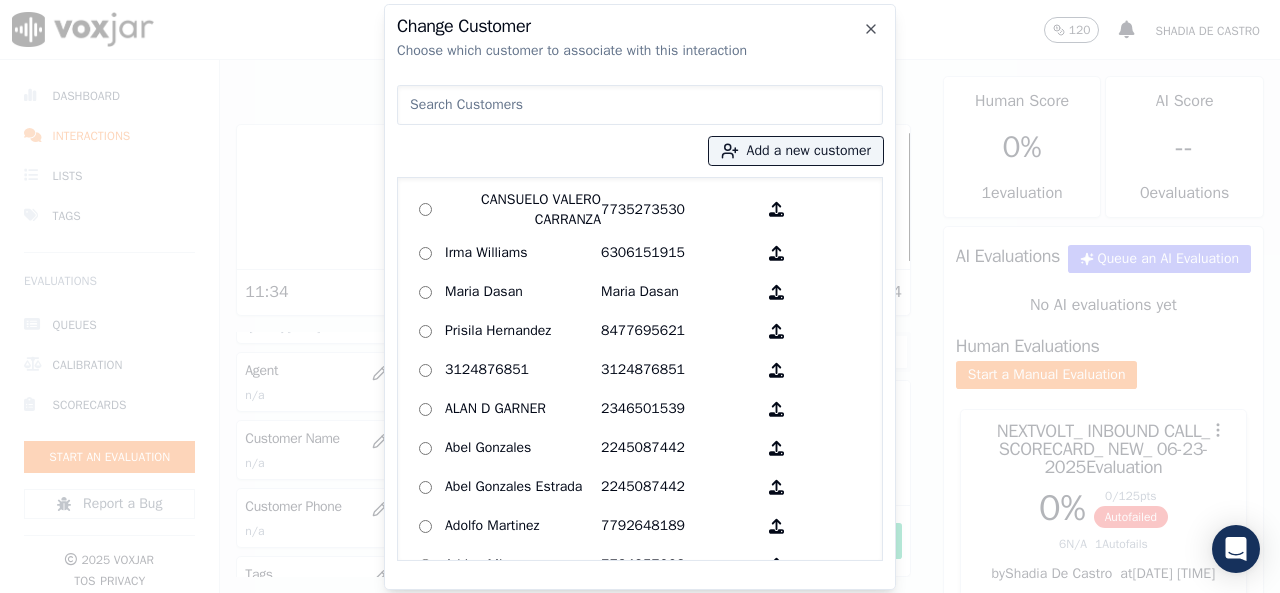 click on "Add a new customer            CANSUELO VALERO CARRANZA   7735273530        Irma Williams   6306151915        Maria Dasan      Maria Dasan          Prisila Hernandez   8477695621       3124876851   3124876851       ALAN D GARNER   2346501539       Abel Gonzales   2245087442       Abel Gonzales Estrada   2245087442       Adolfo Martinez   7792648189       Adrian Minor   7734957003       Alcides Santos   2242018497       Alice   8472041282       Alice Mathews   2168629094       Alice Penfield    6308222027       Amin Shamseldin   7795374445       Ana Cortes   7734254272       Ana Garcia    7408034034       Ana Maria Espinoza   7734122630       Ana Milena Jimenez   6147148851       Ana Milena Jimenez Perez   6147148851       Ana Tejeda   6148085412       Anabel Villalobos   3125387171       Andres Martinez   Andres Martinez       Andrew Fairbanks   8477021848       Andri Salazar   3367697948" at bounding box center [640, 319] 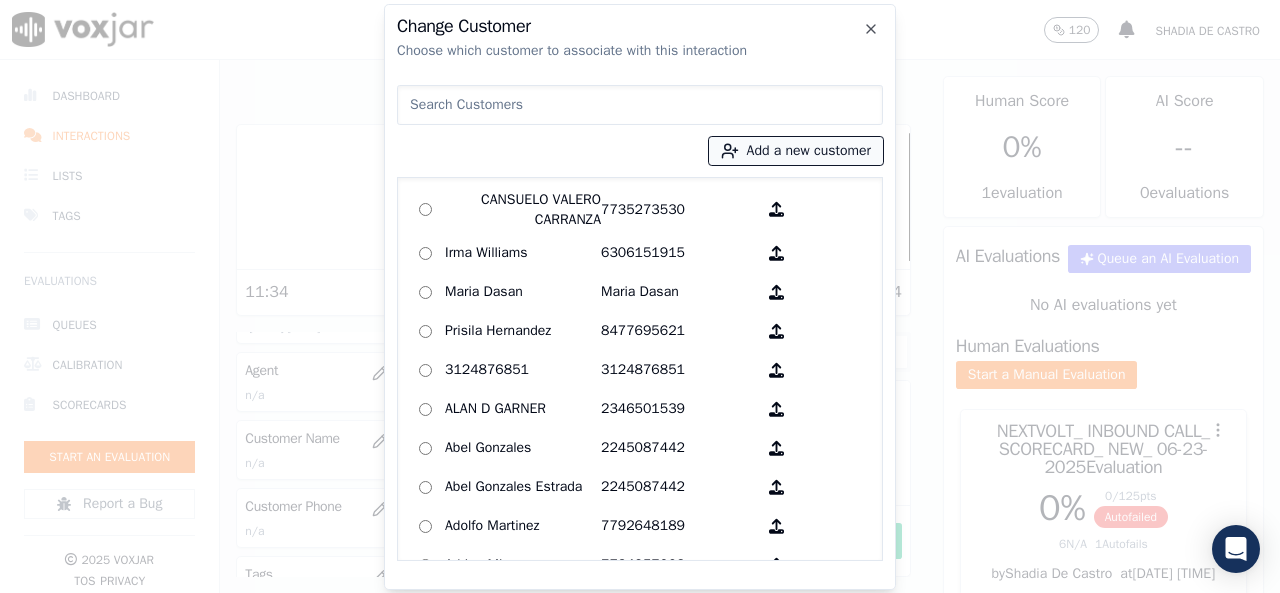 click on "Add a new customer" at bounding box center [796, 151] 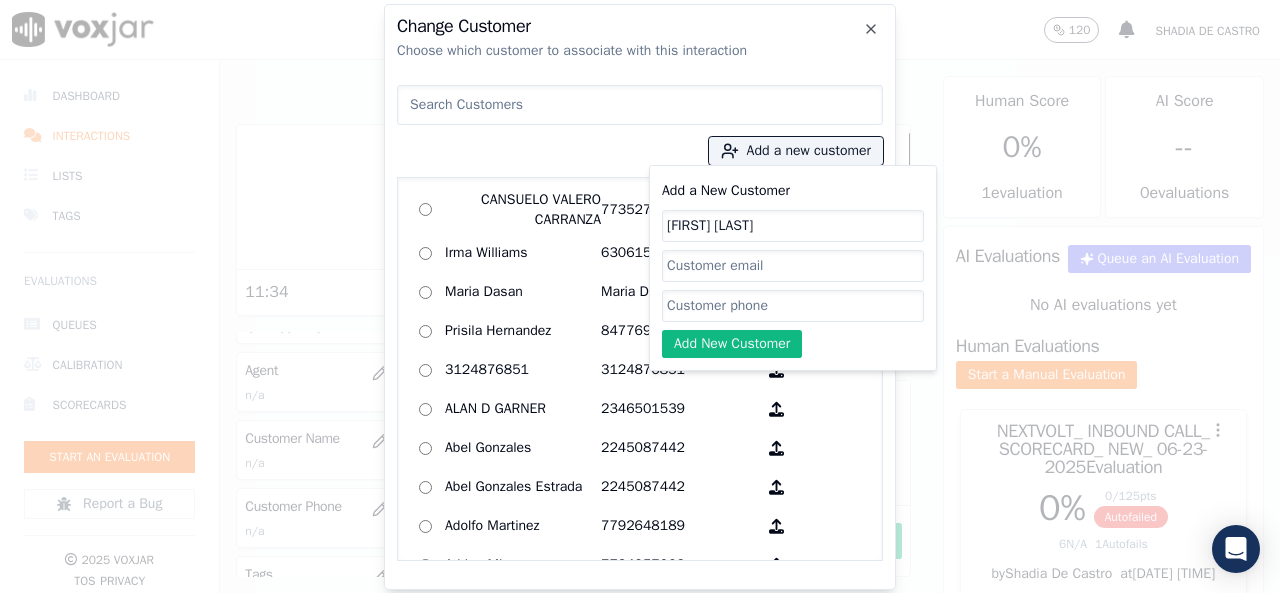 drag, startPoint x: 695, startPoint y: 303, endPoint x: 686, endPoint y: 311, distance: 12.0415945 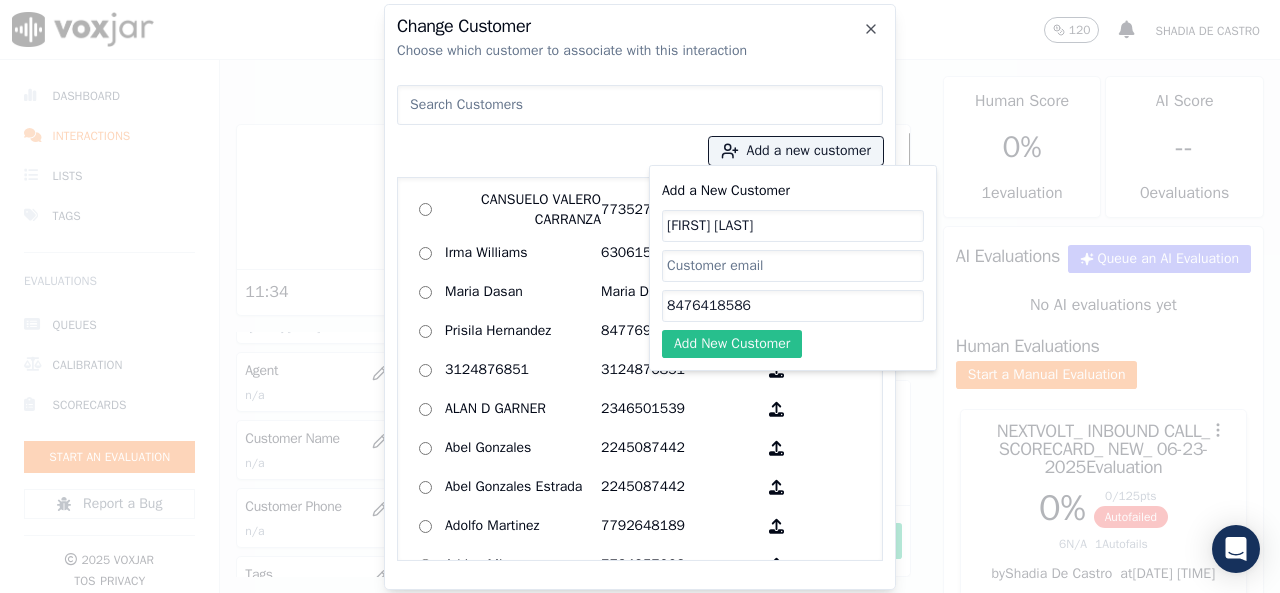 type on "8476418586" 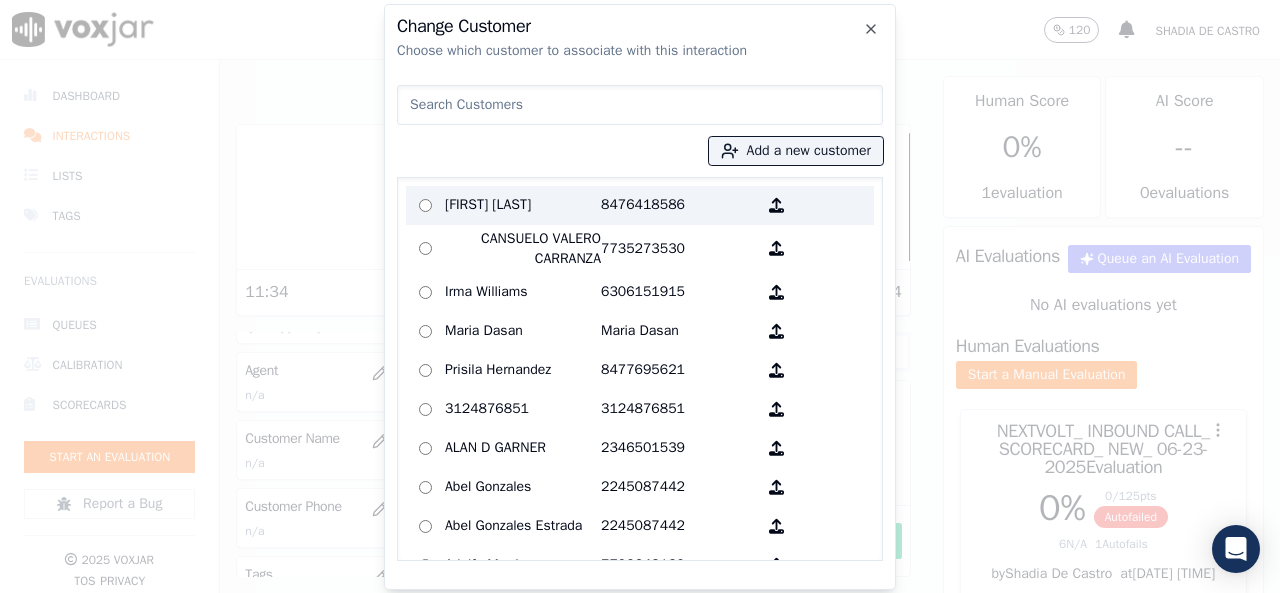 click on "Jasmin Martinez" at bounding box center (523, 205) 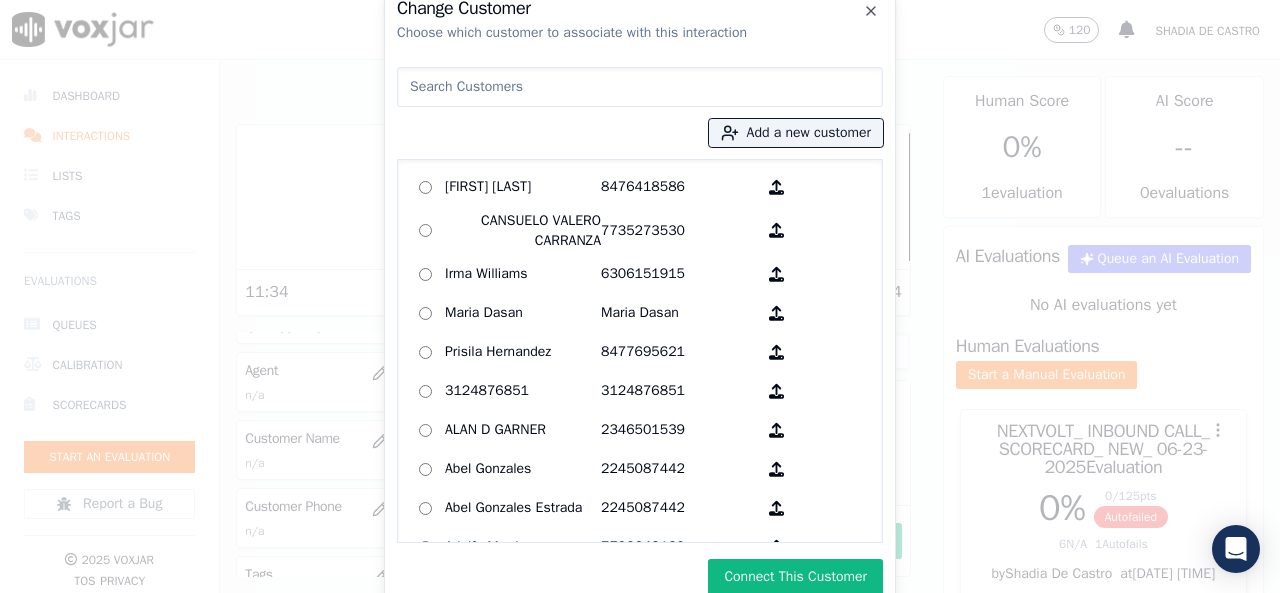 click on "Connect This Customer" at bounding box center (795, 577) 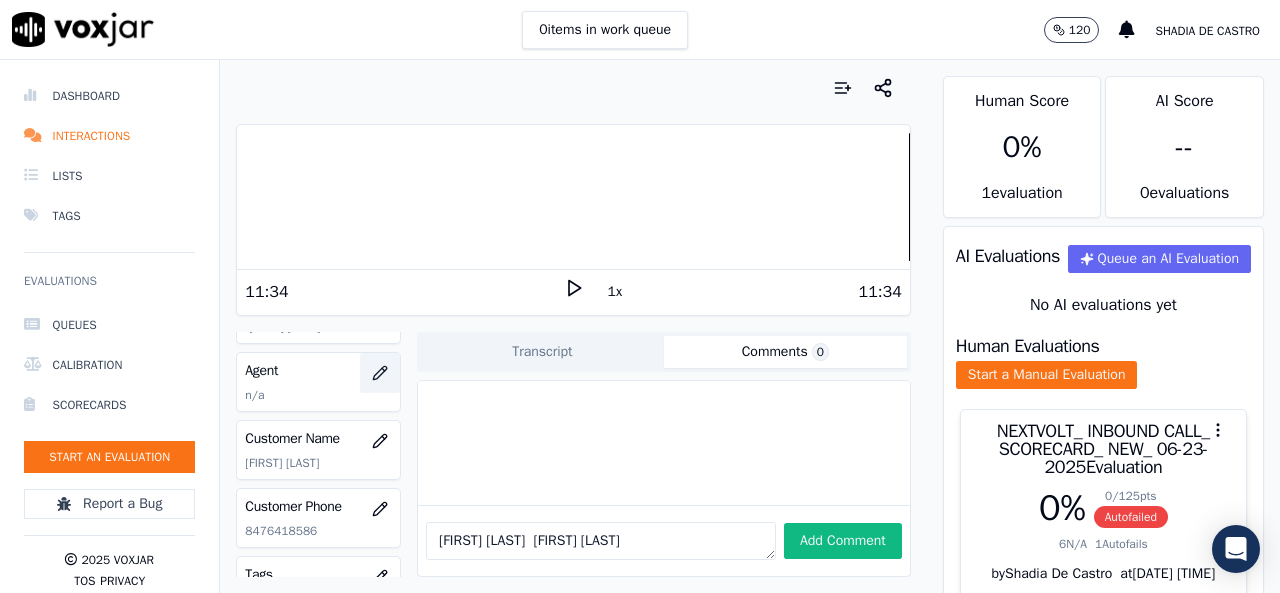click 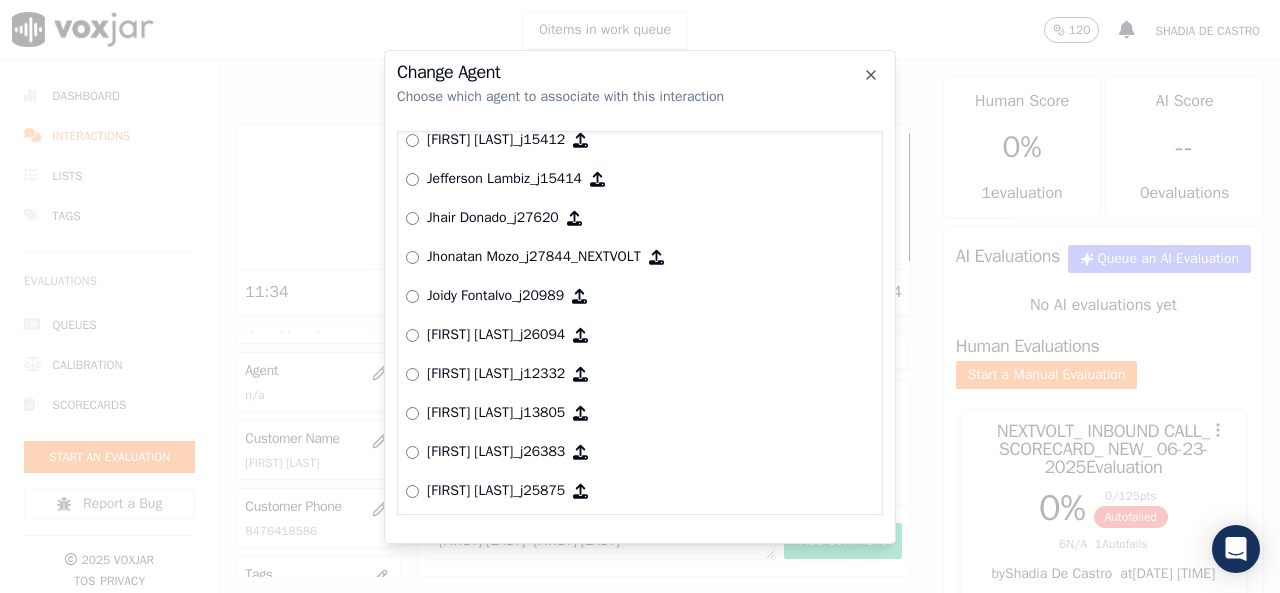 scroll, scrollTop: 1572, scrollLeft: 0, axis: vertical 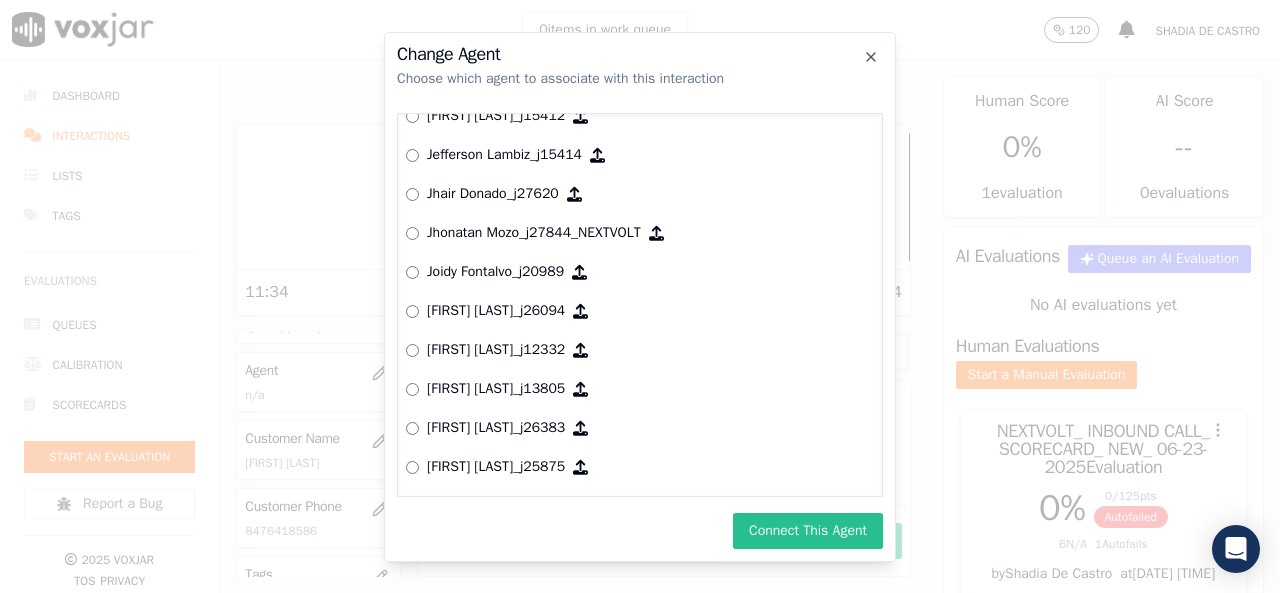 click on "Connect This Agent" at bounding box center [808, 531] 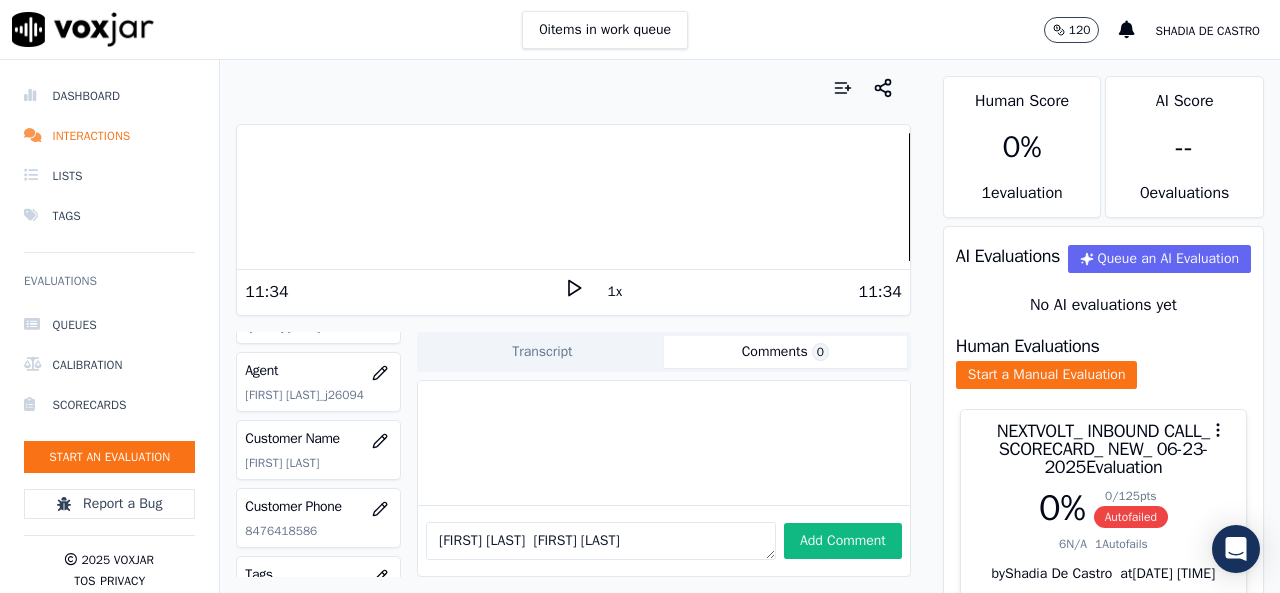 drag, startPoint x: 690, startPoint y: 532, endPoint x: 562, endPoint y: 529, distance: 128.03516 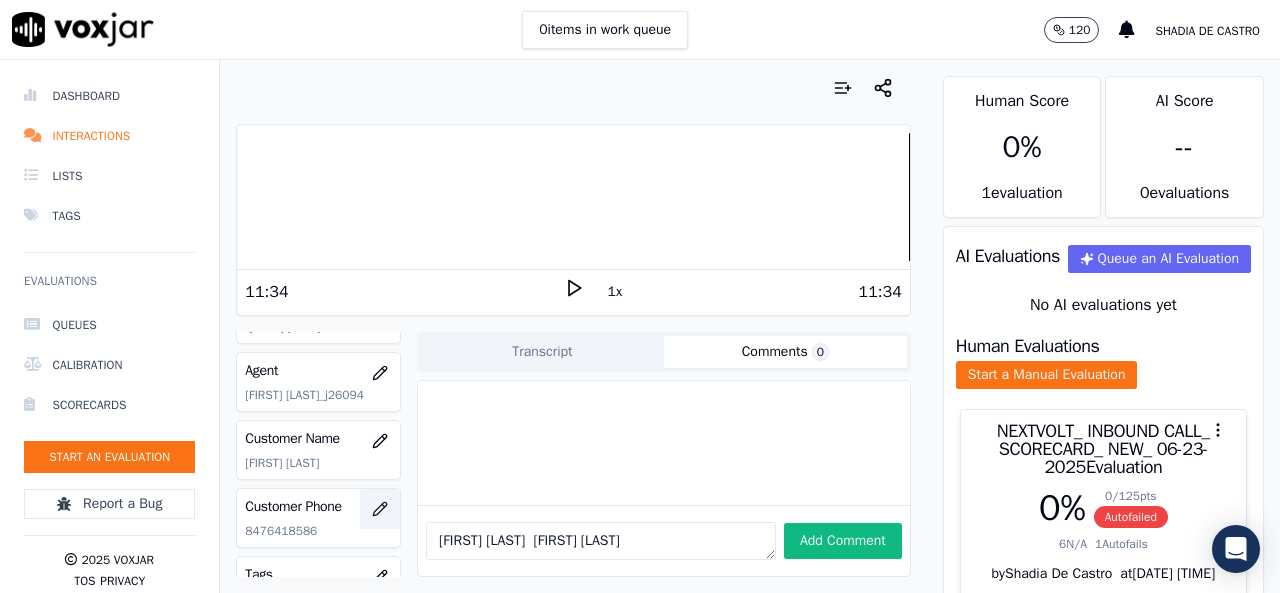 drag, startPoint x: 629, startPoint y: 523, endPoint x: 340, endPoint y: 506, distance: 289.49957 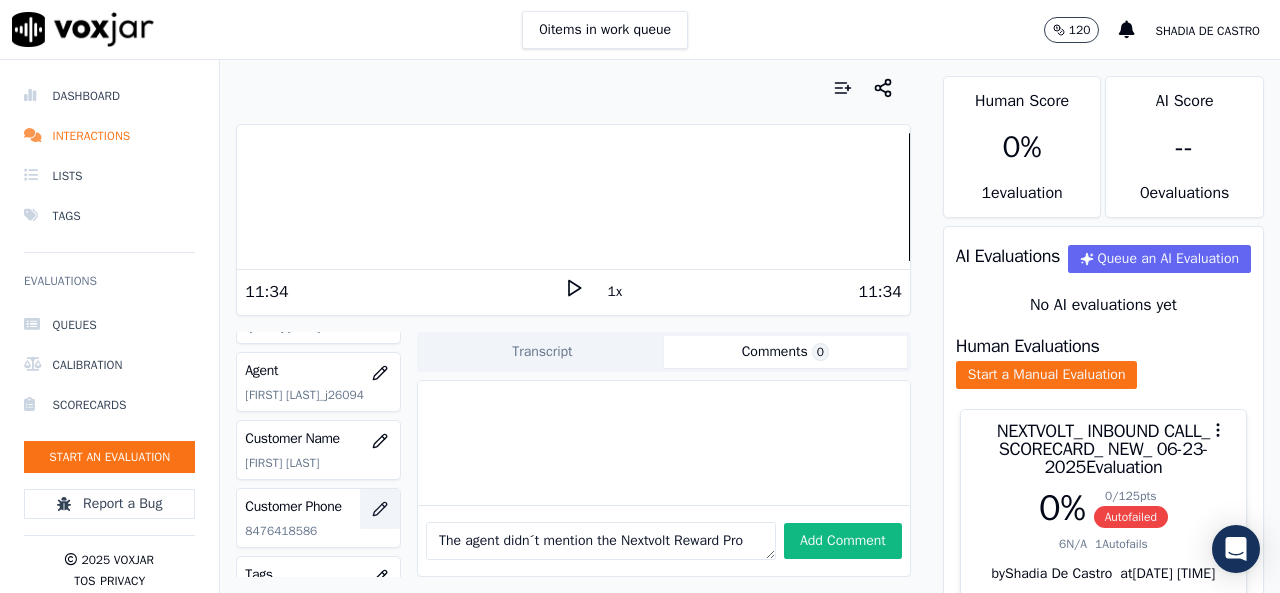 scroll, scrollTop: 11, scrollLeft: 0, axis: vertical 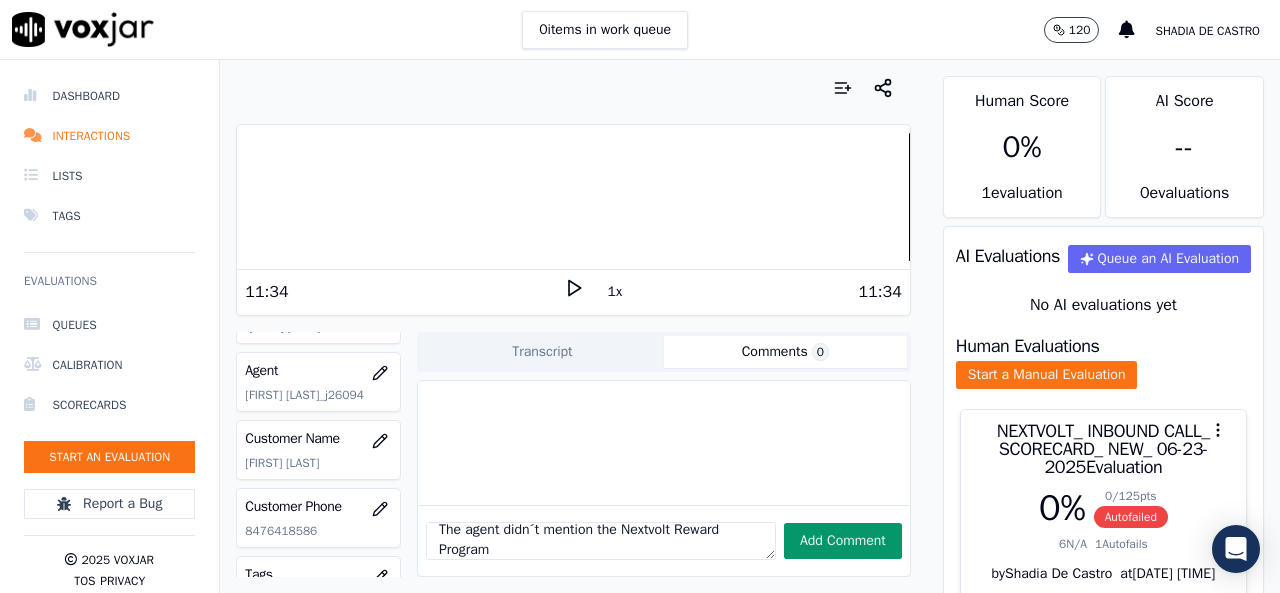 click on "Add Comment" at bounding box center [843, 541] 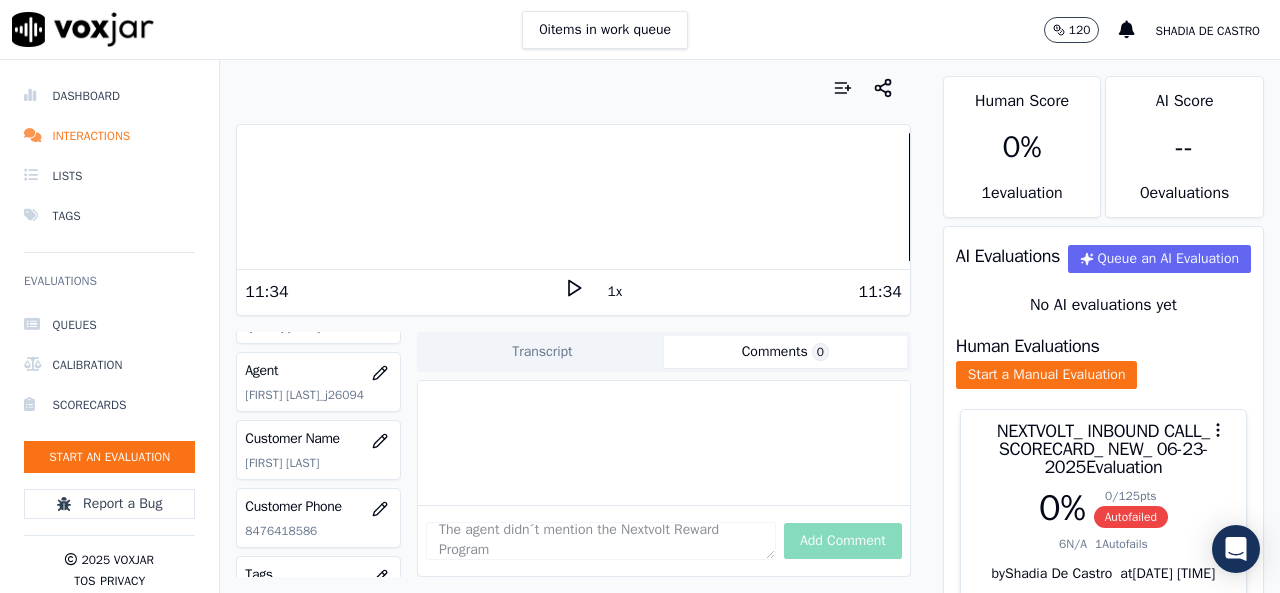 type 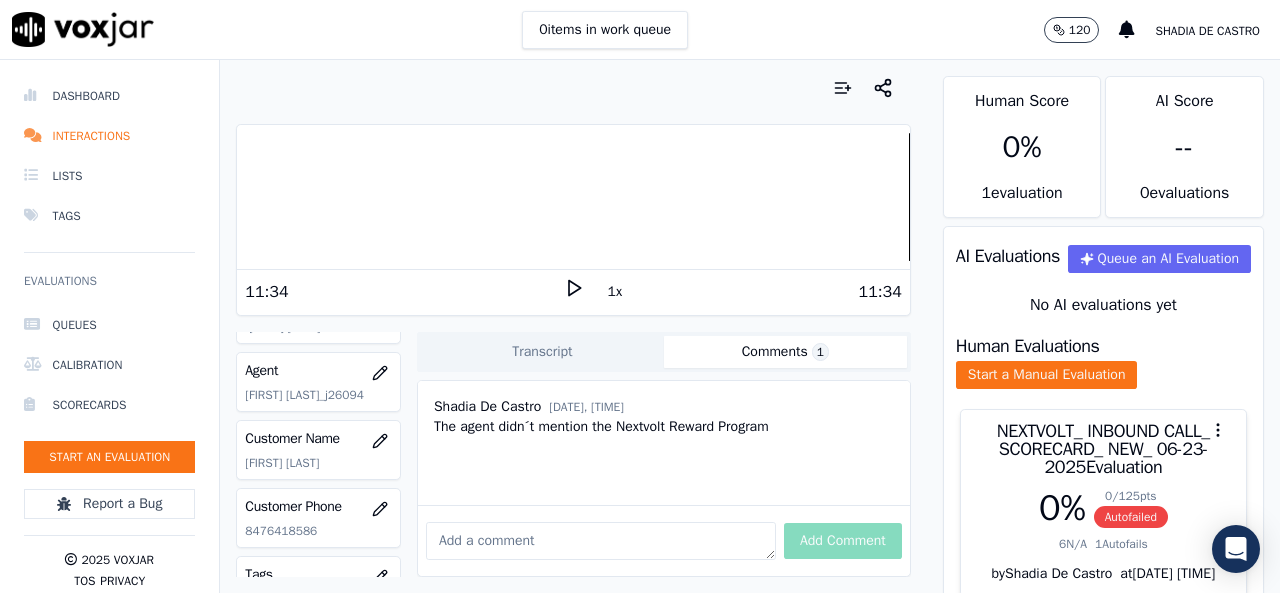 scroll, scrollTop: 0, scrollLeft: 0, axis: both 